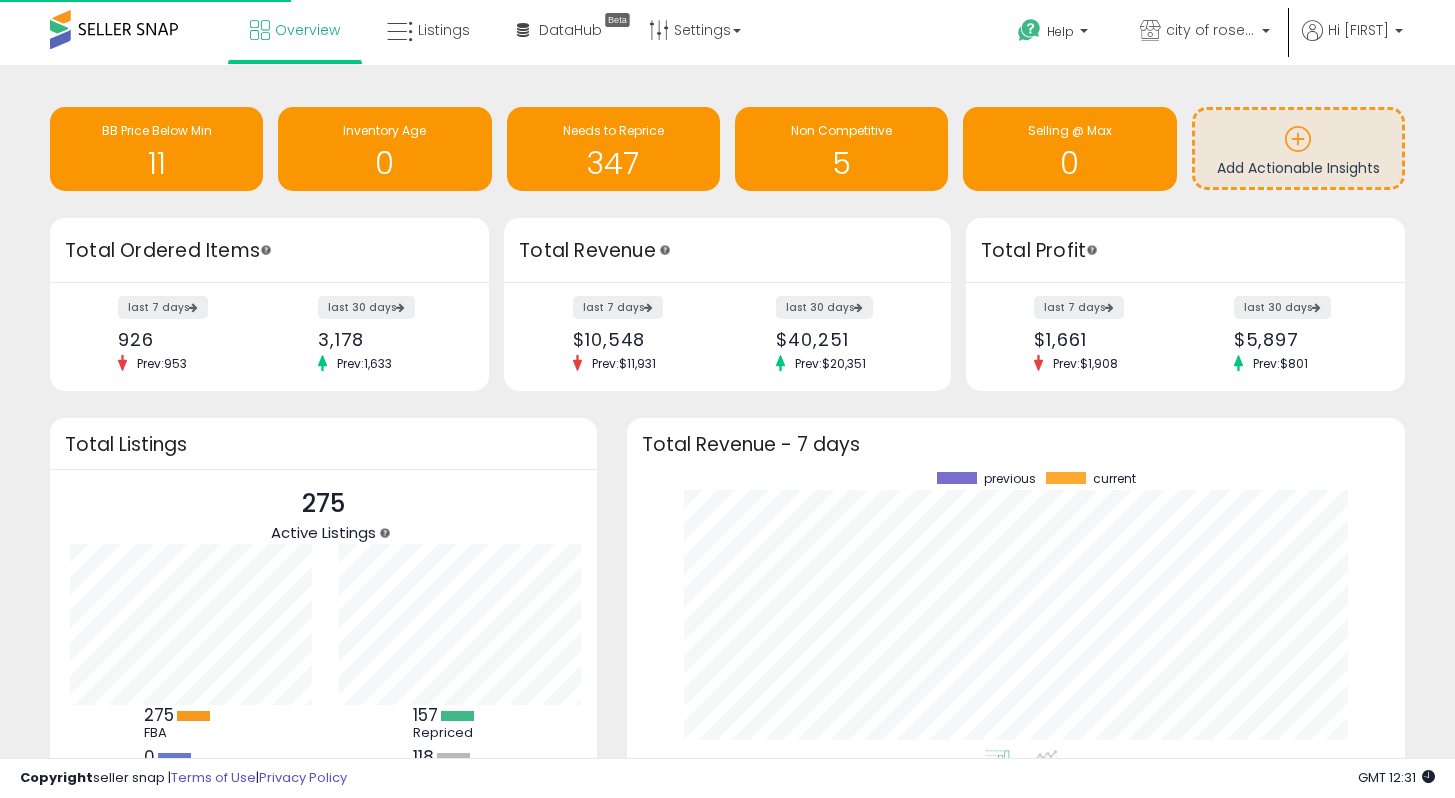 scroll, scrollTop: 0, scrollLeft: 0, axis: both 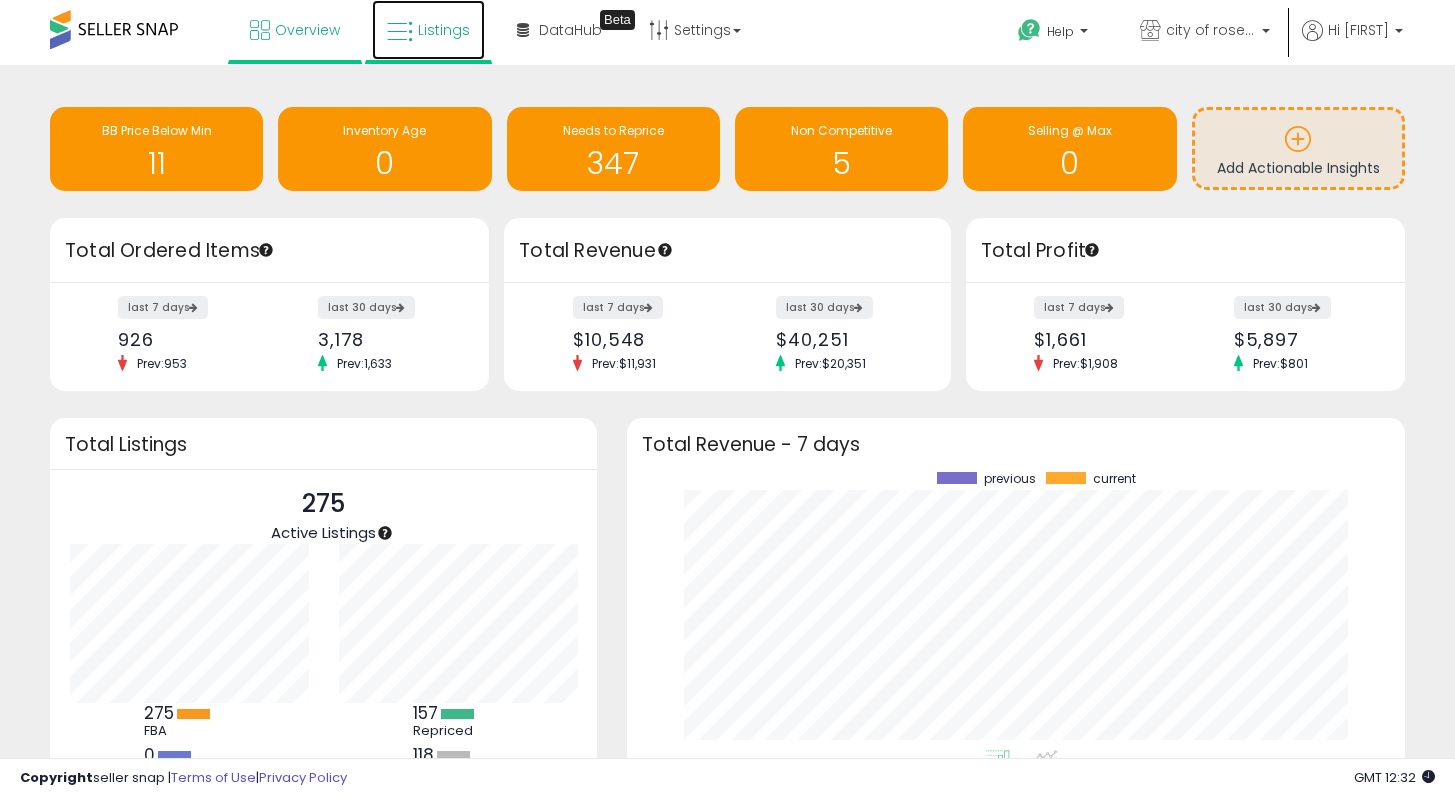 click on "Listings" at bounding box center (428, 30) 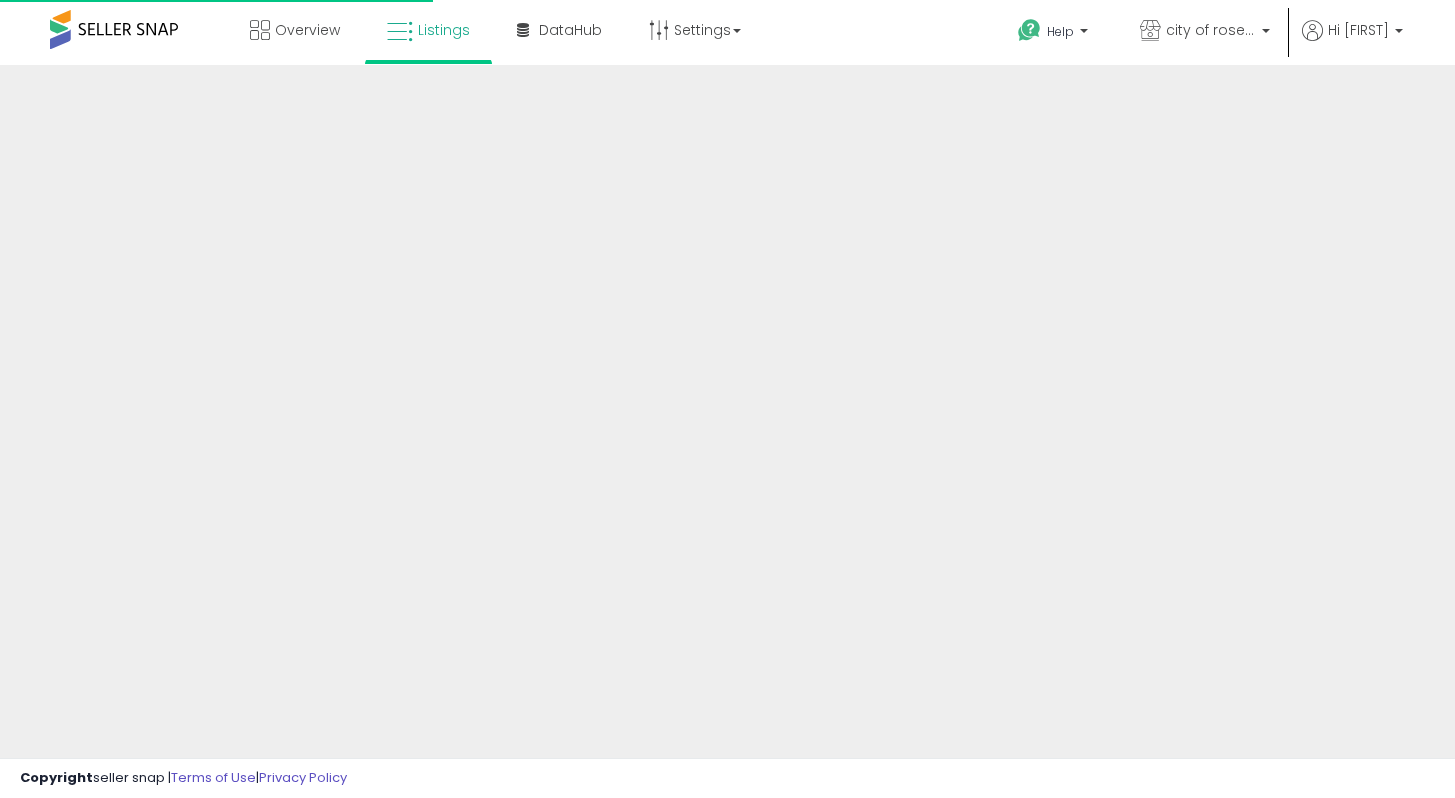 scroll, scrollTop: 0, scrollLeft: 0, axis: both 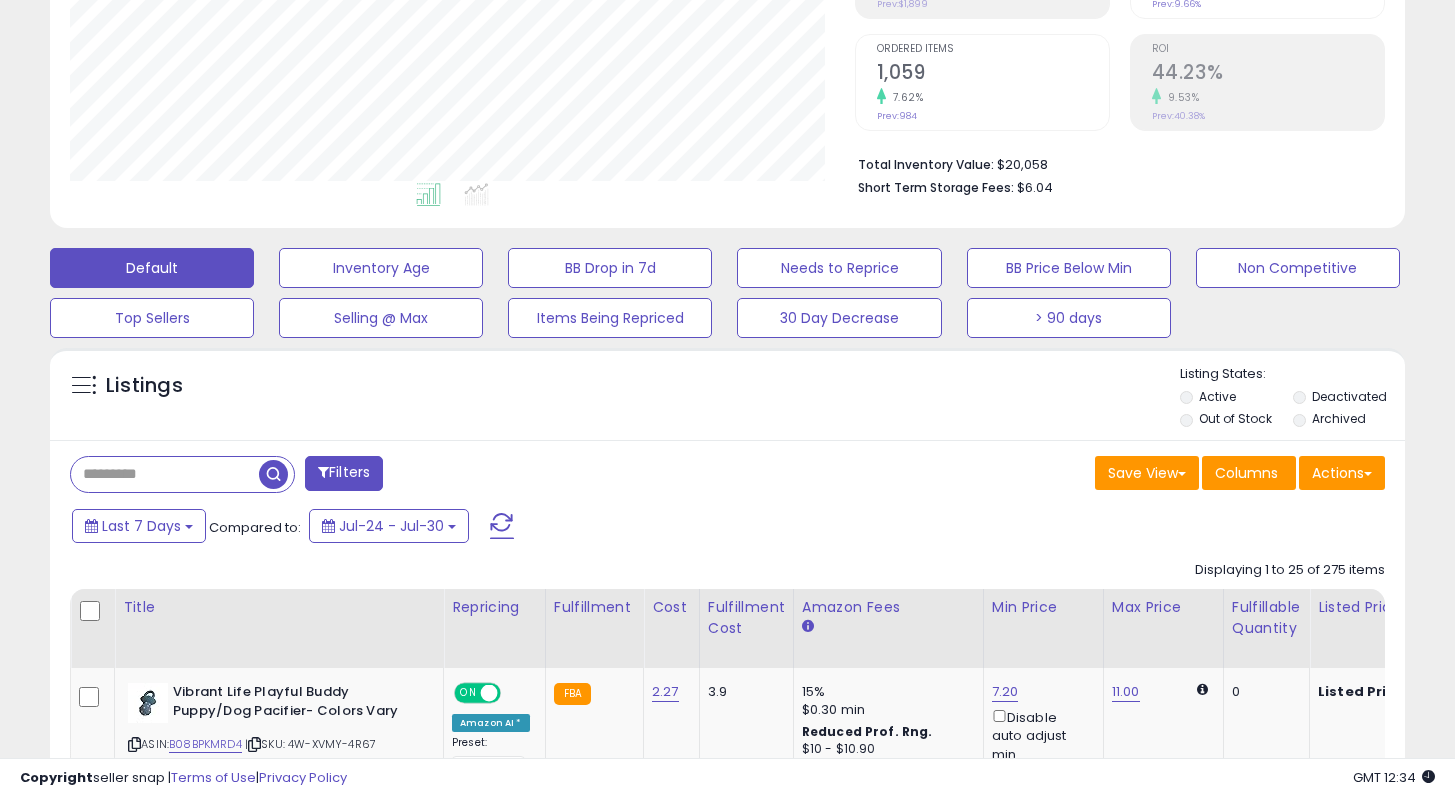 click at bounding box center (165, 474) 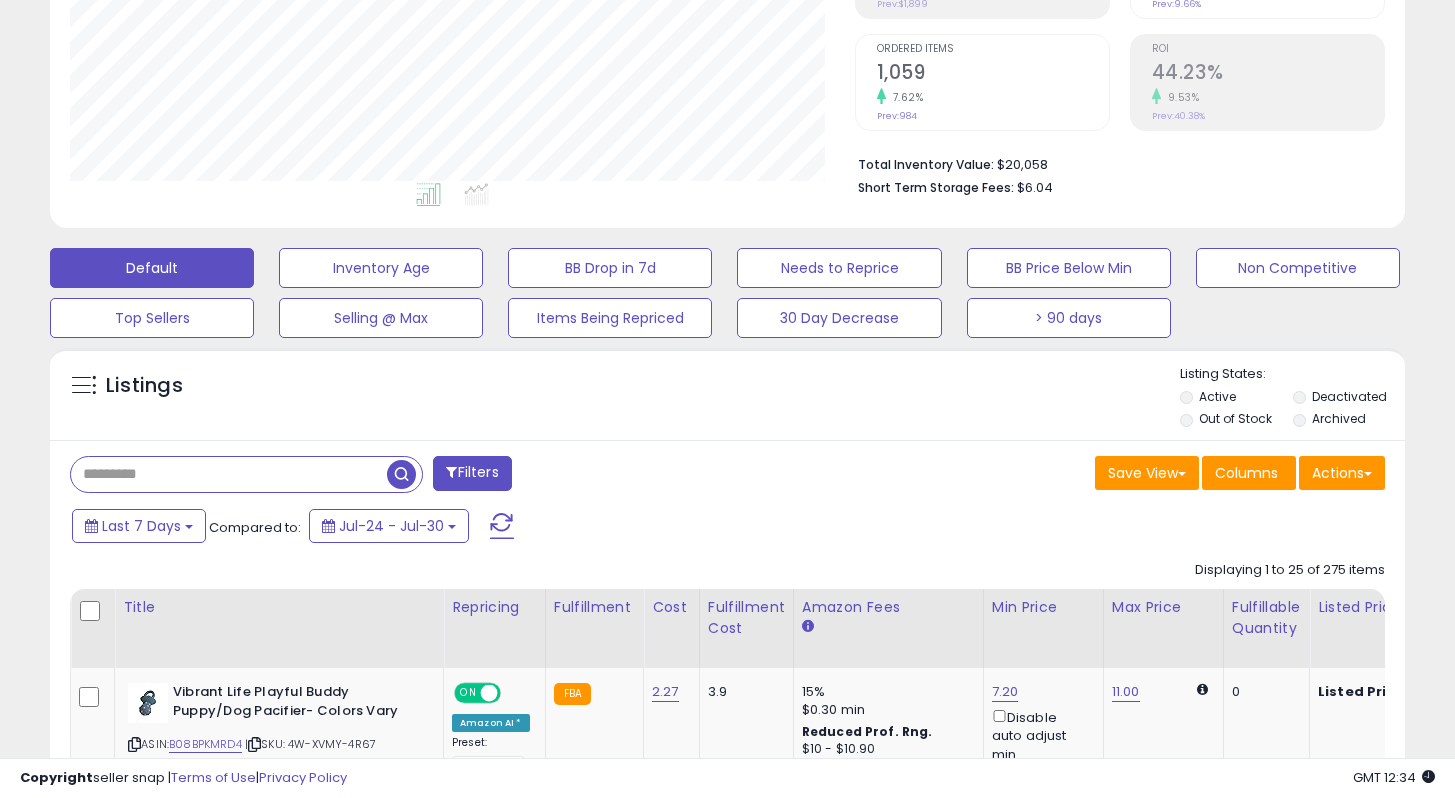 paste on "**********" 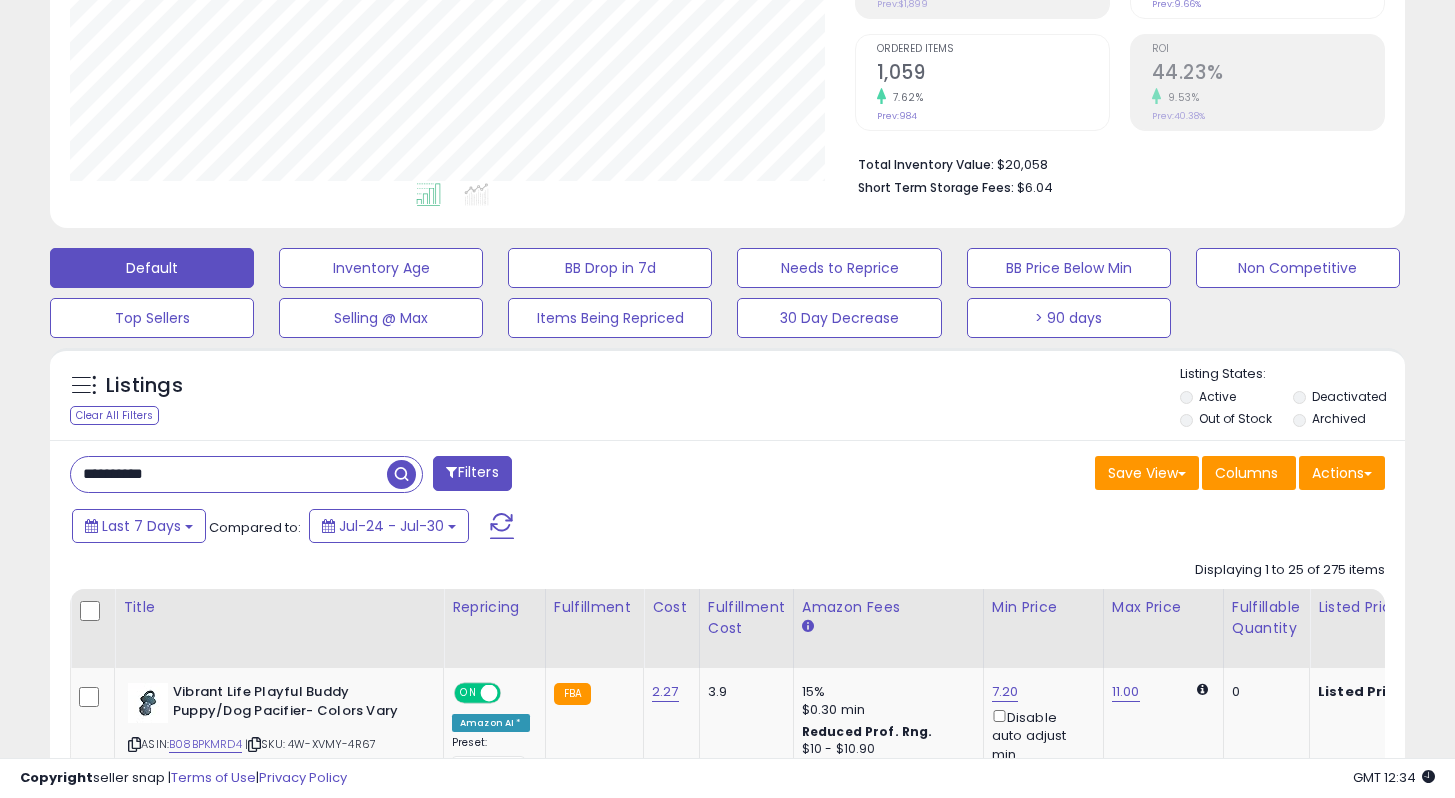 type on "**********" 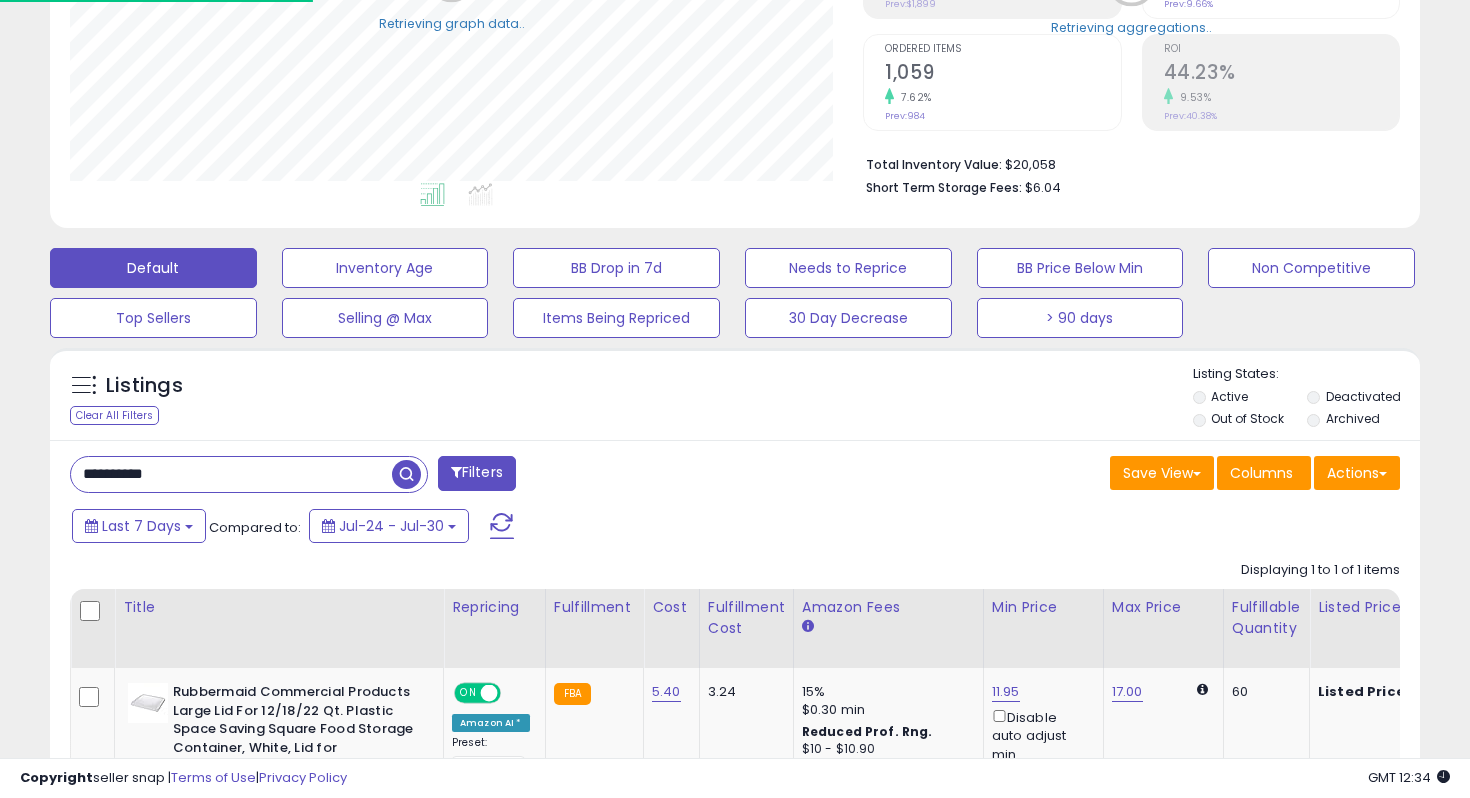 scroll, scrollTop: 999590, scrollLeft: 999215, axis: both 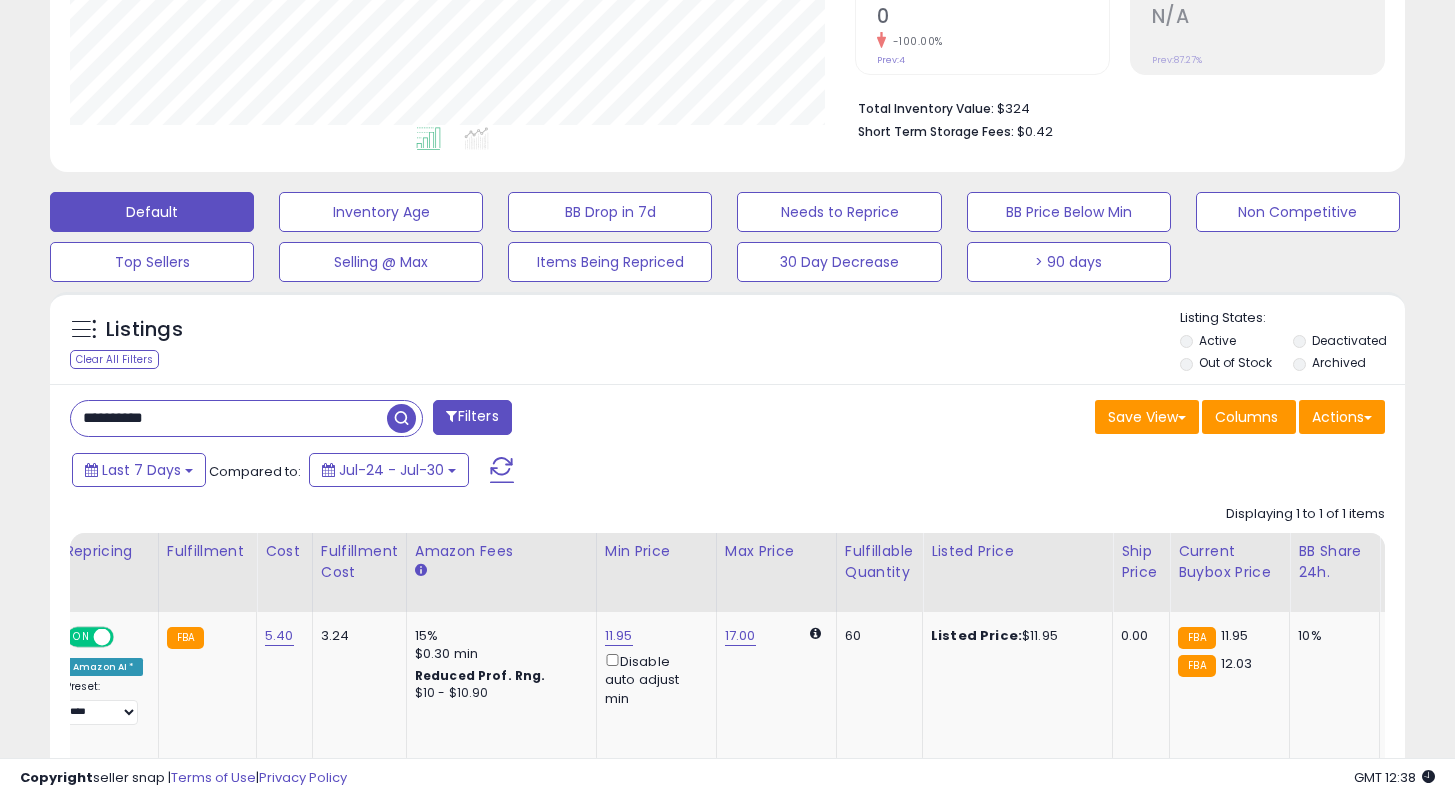 click on "**********" at bounding box center [229, 418] 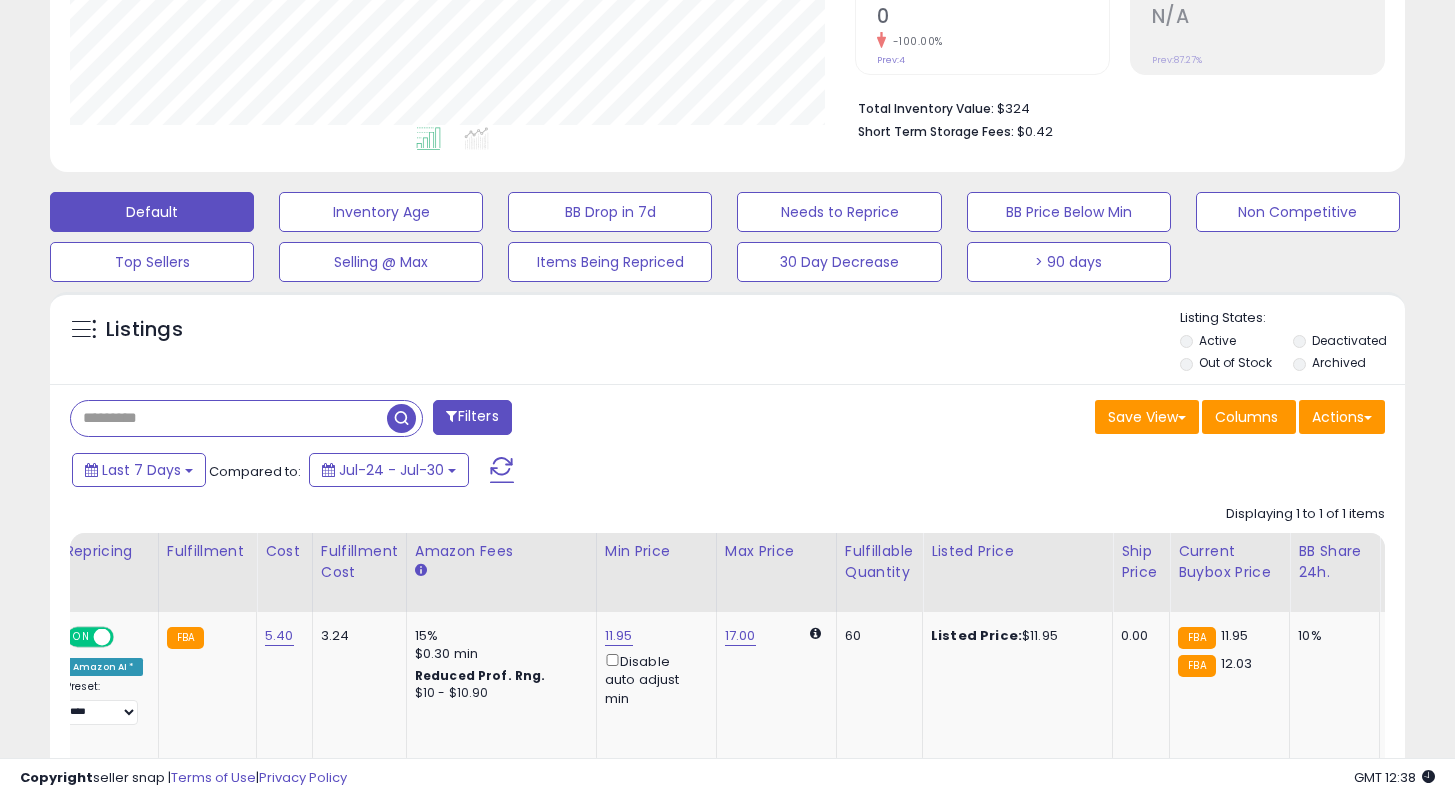 click at bounding box center (401, 418) 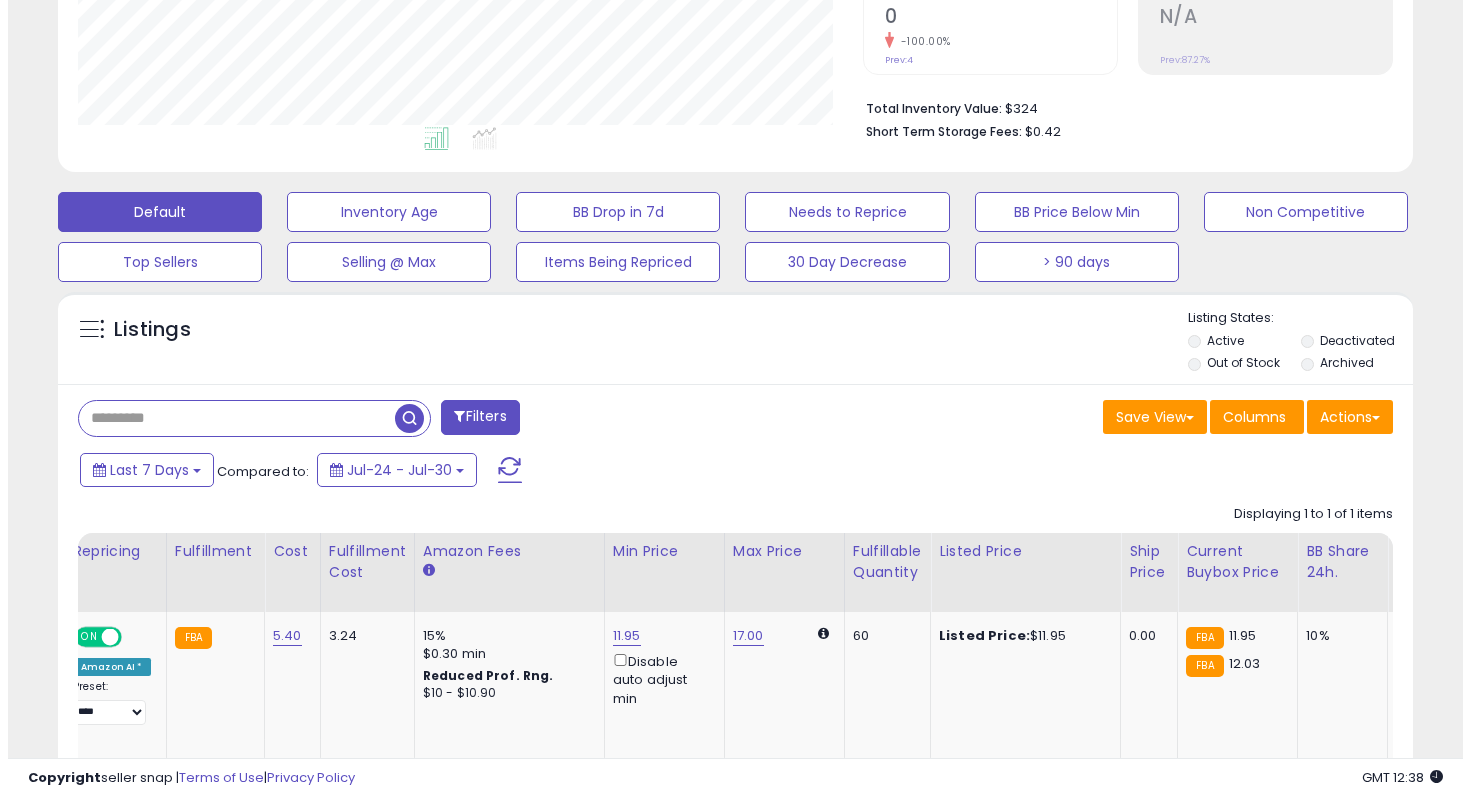scroll, scrollTop: 422, scrollLeft: 0, axis: vertical 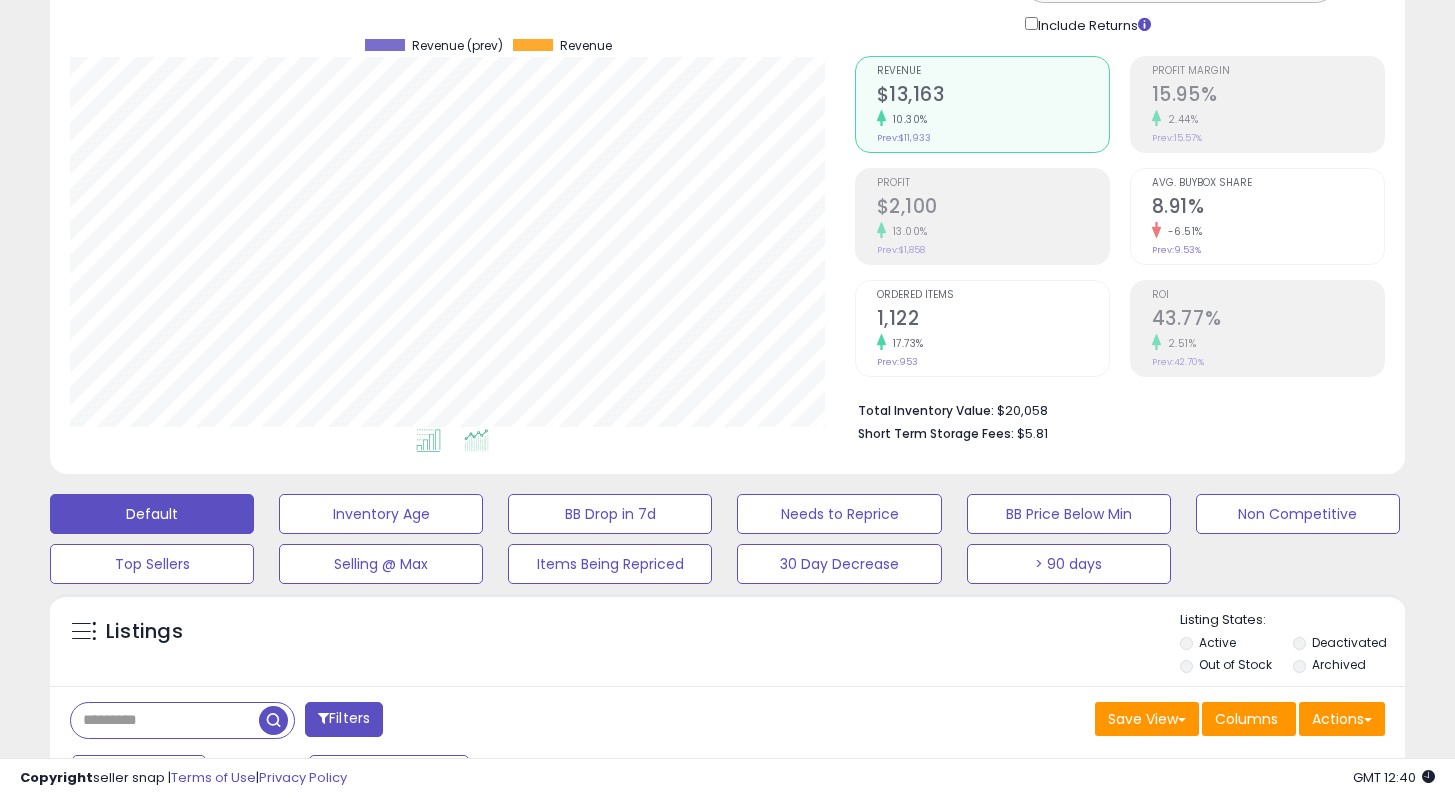 click at bounding box center (476, 440) 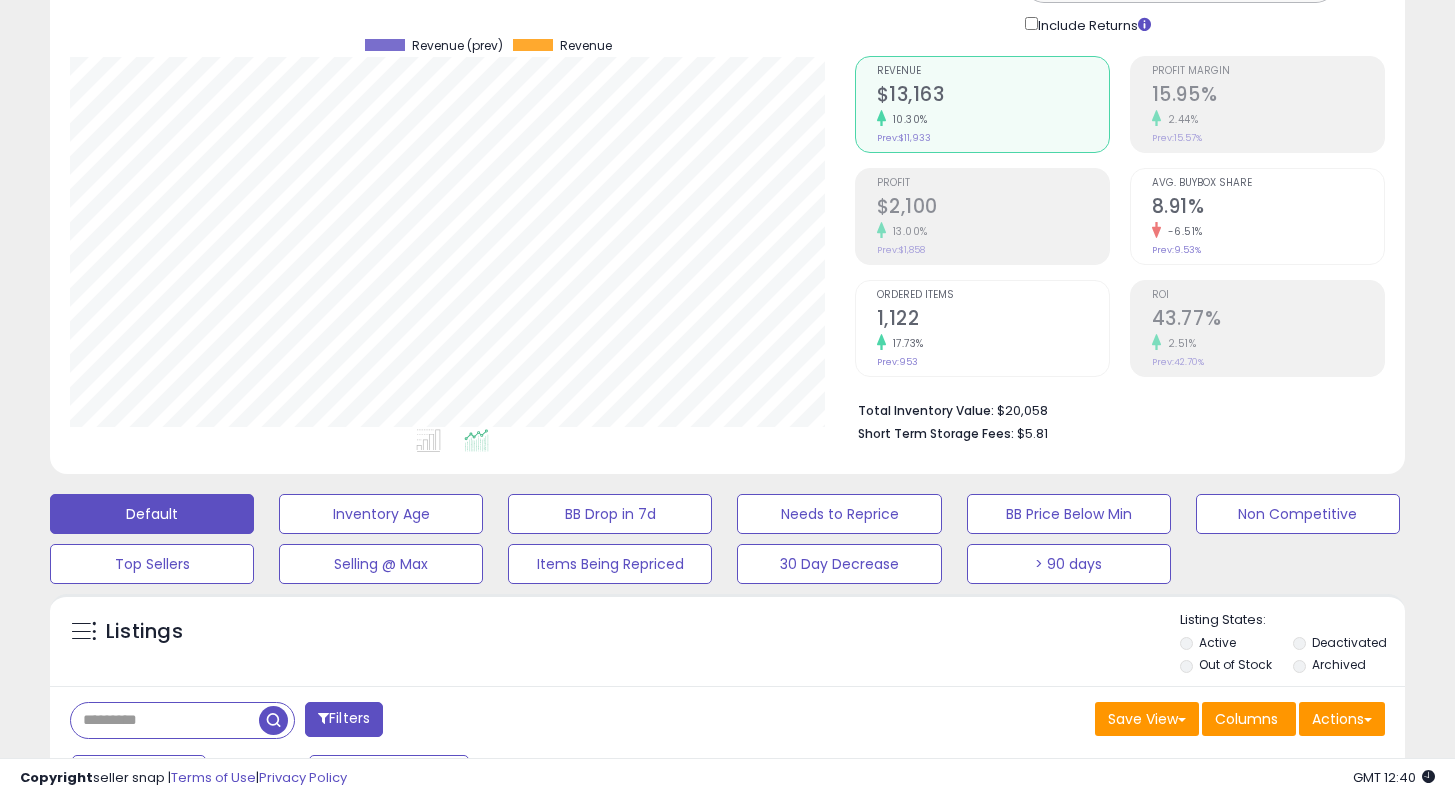 scroll, scrollTop: 999590, scrollLeft: 999215, axis: both 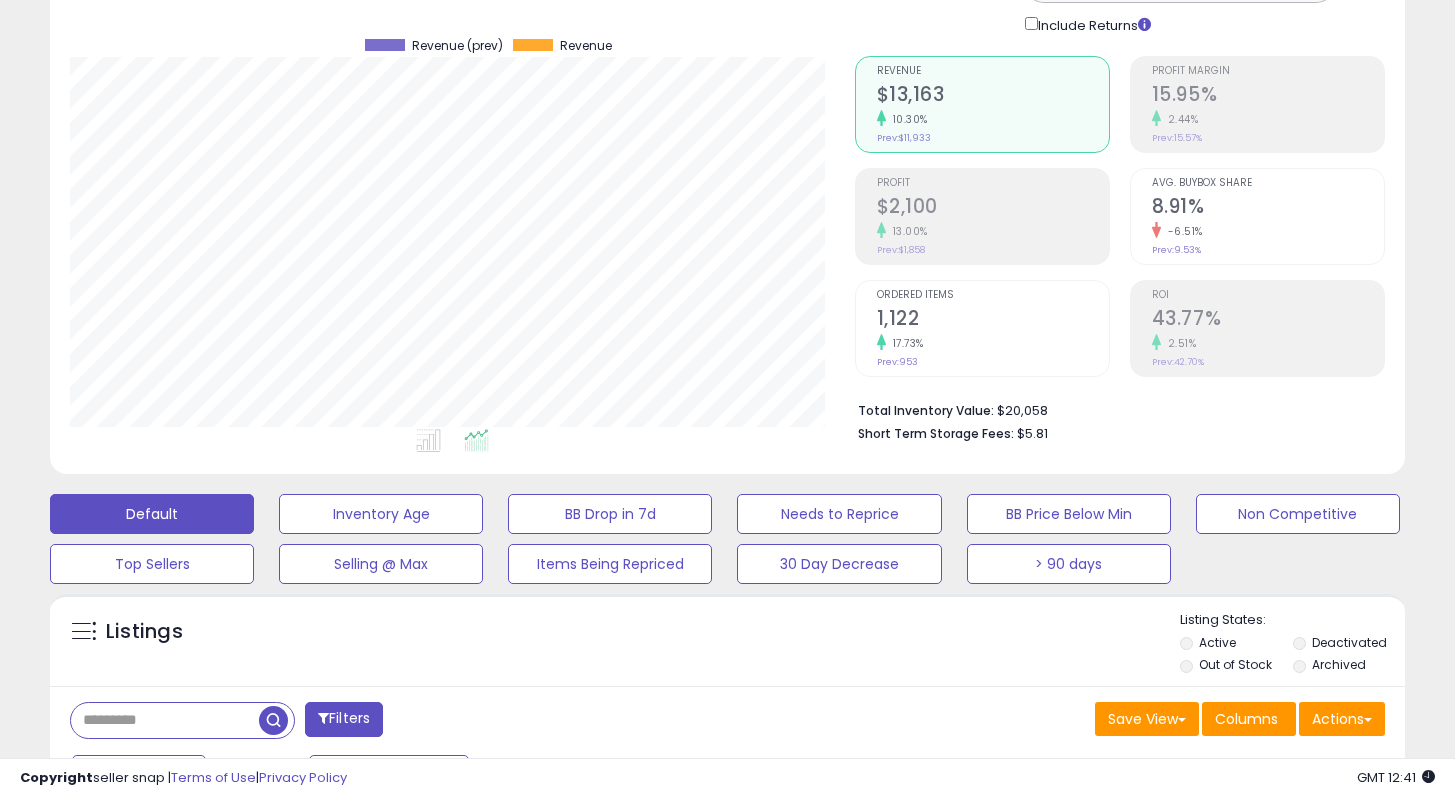 click at bounding box center [385, 45] 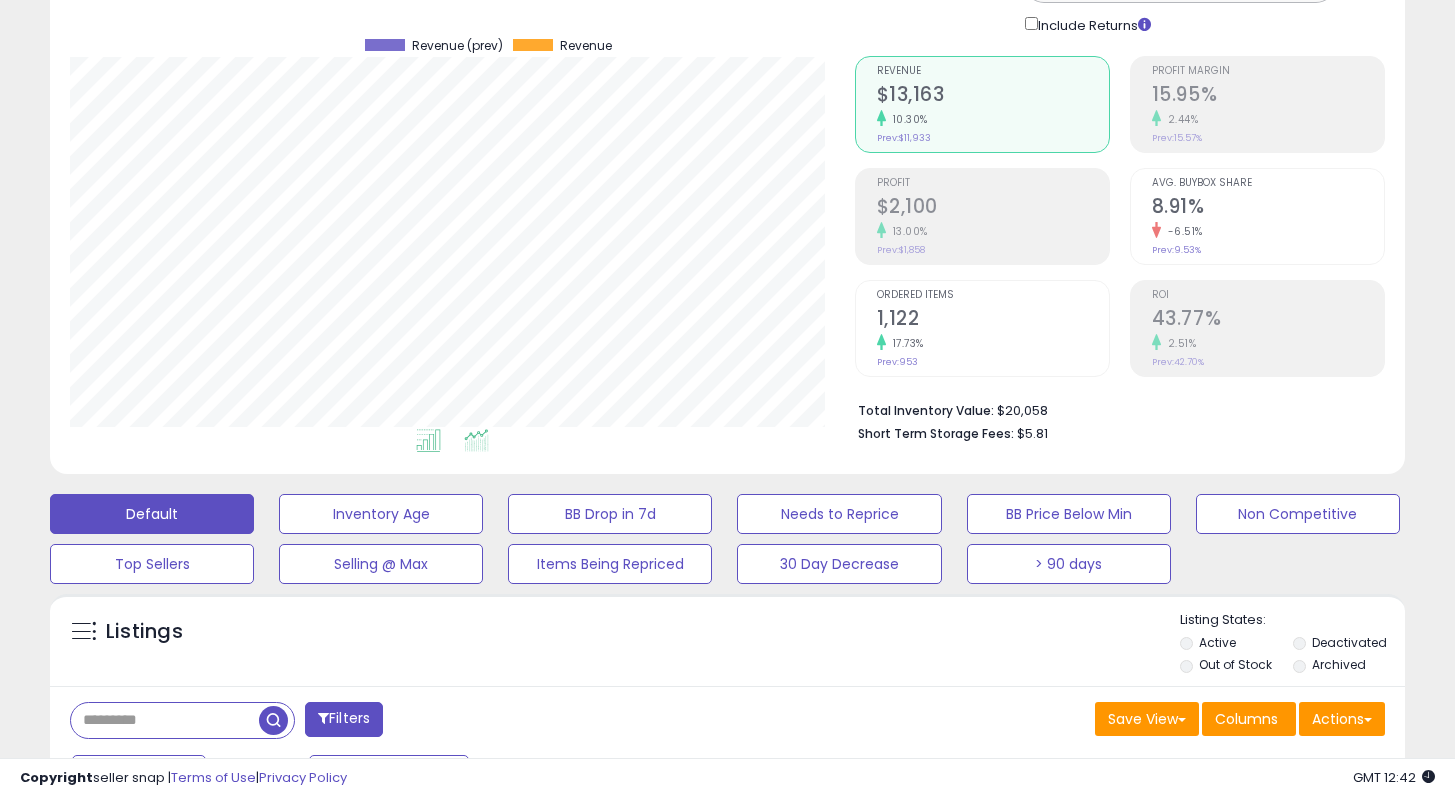 click at bounding box center (428, 440) 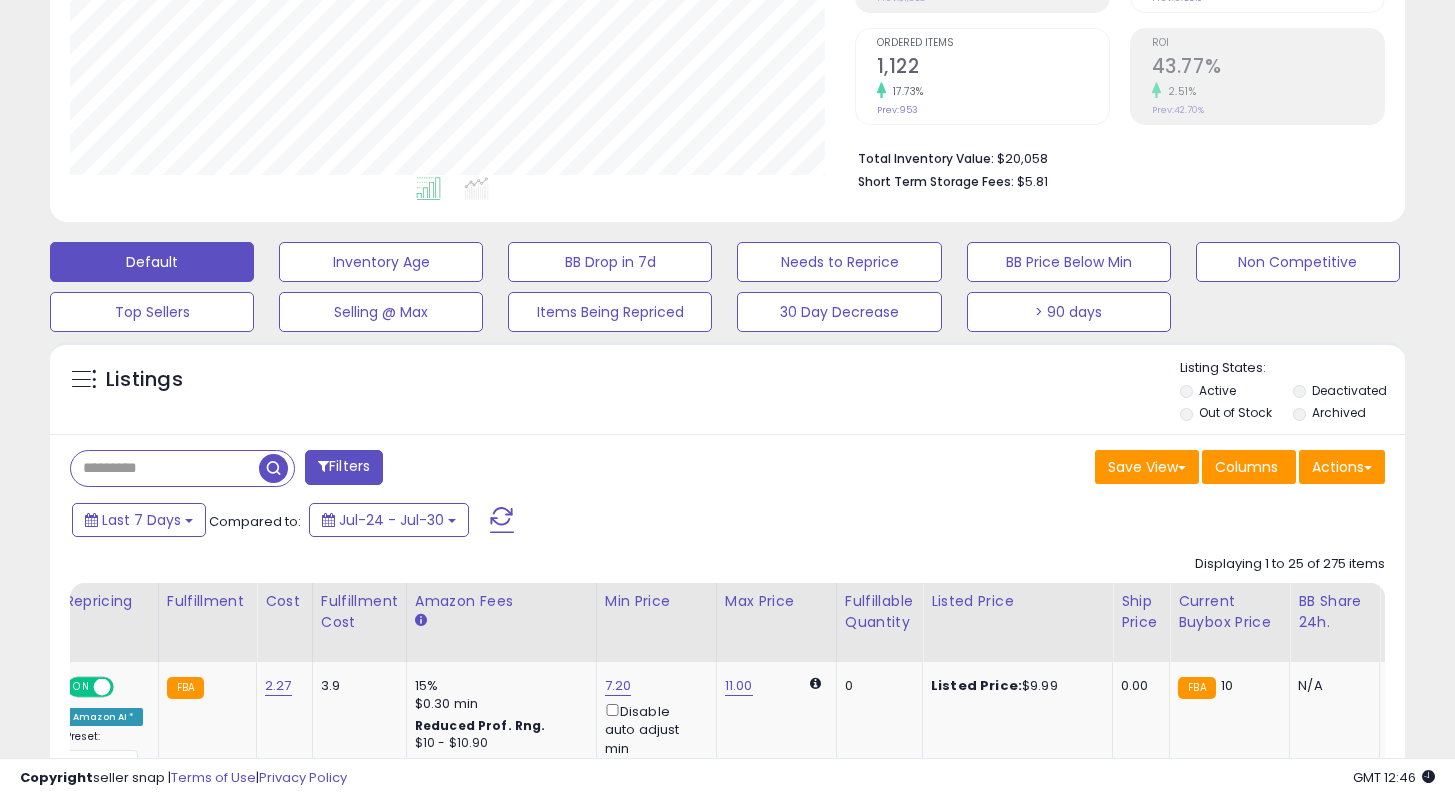 scroll, scrollTop: 389, scrollLeft: 0, axis: vertical 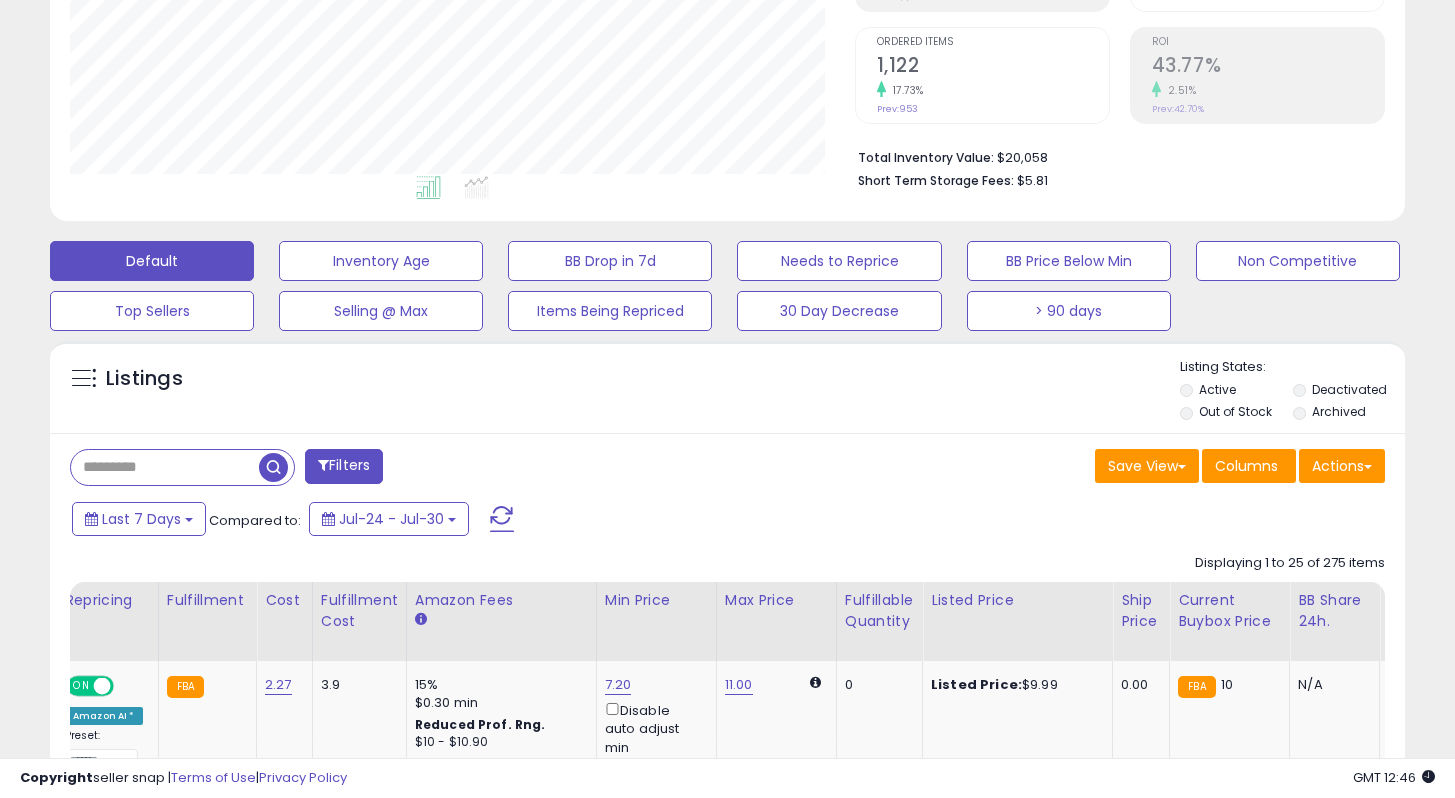 click at bounding box center (165, 467) 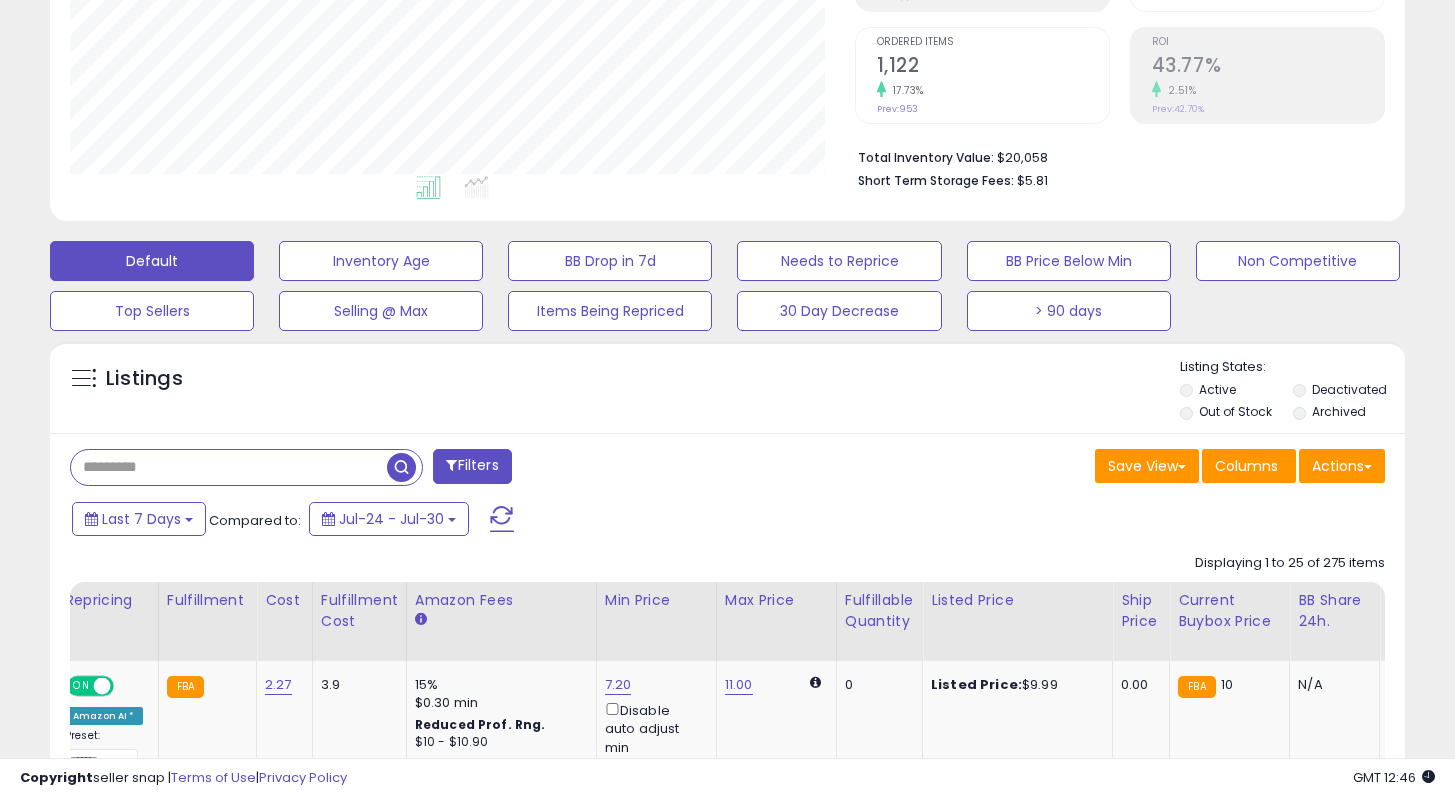 paste on "**********" 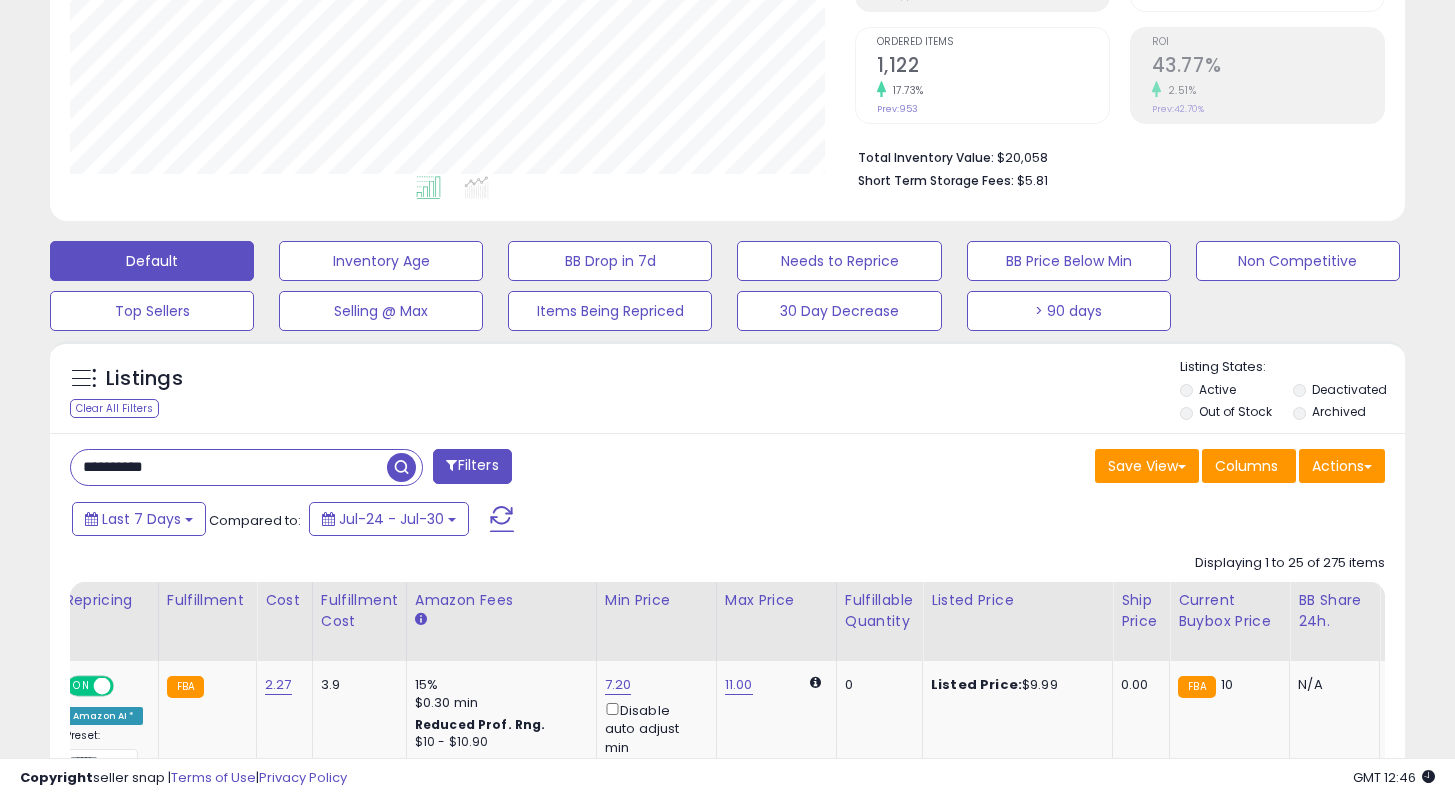 click at bounding box center [401, 467] 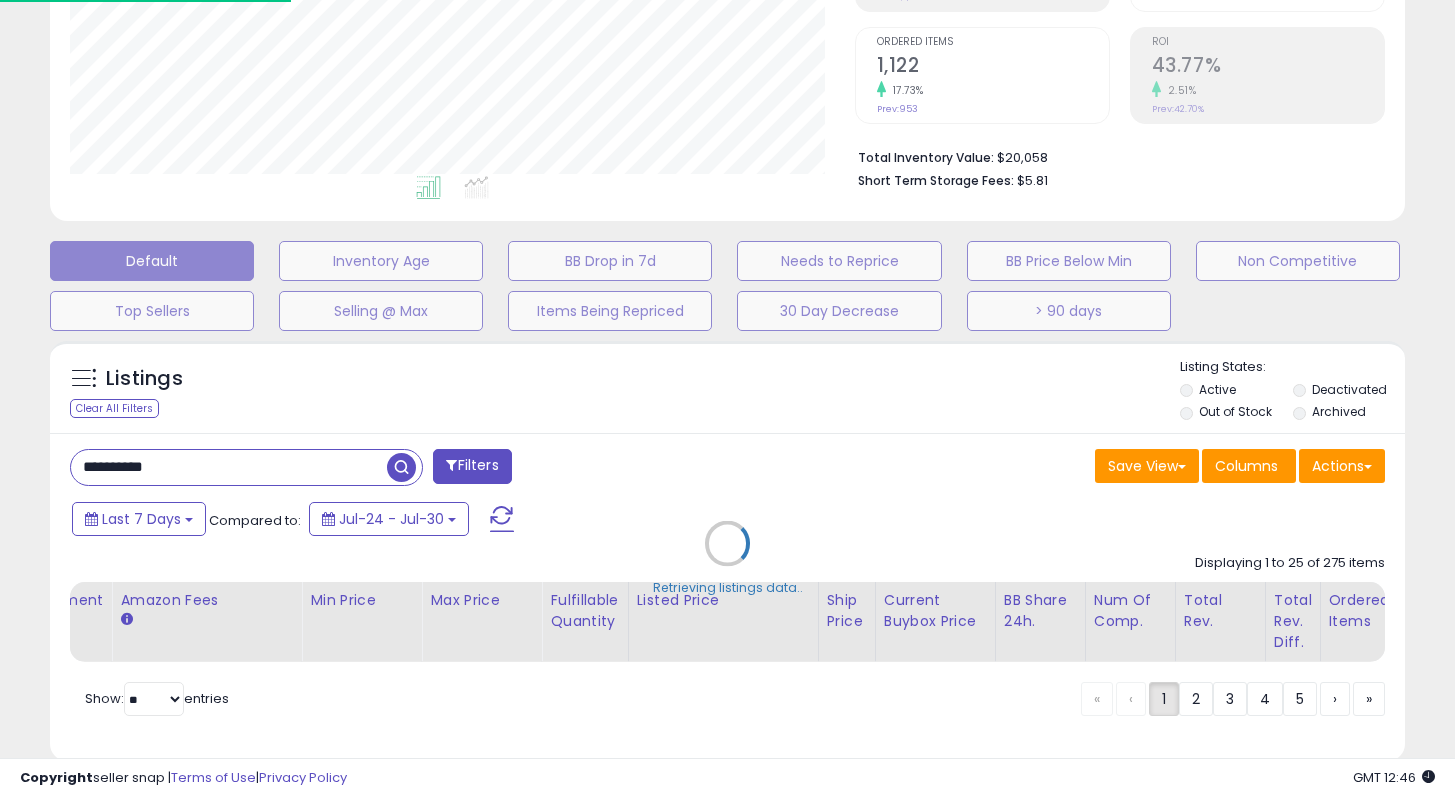 scroll, scrollTop: 999590, scrollLeft: 999206, axis: both 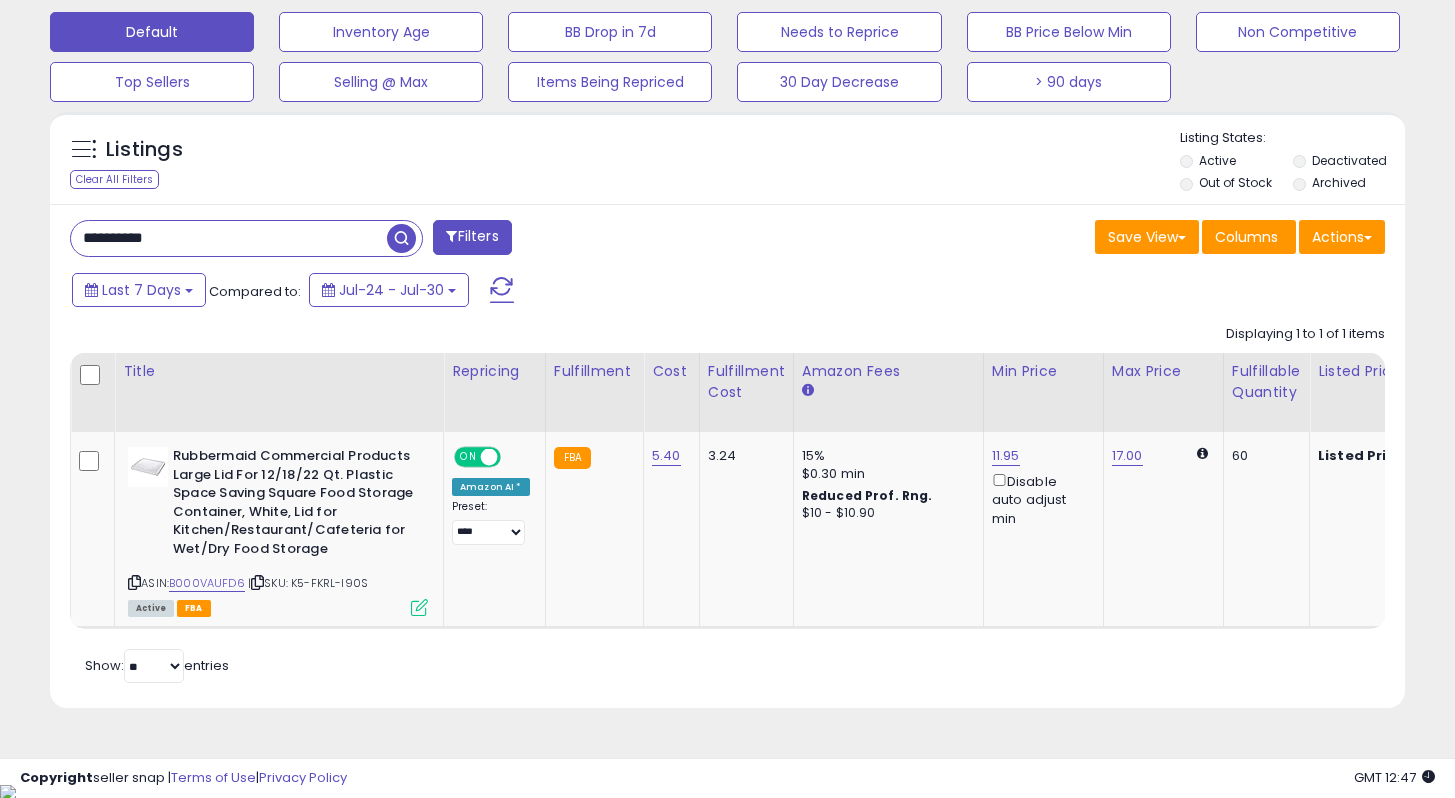 click on "**********" at bounding box center [229, 238] 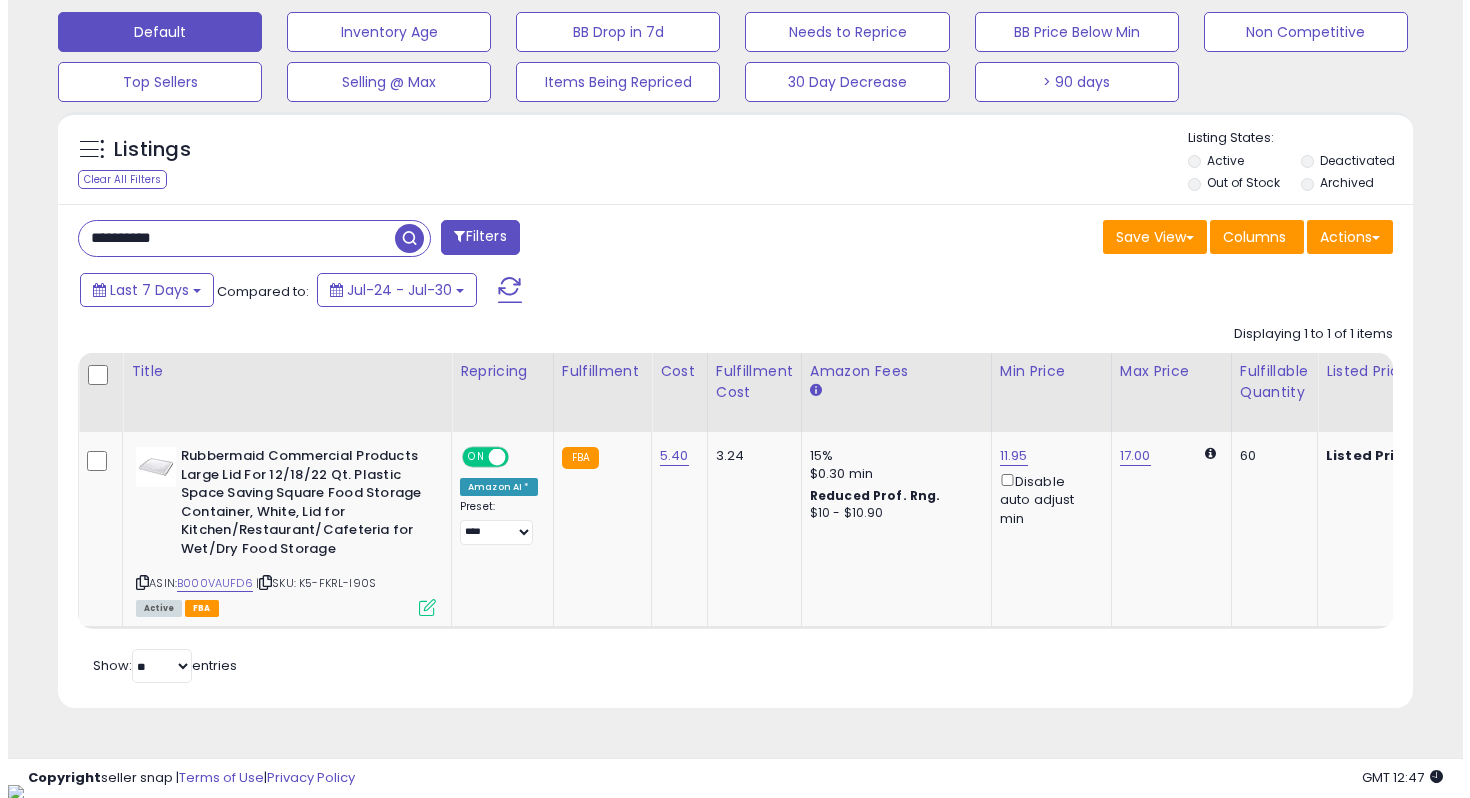scroll, scrollTop: 422, scrollLeft: 0, axis: vertical 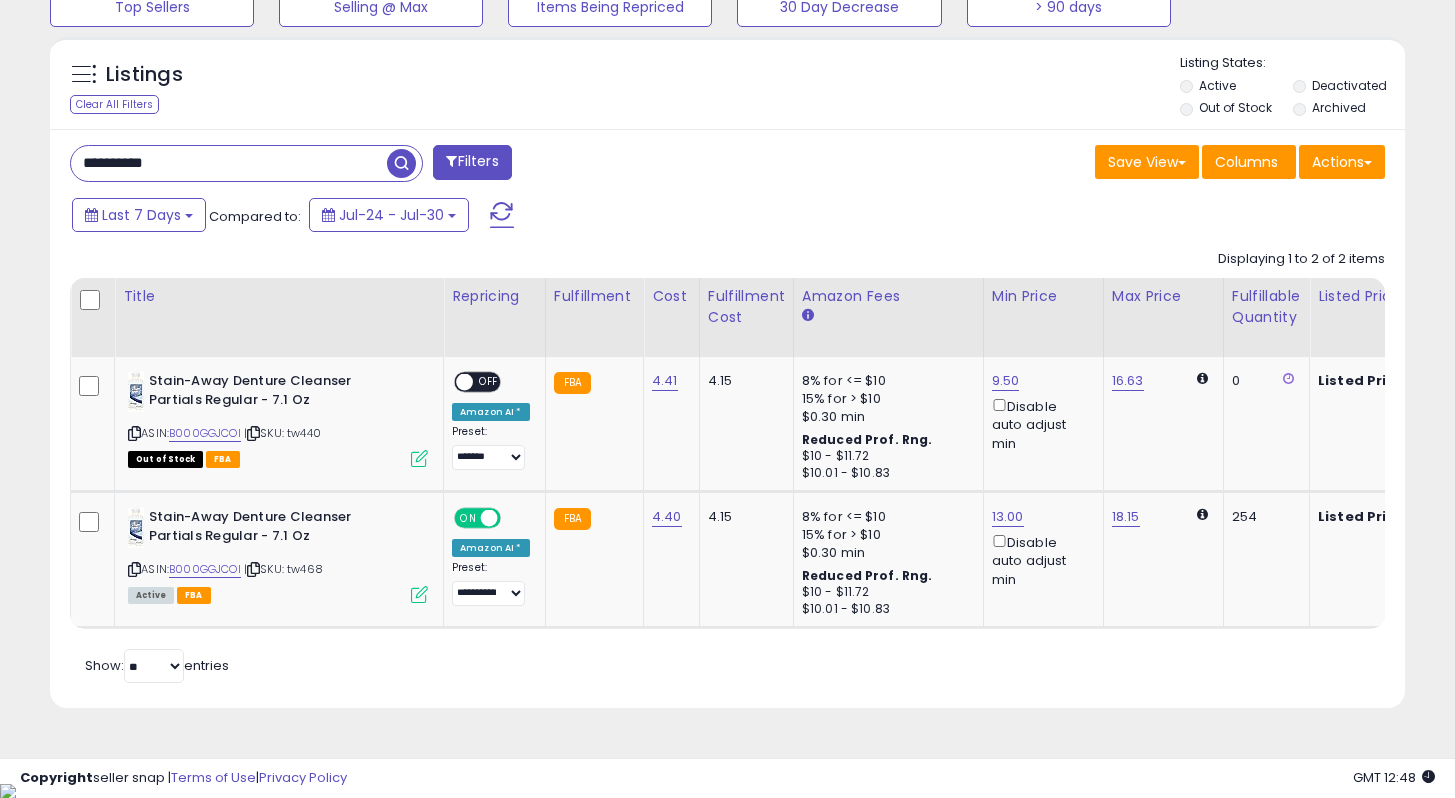 click on "**********" at bounding box center (229, 163) 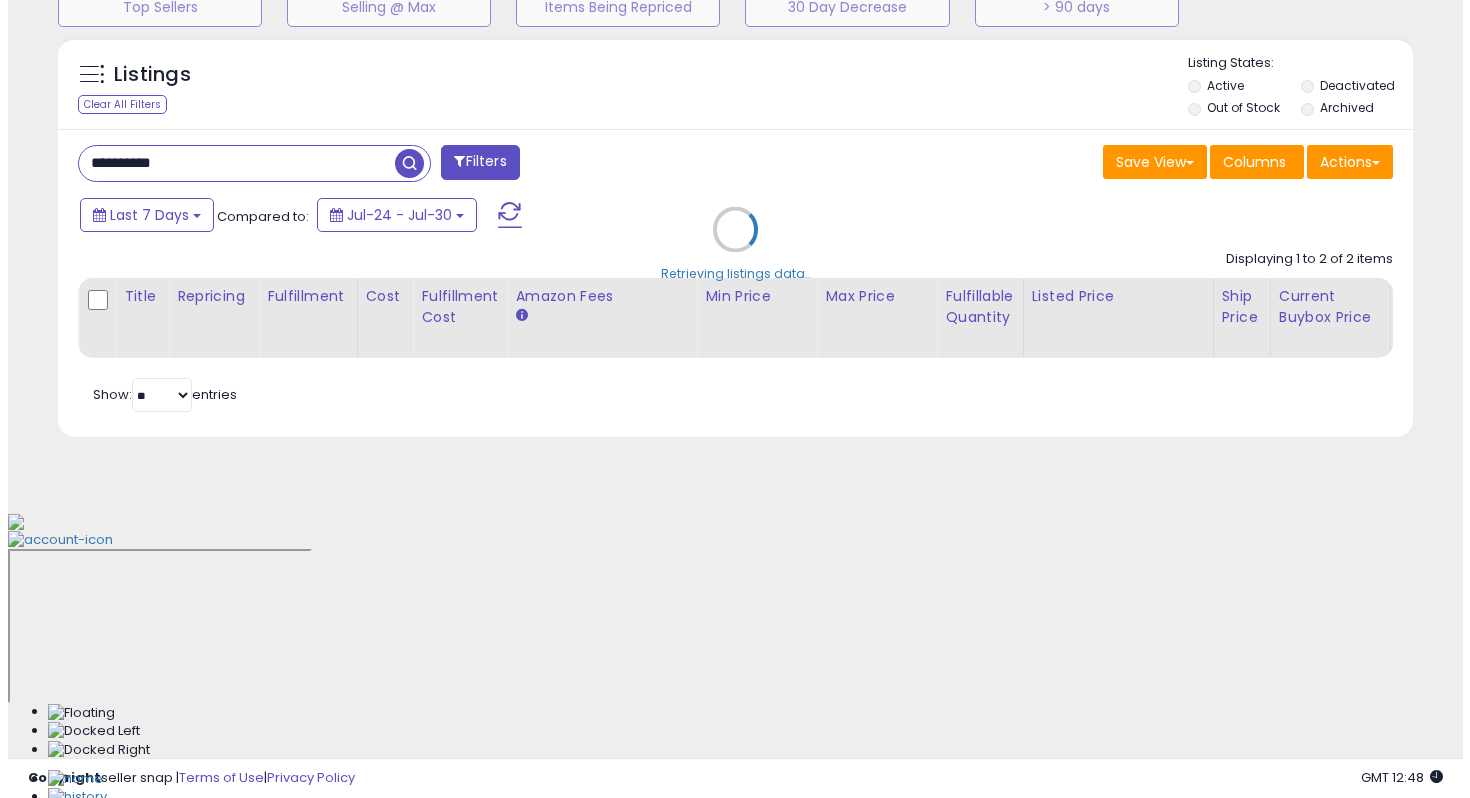 scroll, scrollTop: 422, scrollLeft: 0, axis: vertical 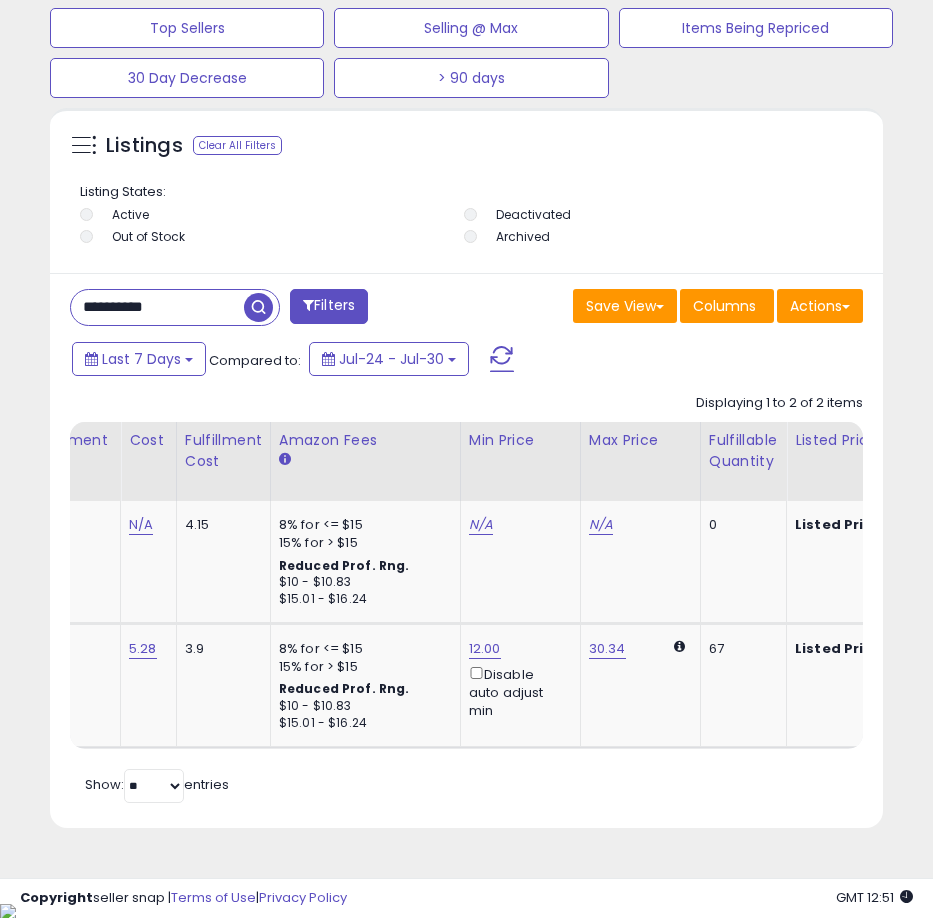 click on "**********" at bounding box center [157, 307] 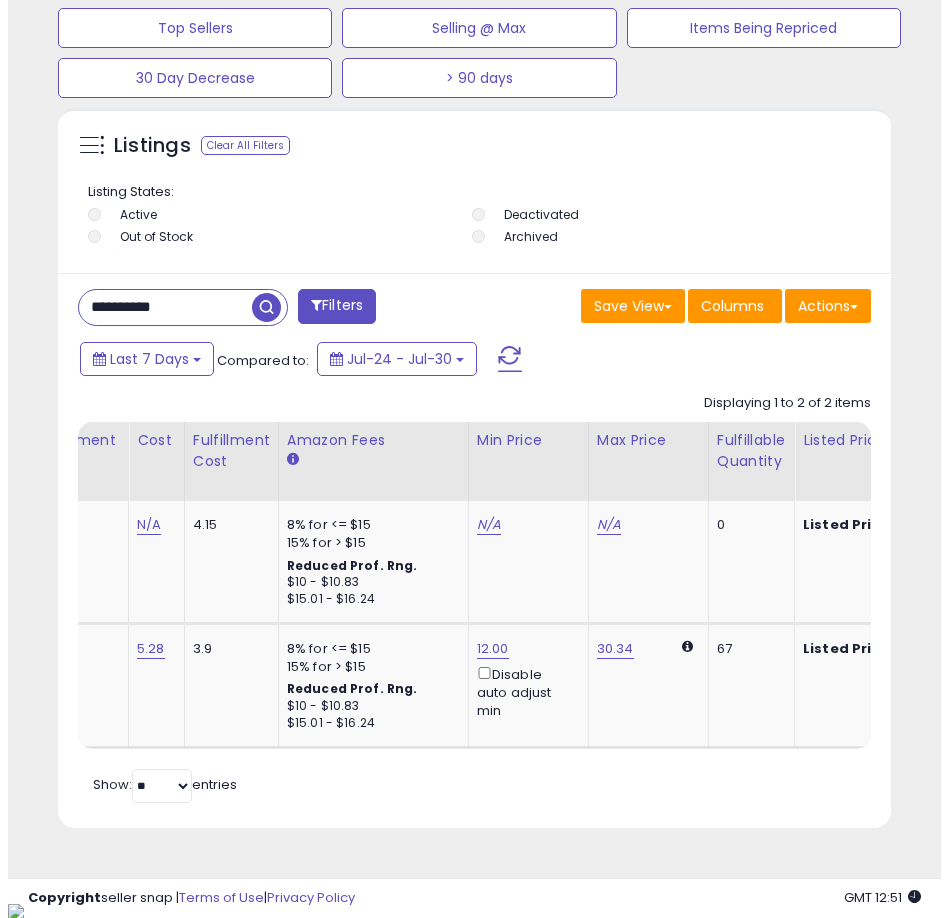 scroll, scrollTop: 1166, scrollLeft: 0, axis: vertical 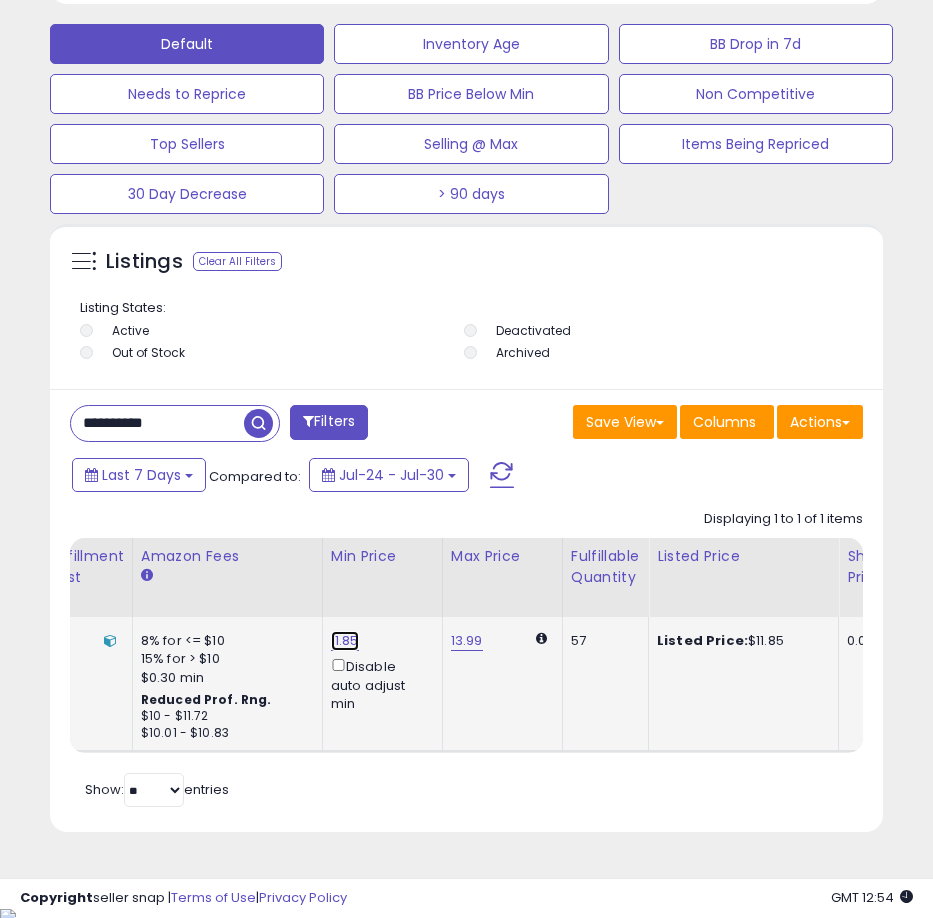 click on "11.85" at bounding box center [345, 641] 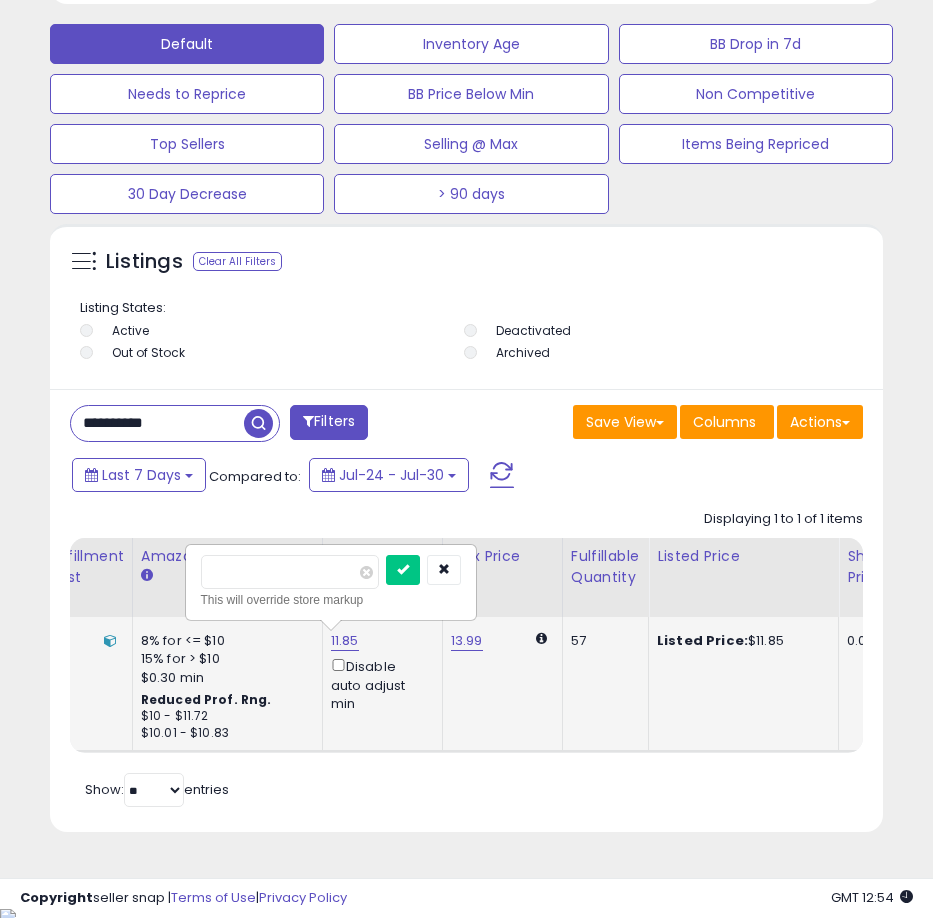 type on "*****" 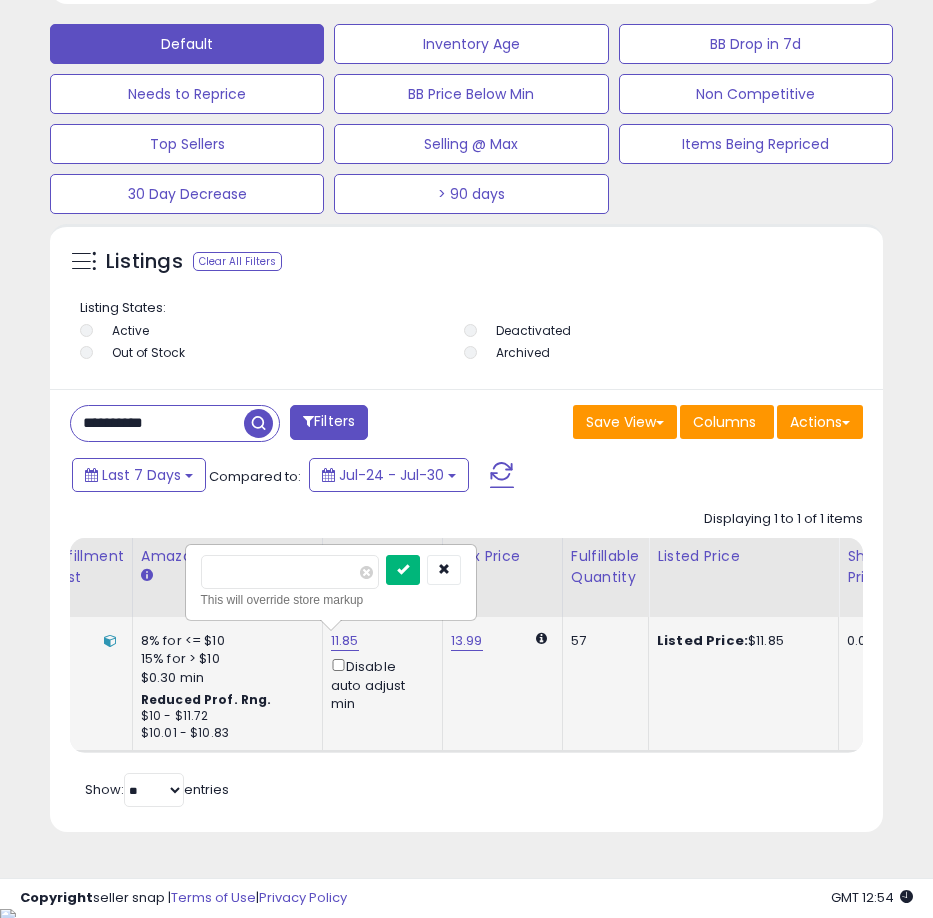 click at bounding box center [403, 569] 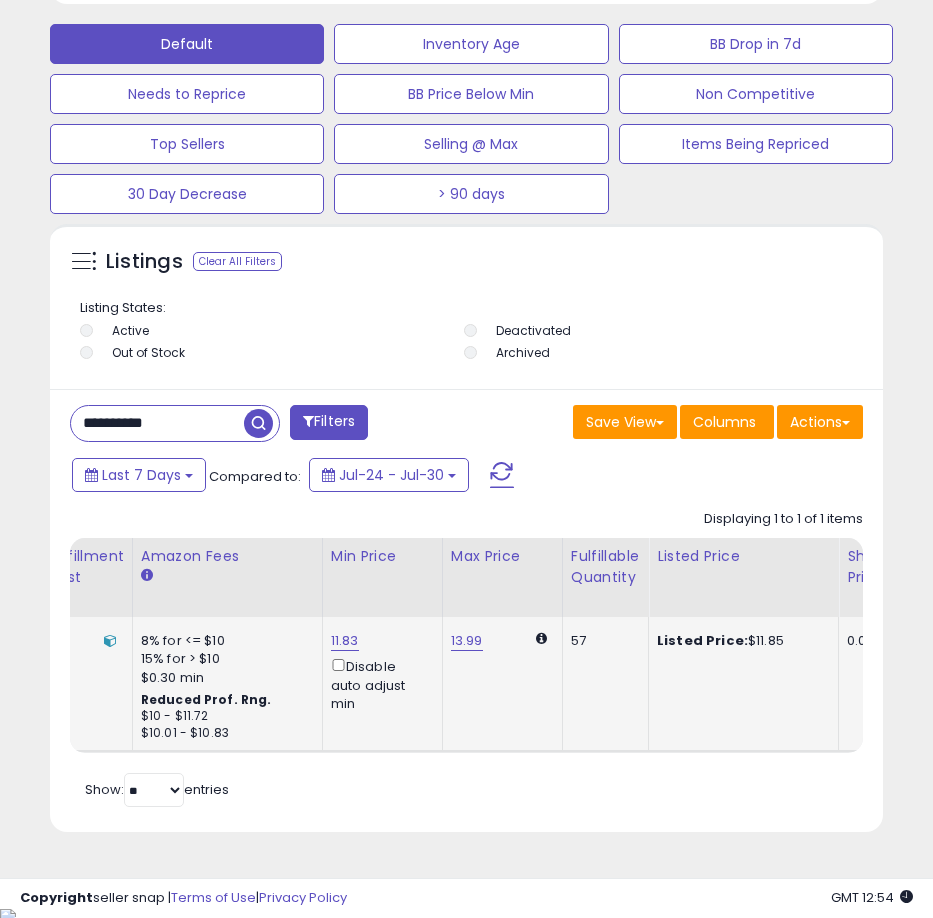click on "**********" at bounding box center (157, 423) 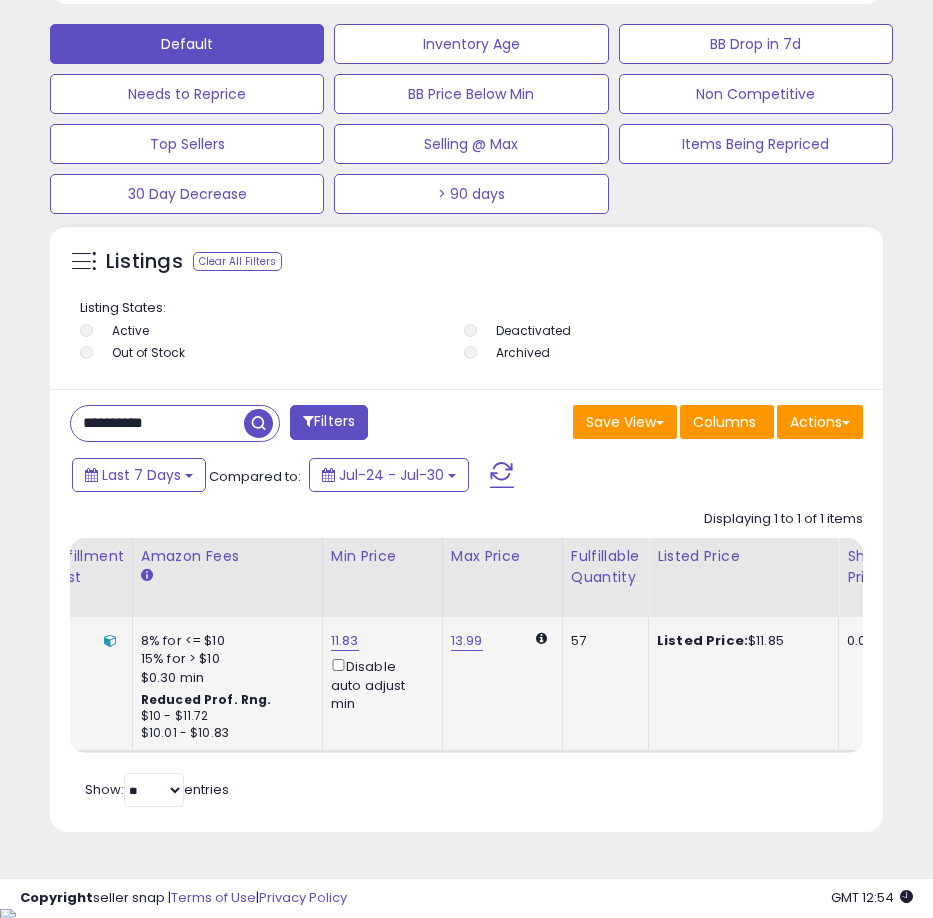 click on "**********" at bounding box center (157, 423) 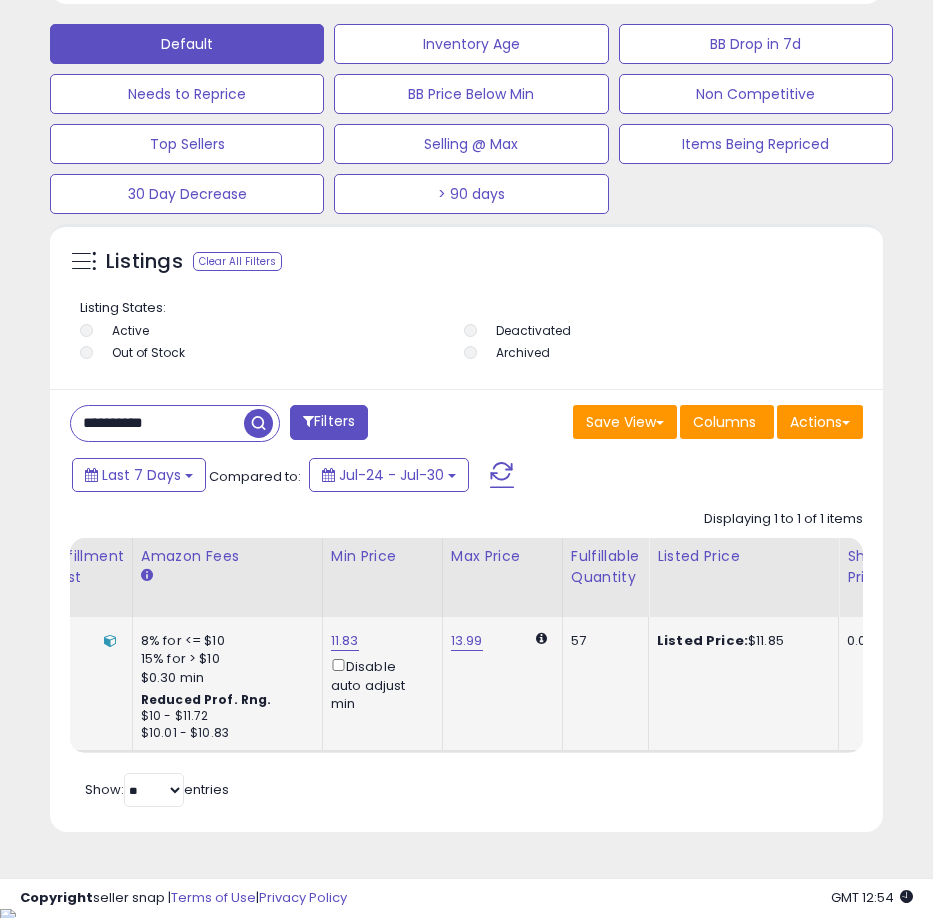 paste 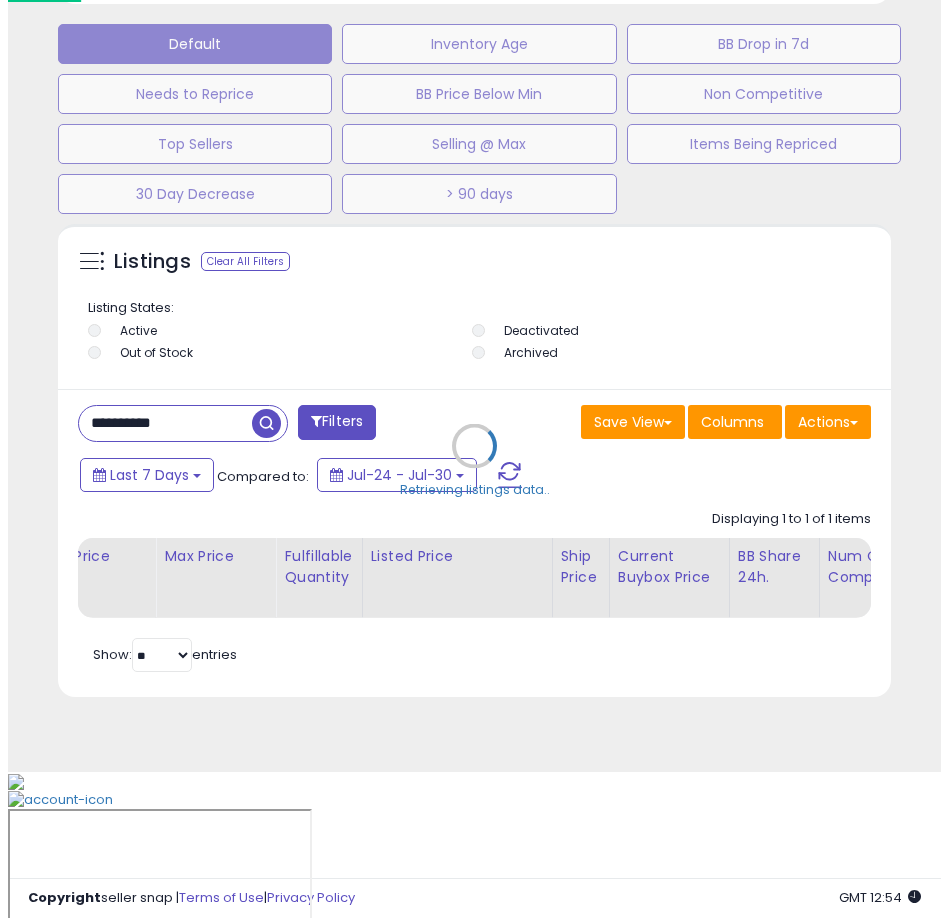 scroll, scrollTop: 1166, scrollLeft: 0, axis: vertical 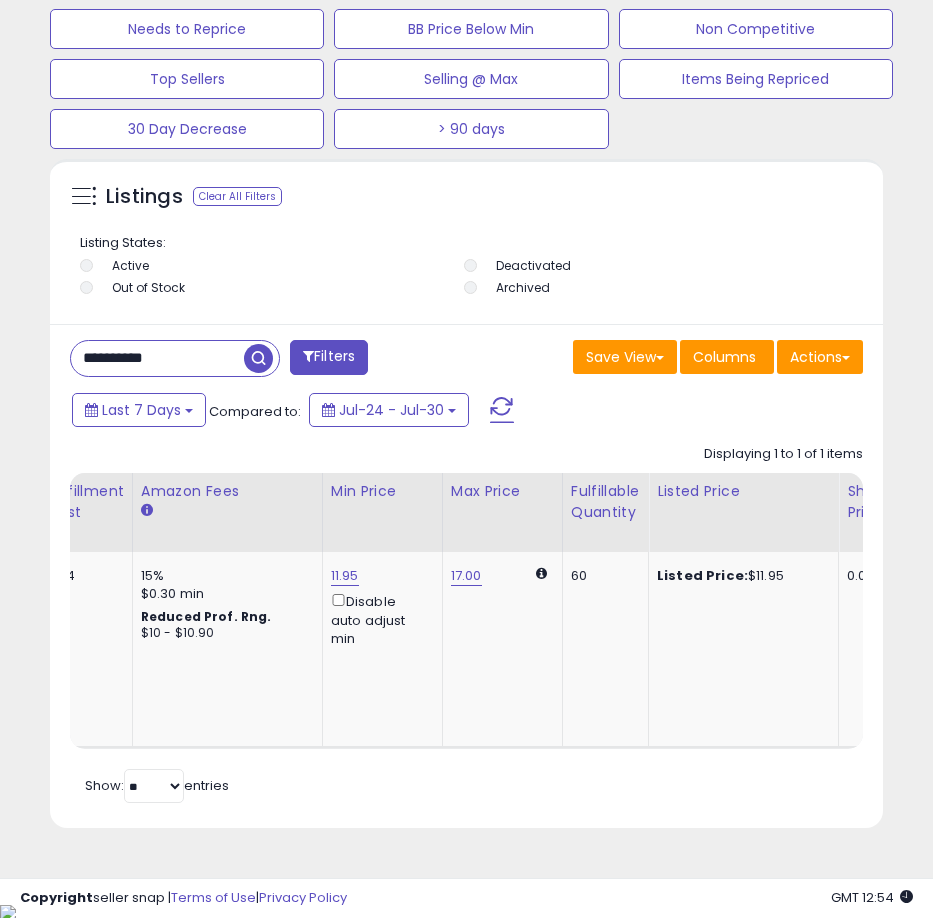 click on "**********" at bounding box center (157, 358) 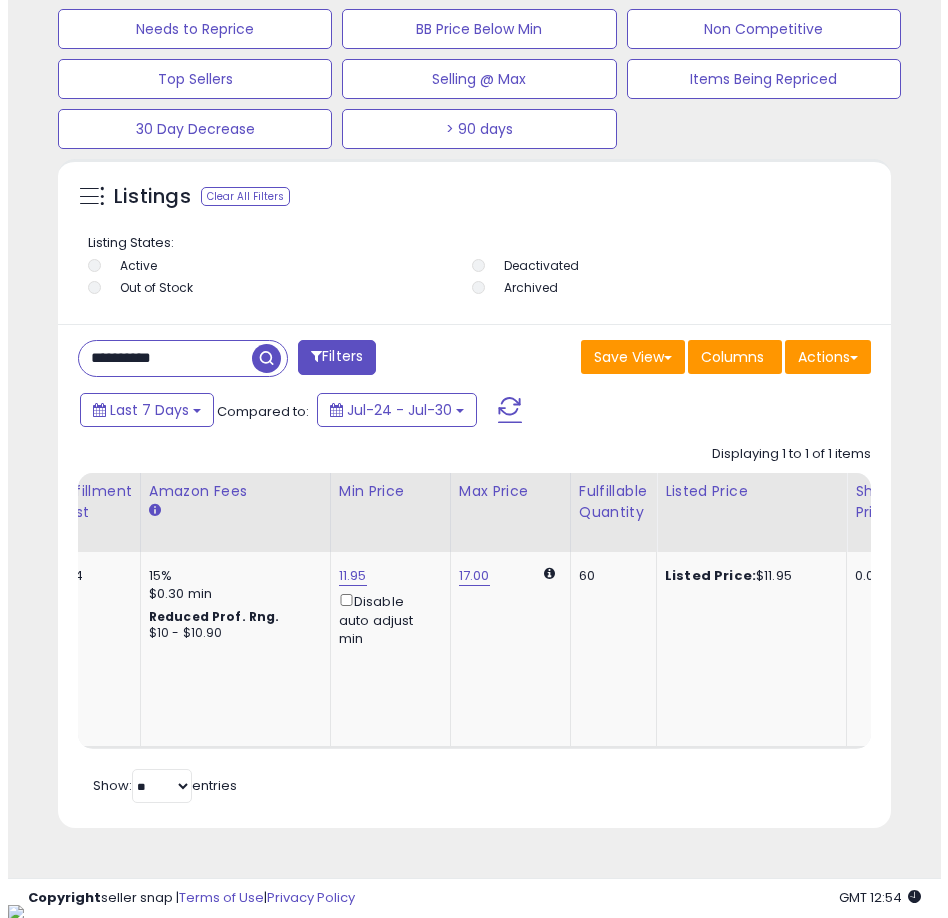 scroll, scrollTop: 1166, scrollLeft: 0, axis: vertical 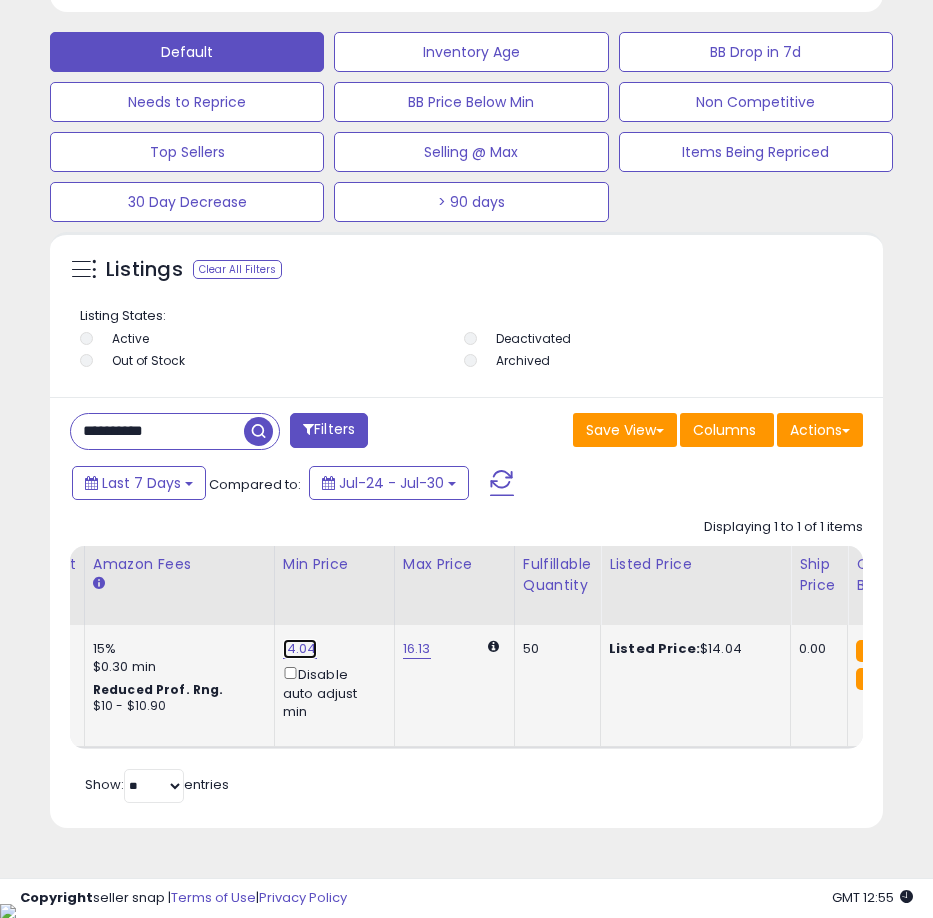 click on "14.04" at bounding box center [300, 649] 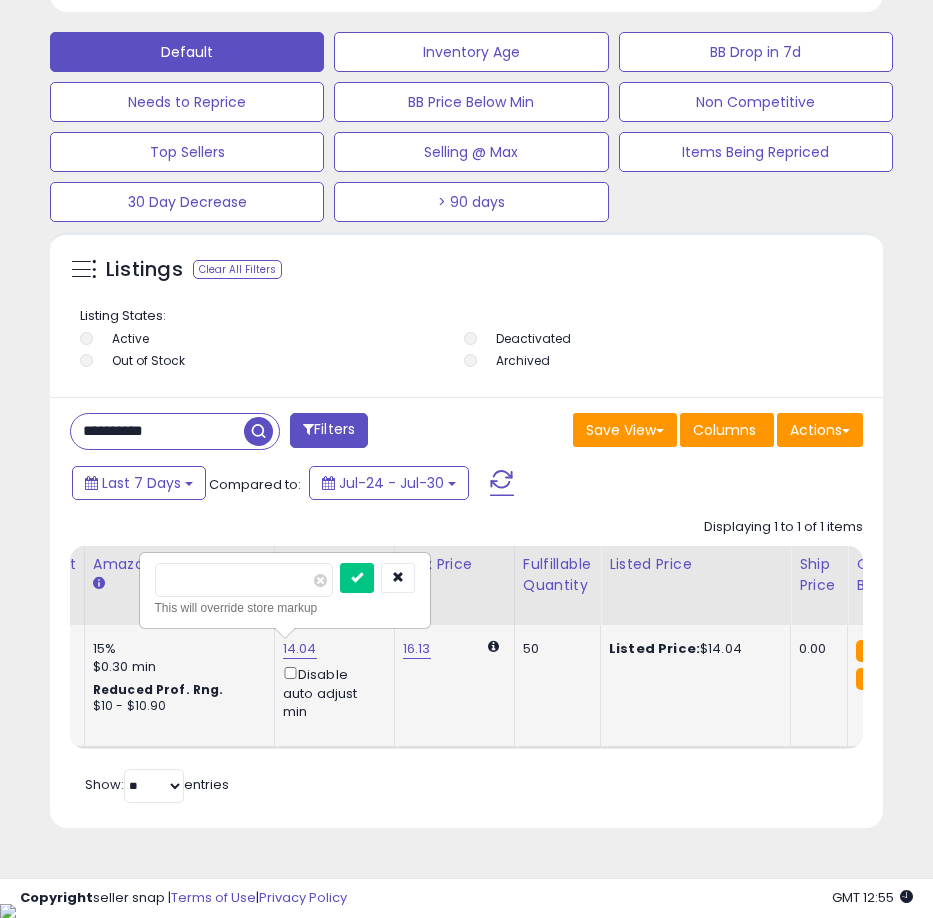 click on "*****" at bounding box center [244, 580] 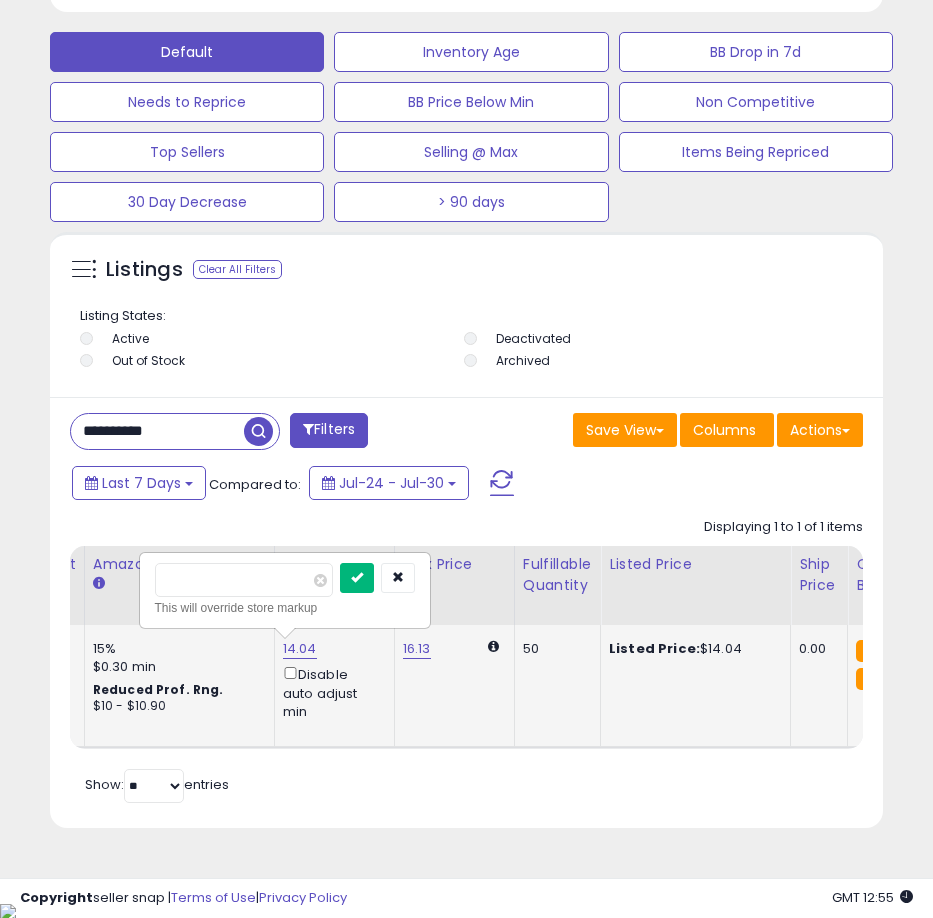 type on "*****" 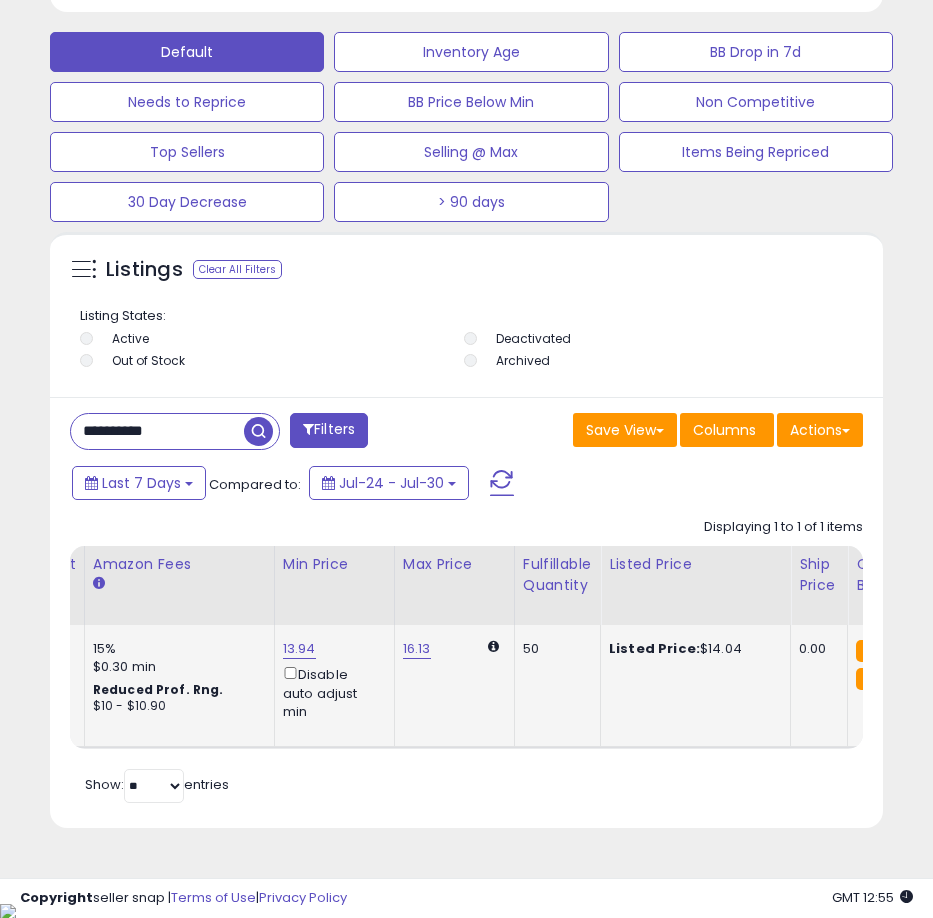 scroll, scrollTop: 0, scrollLeft: 556, axis: horizontal 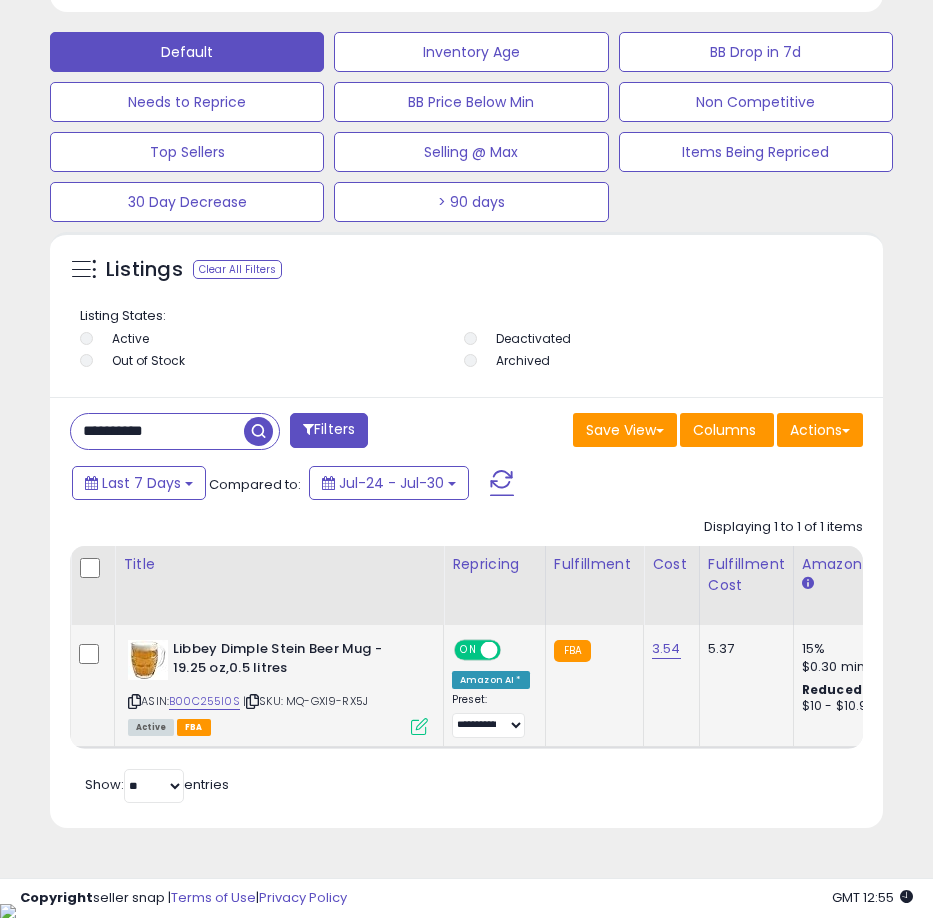 click on "**********" at bounding box center [157, 431] 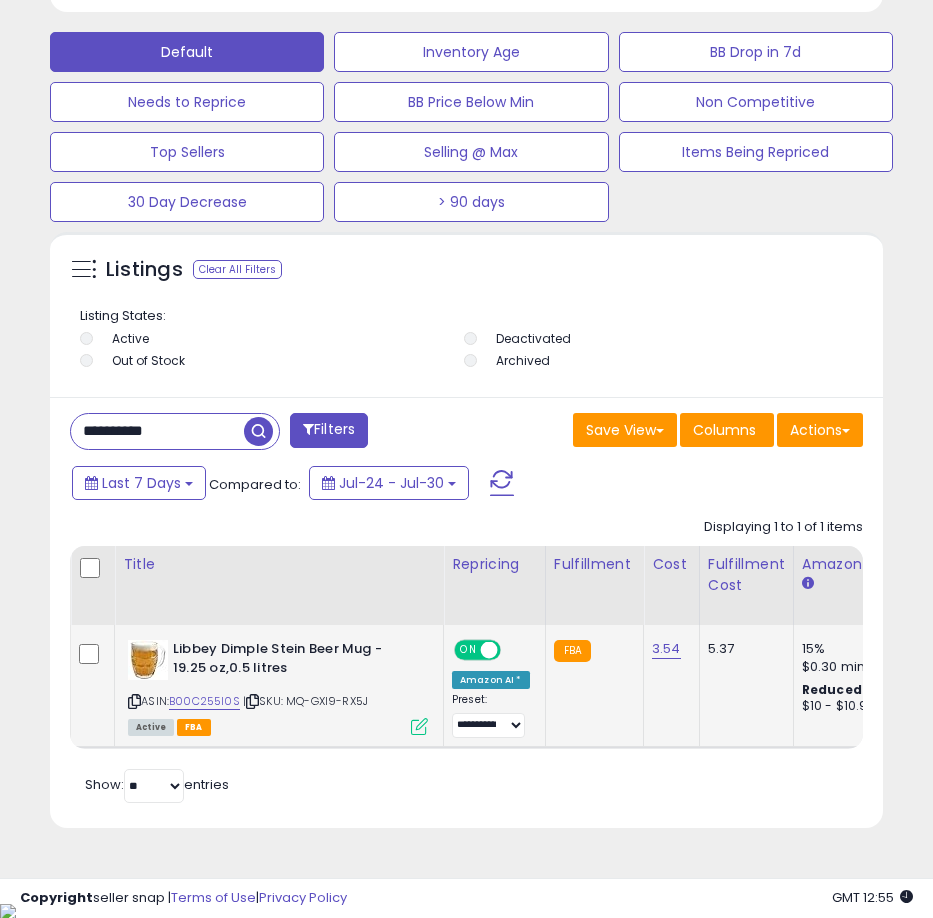 click on "**********" at bounding box center [157, 431] 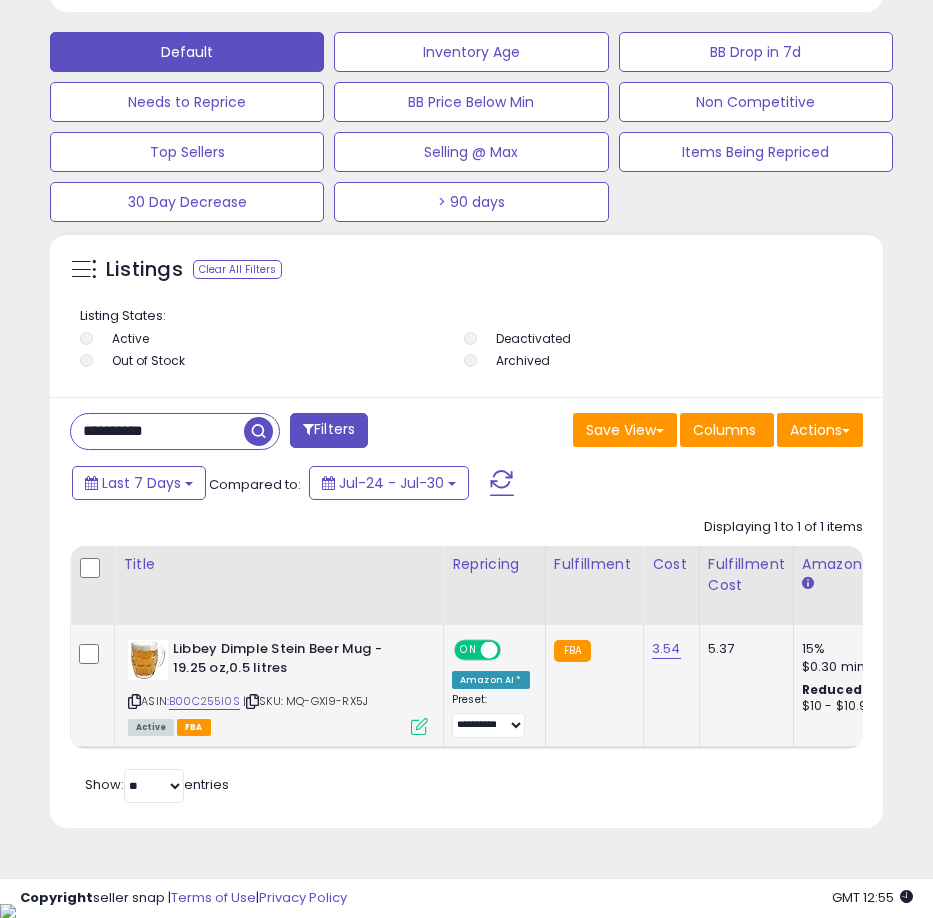 paste 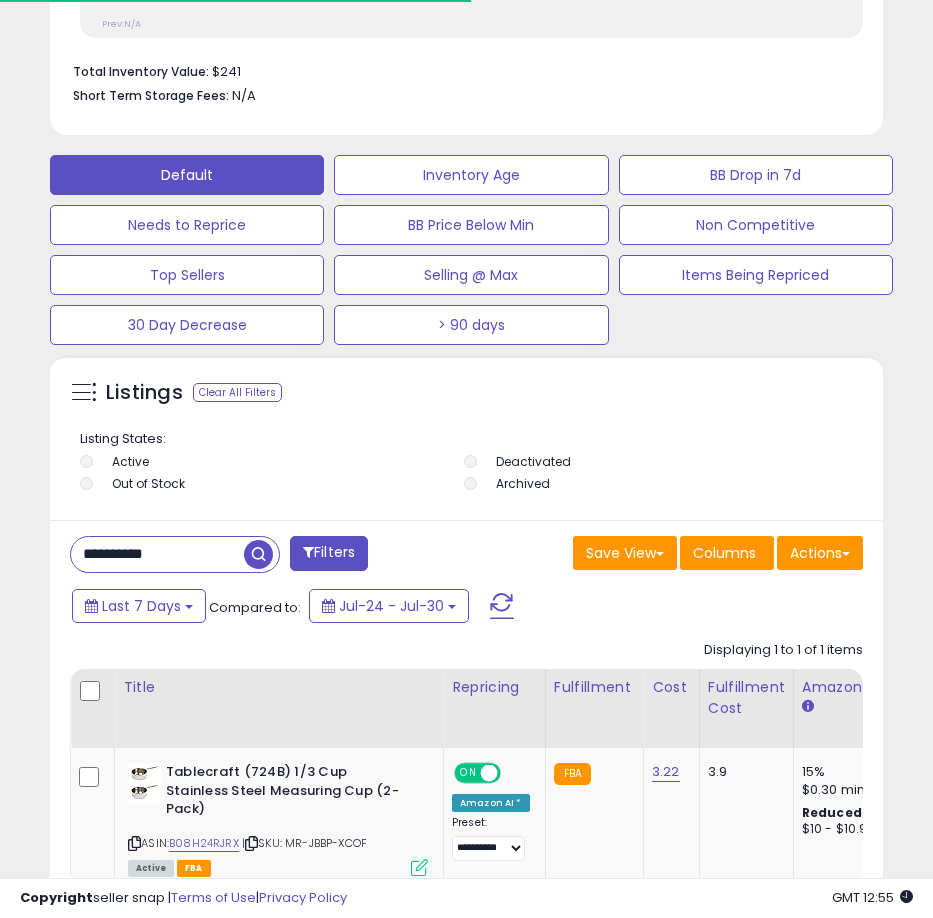 scroll, scrollTop: 390, scrollLeft: 823, axis: both 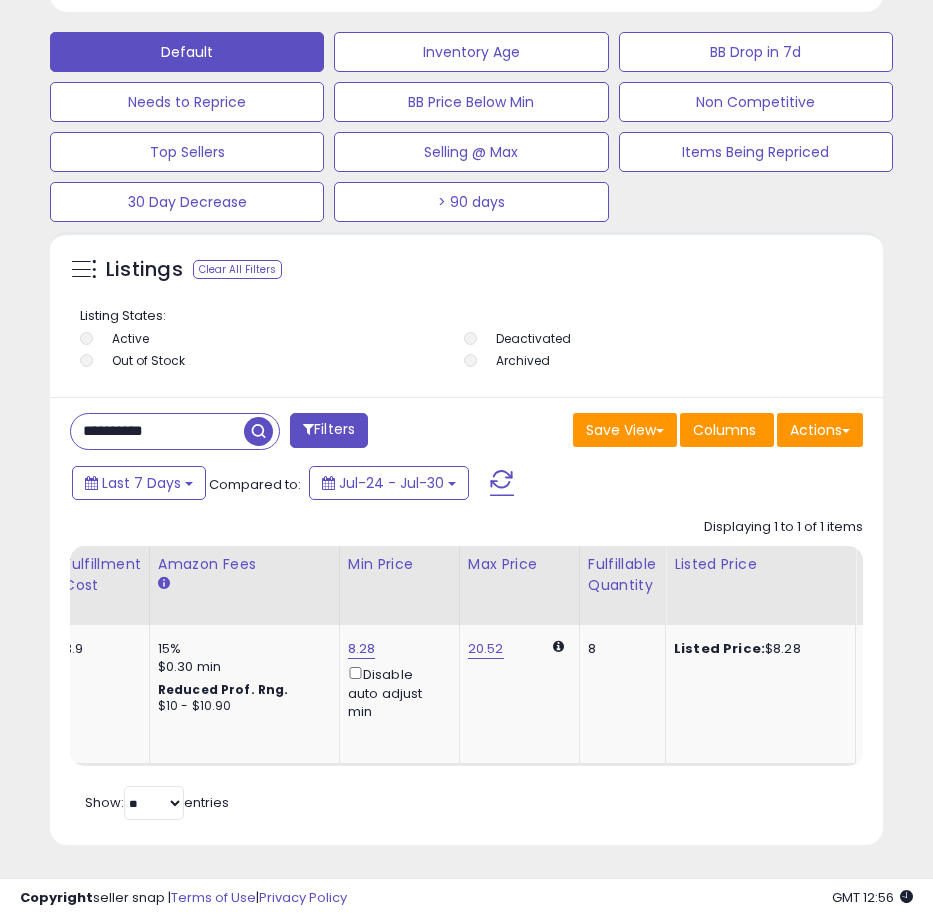 click on "**********" at bounding box center [157, 431] 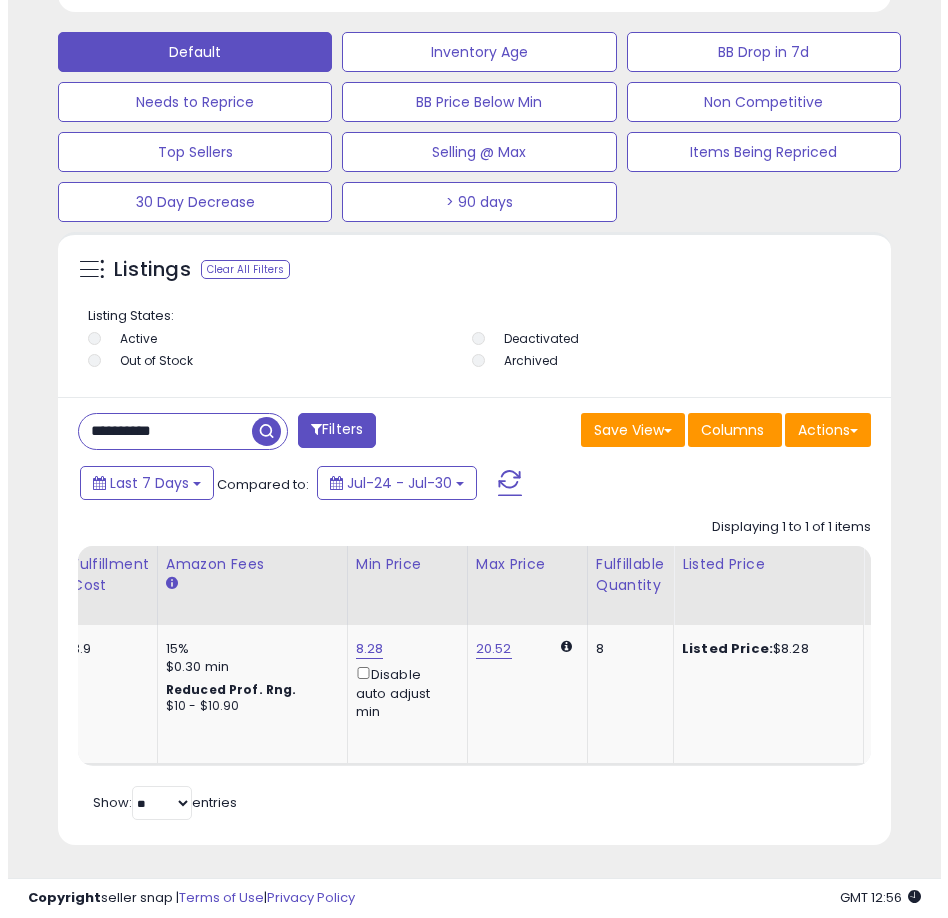 scroll, scrollTop: 1166, scrollLeft: 0, axis: vertical 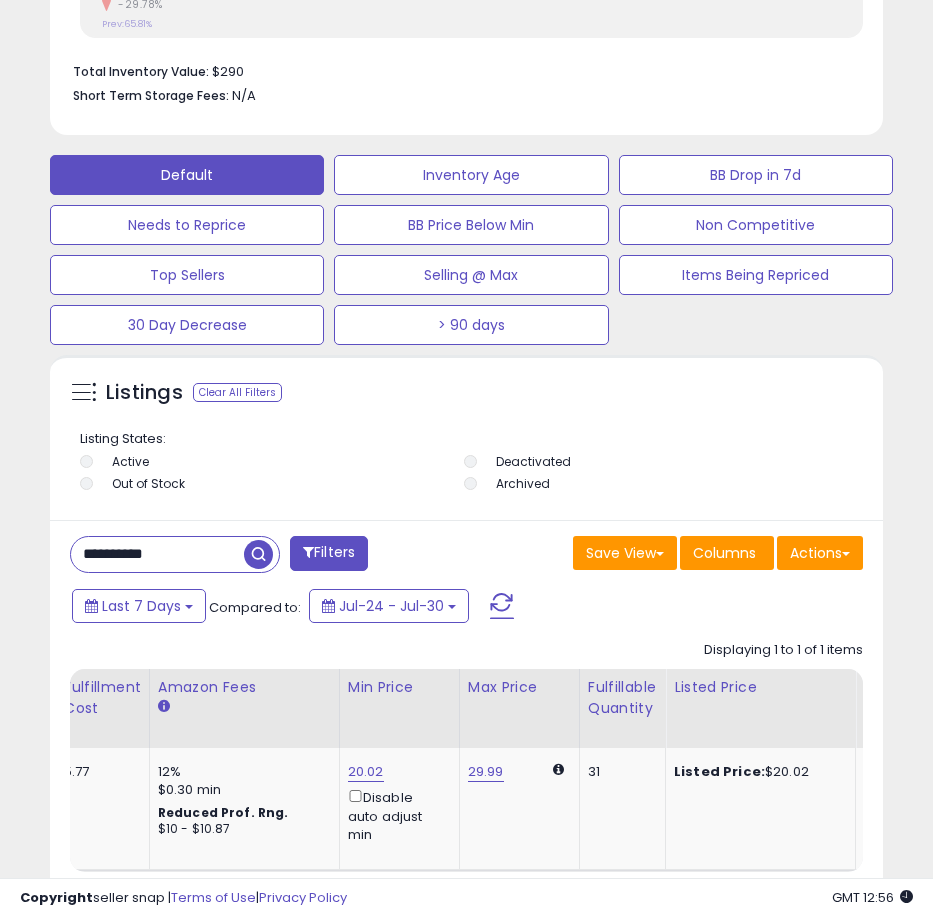 click on "**********" at bounding box center [157, 554] 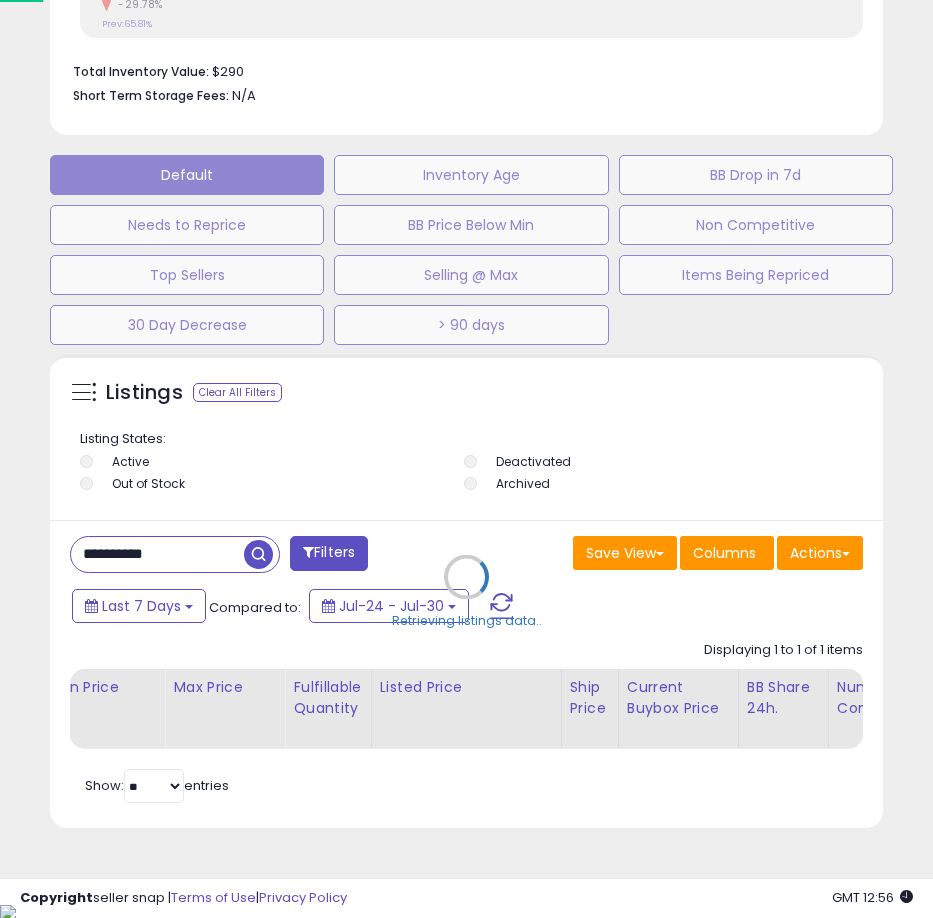 scroll, scrollTop: 999610, scrollLeft: 999162, axis: both 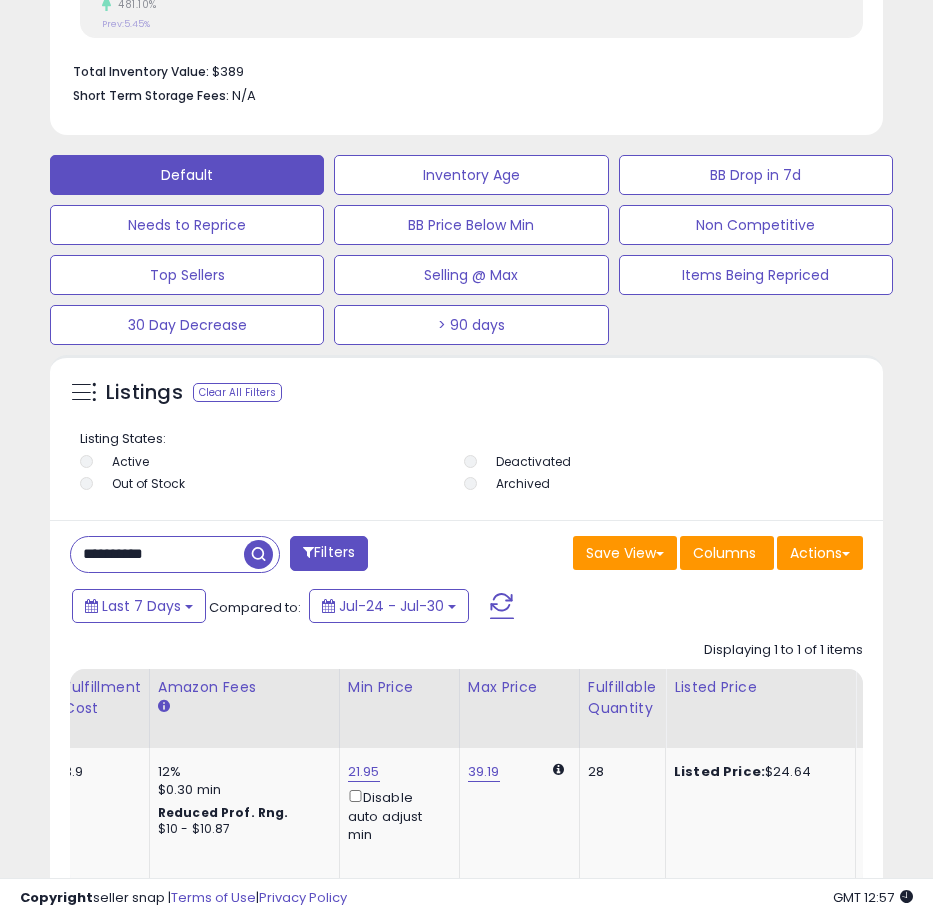 click on "**********" at bounding box center [157, 554] 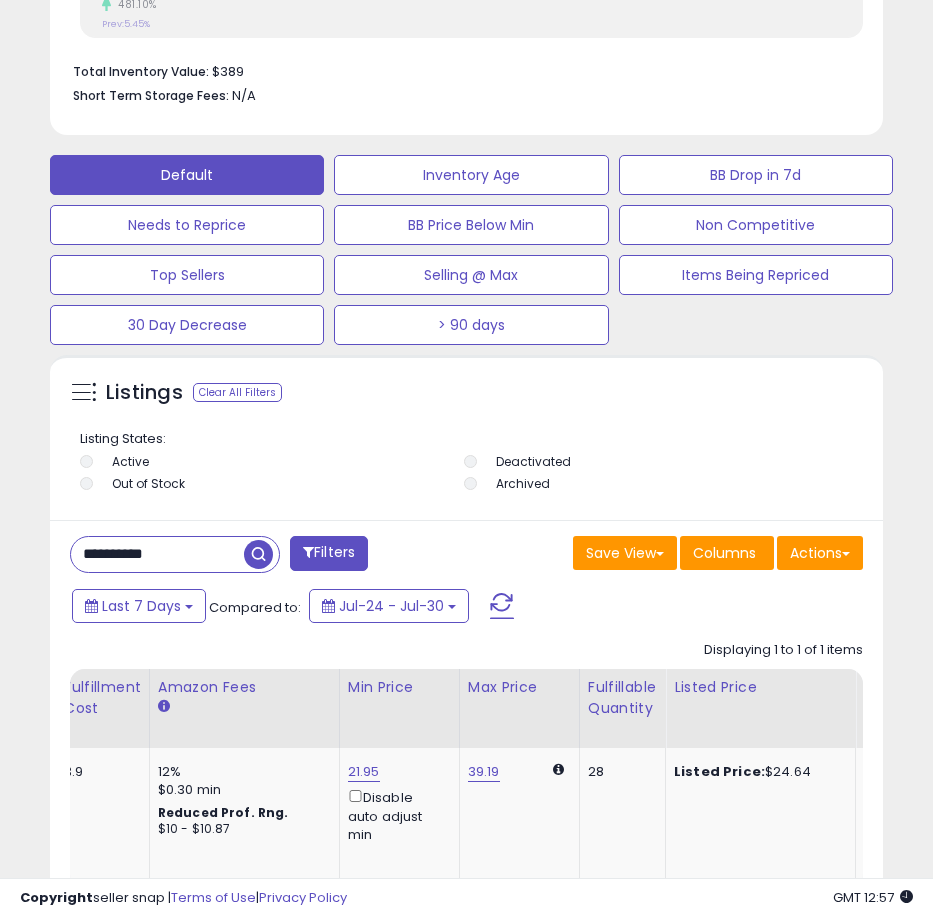 click on "**********" at bounding box center [157, 554] 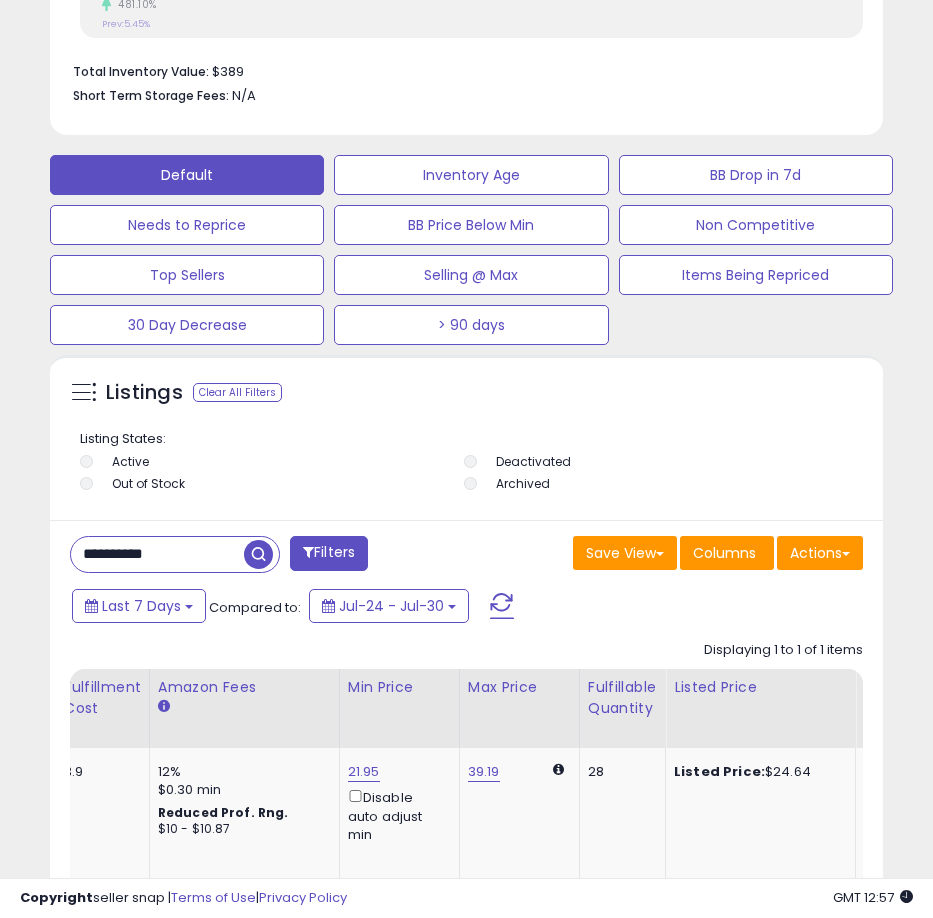 paste 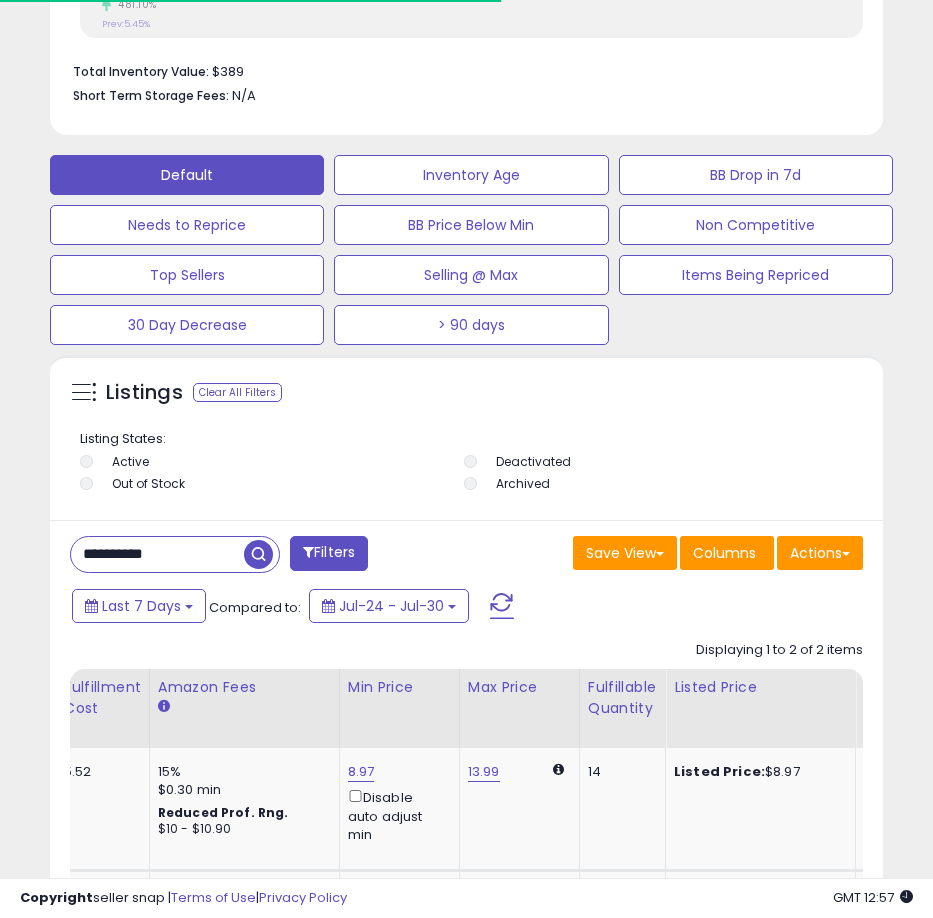 scroll, scrollTop: 390, scrollLeft: 823, axis: both 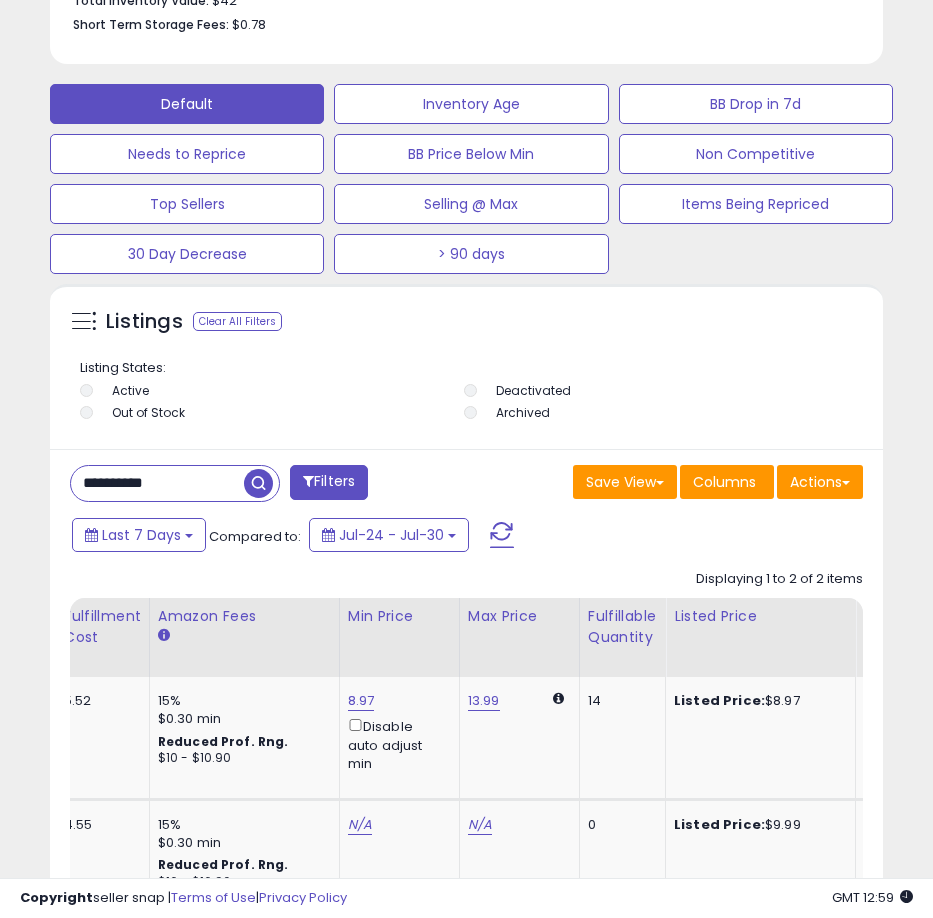 click on "**********" at bounding box center (157, 483) 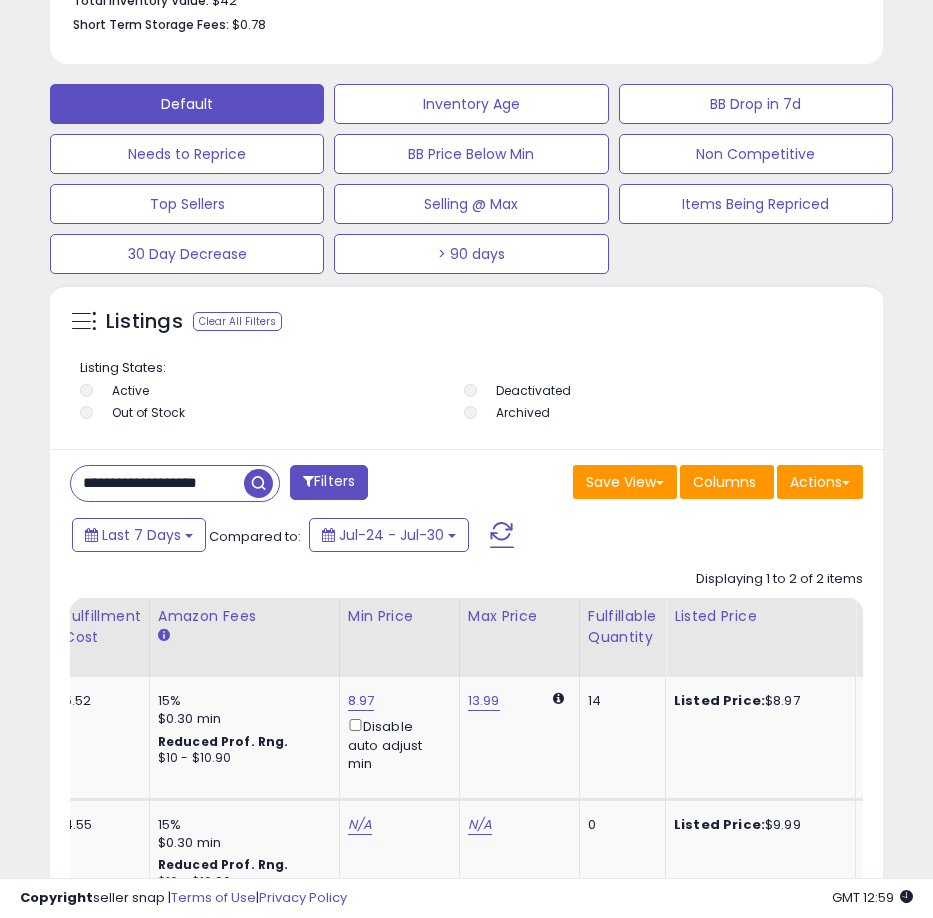 scroll, scrollTop: 0, scrollLeft: 38, axis: horizontal 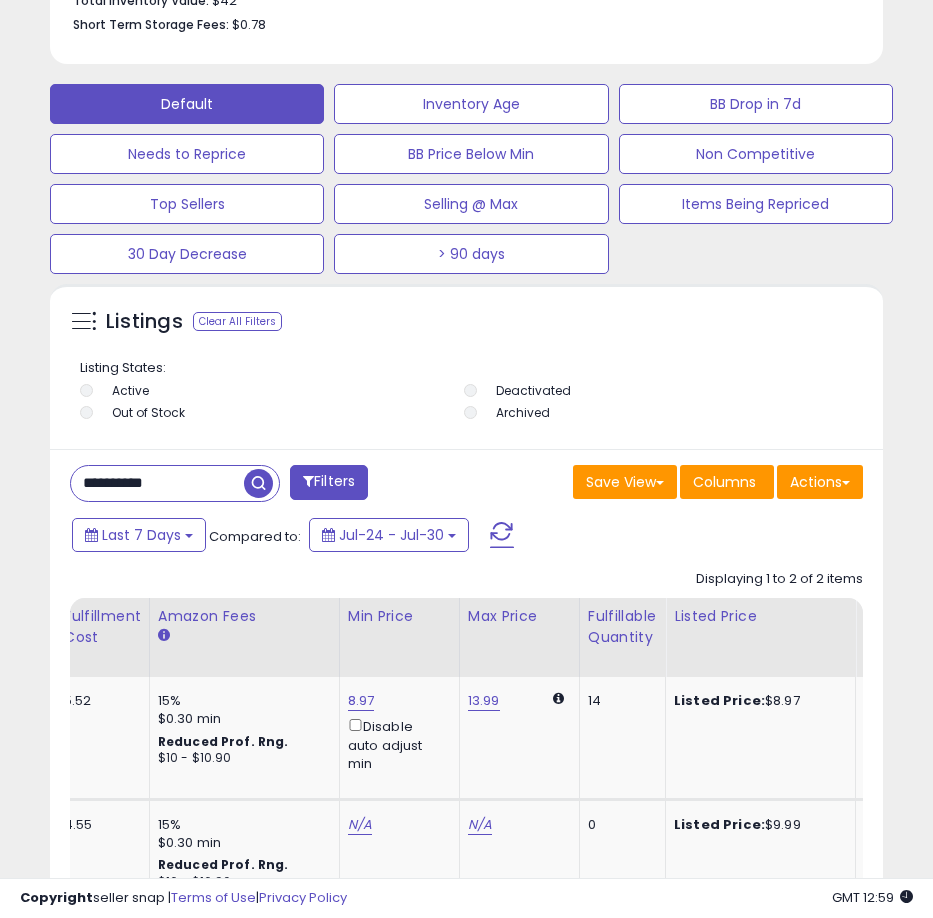 type on "**********" 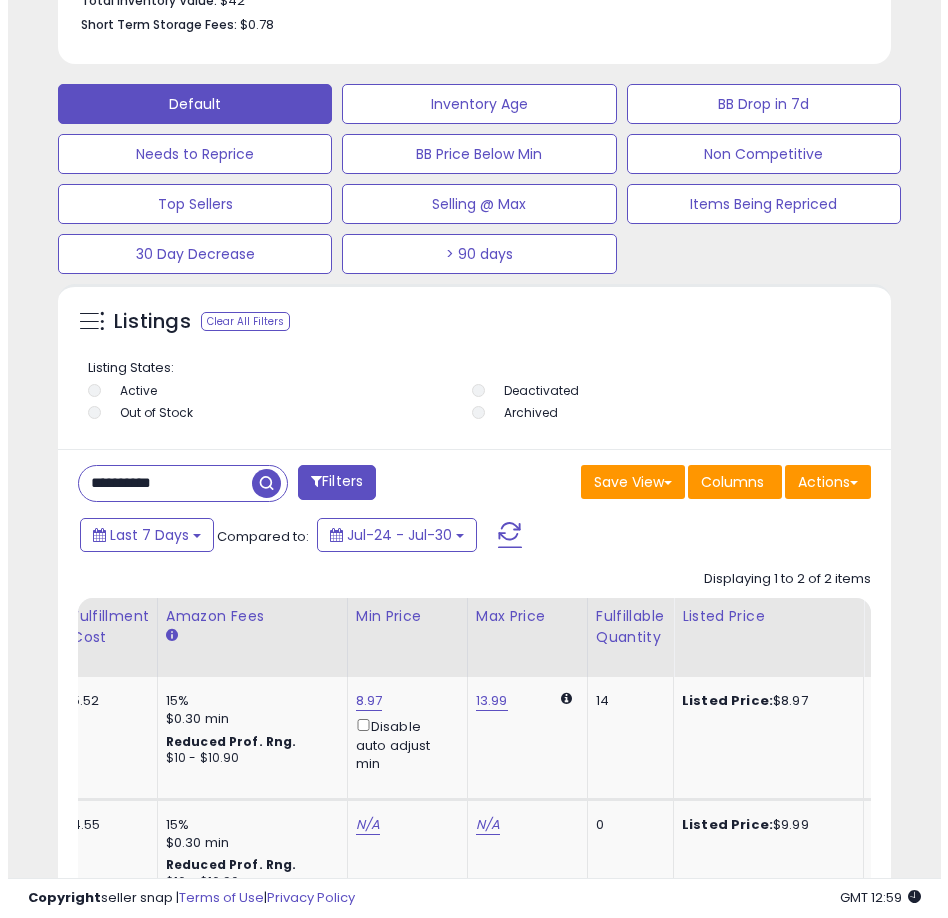scroll, scrollTop: 1166, scrollLeft: 0, axis: vertical 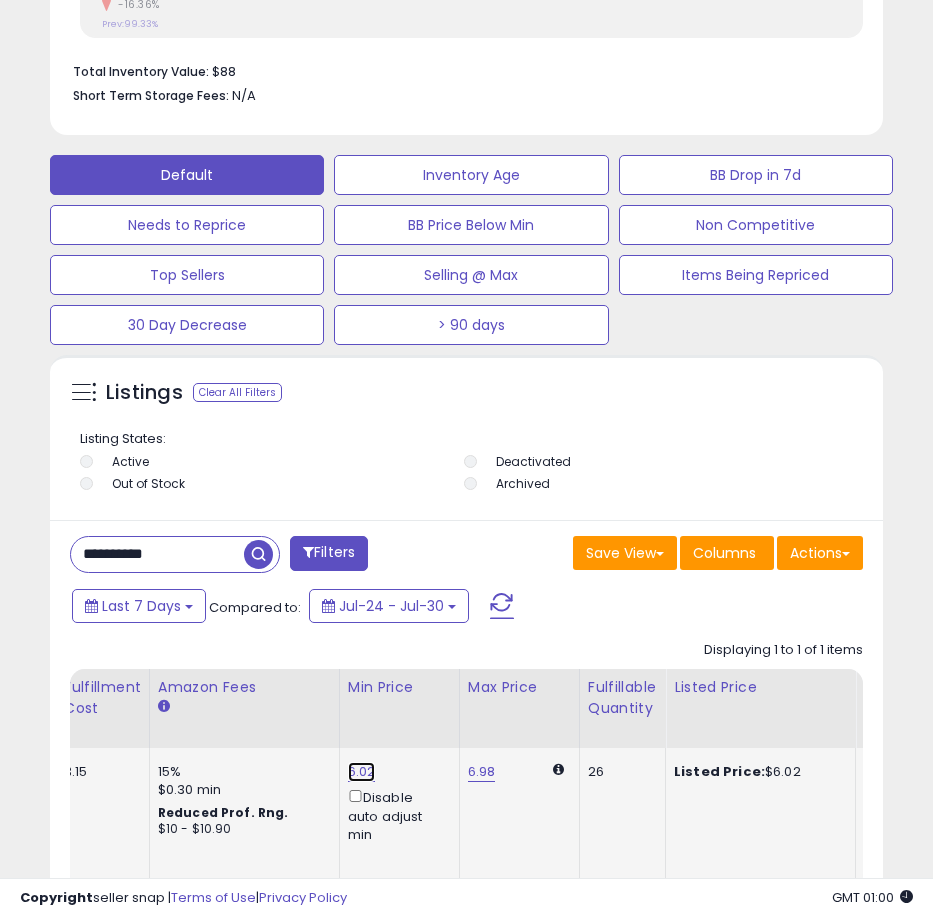 click on "6.02" at bounding box center (362, 772) 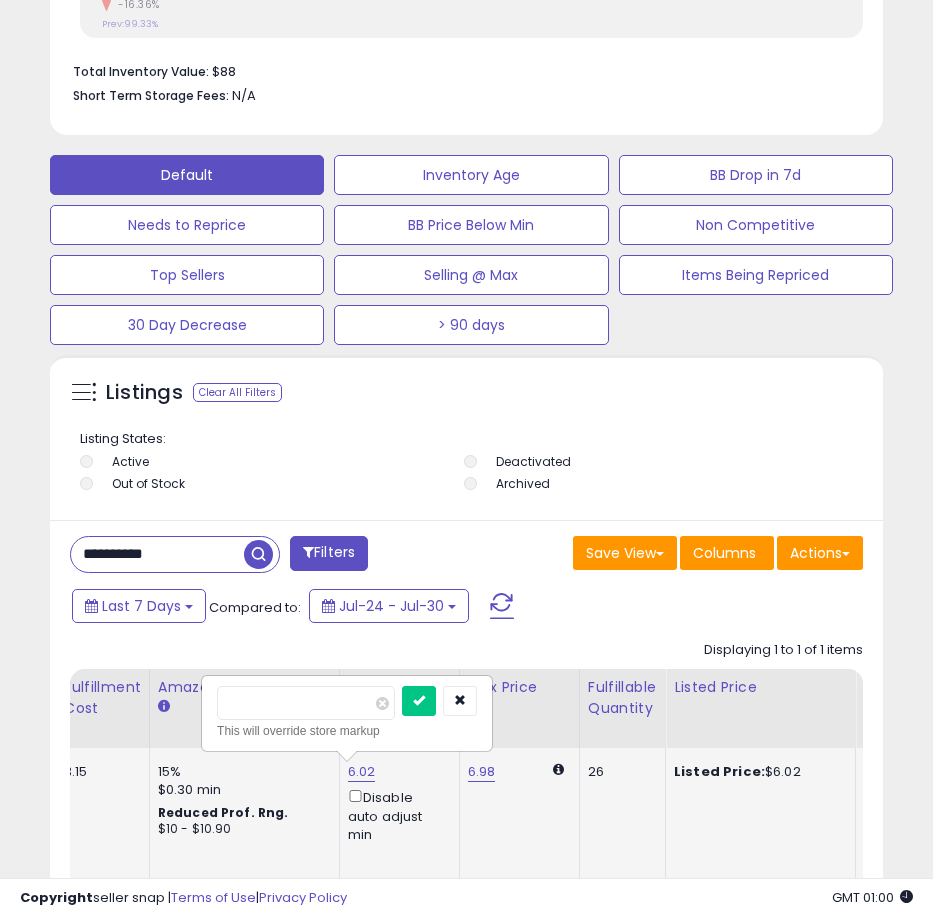 type on "****" 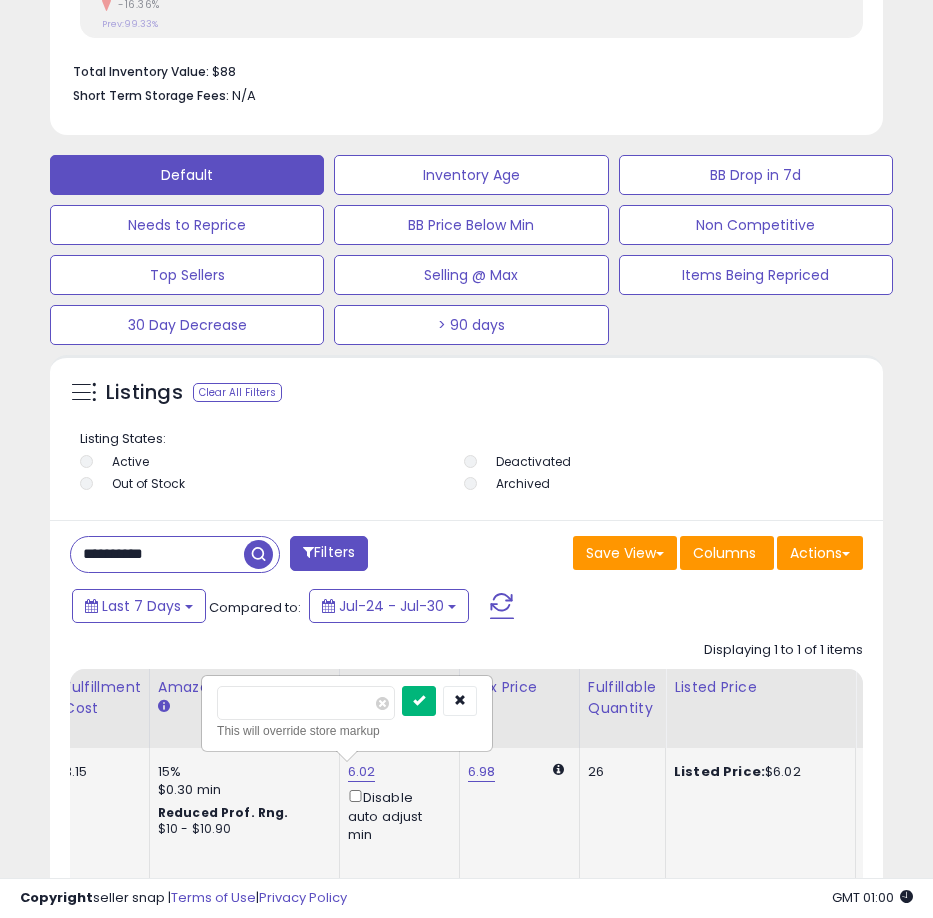 click at bounding box center [419, 701] 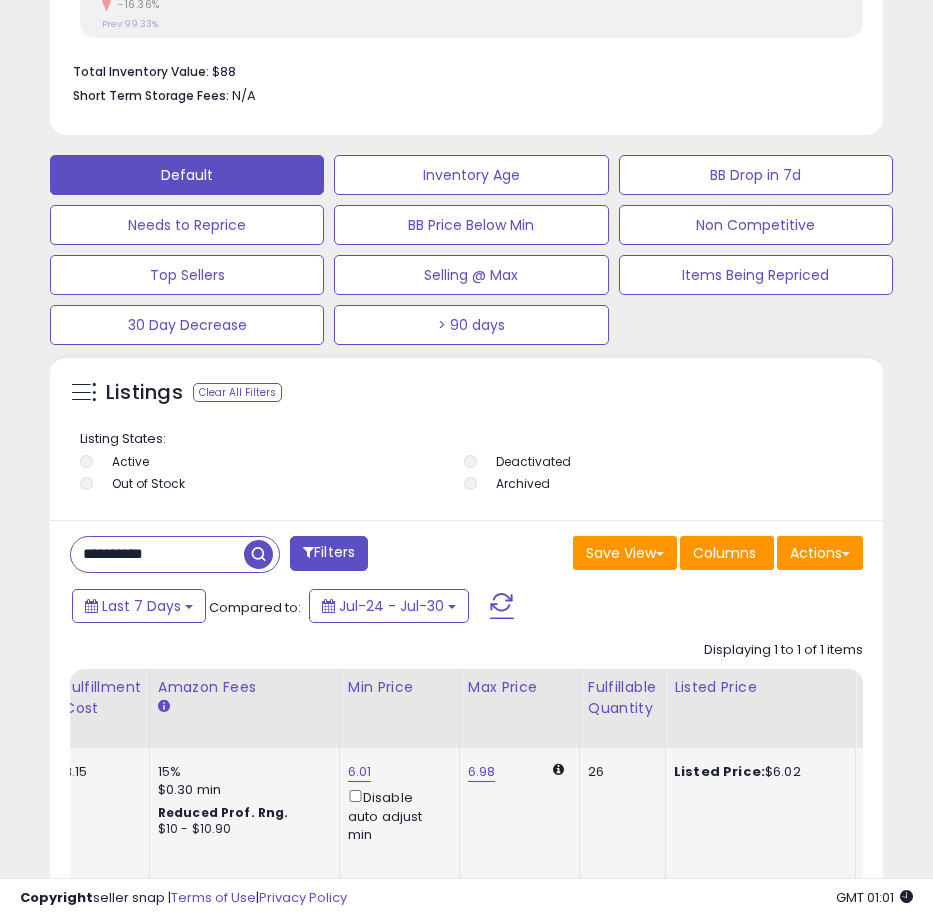 click on "**********" at bounding box center [157, 554] 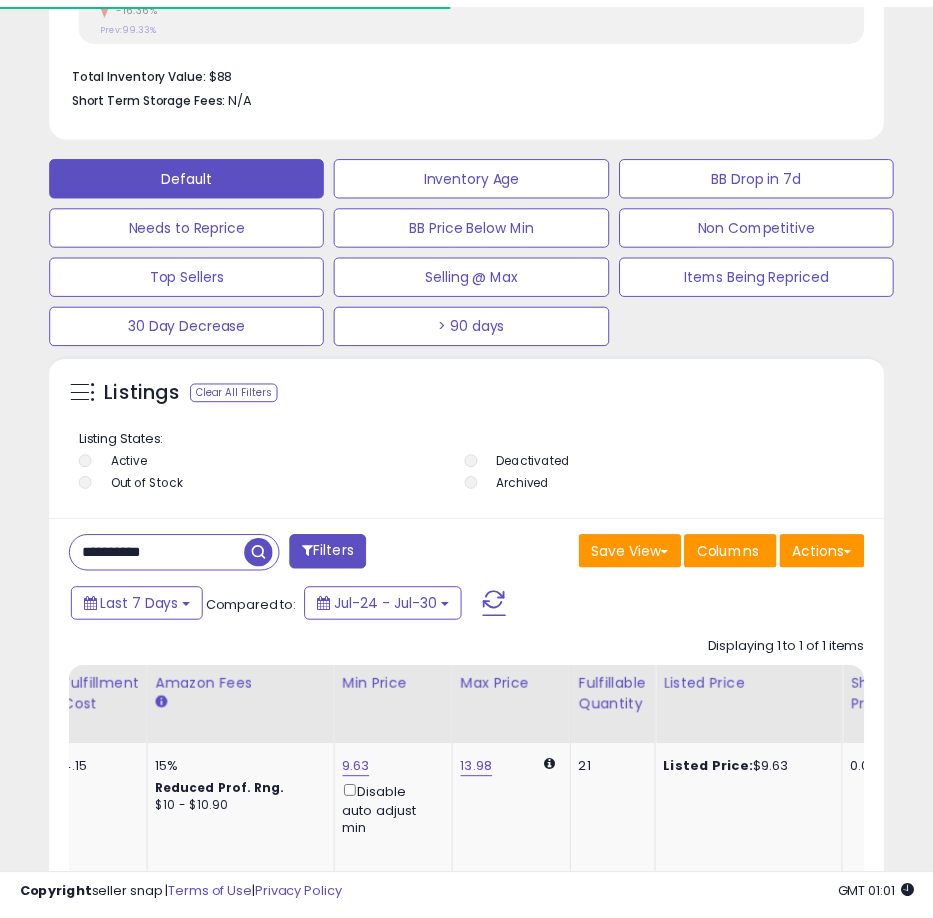 scroll, scrollTop: 390, scrollLeft: 823, axis: both 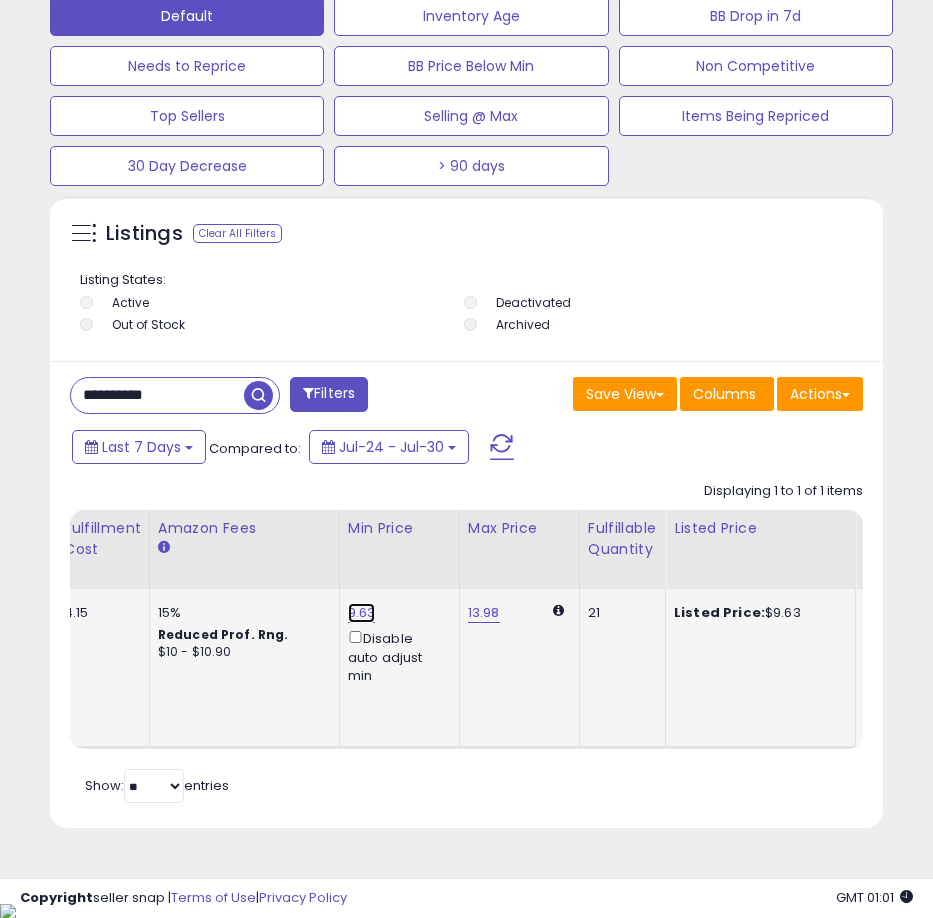 click on "9.63" at bounding box center (362, 613) 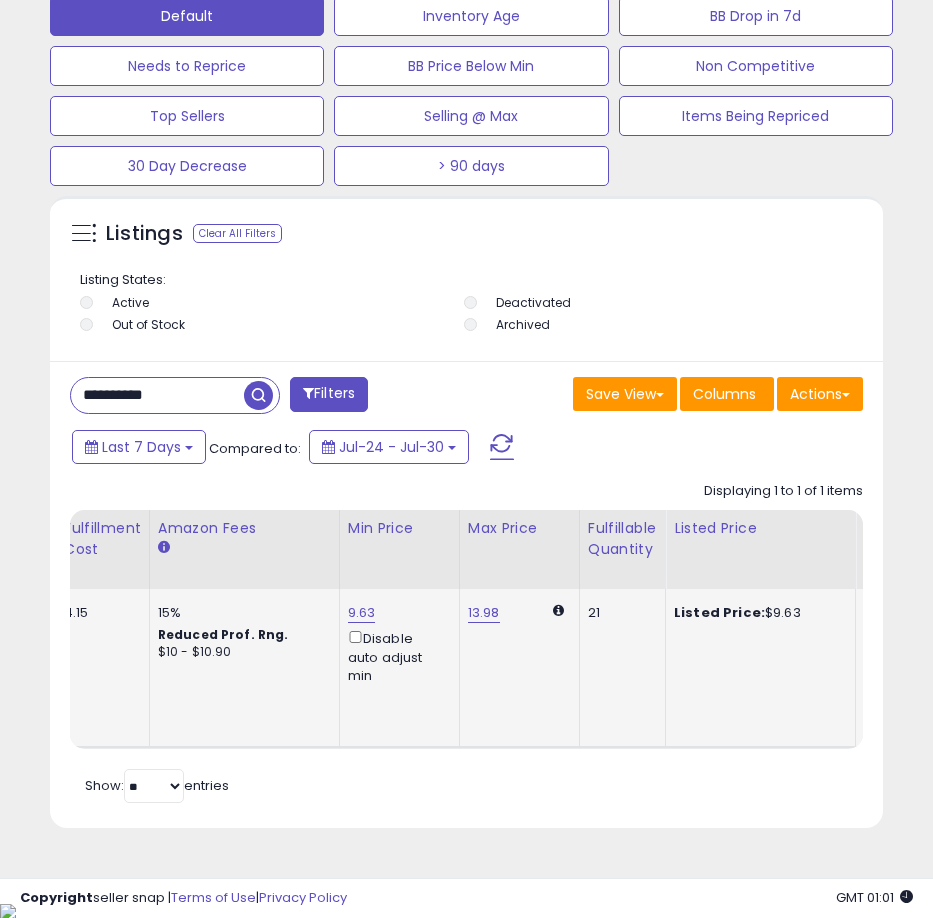 click on "9.63  Disable auto adjust min" at bounding box center (396, 644) 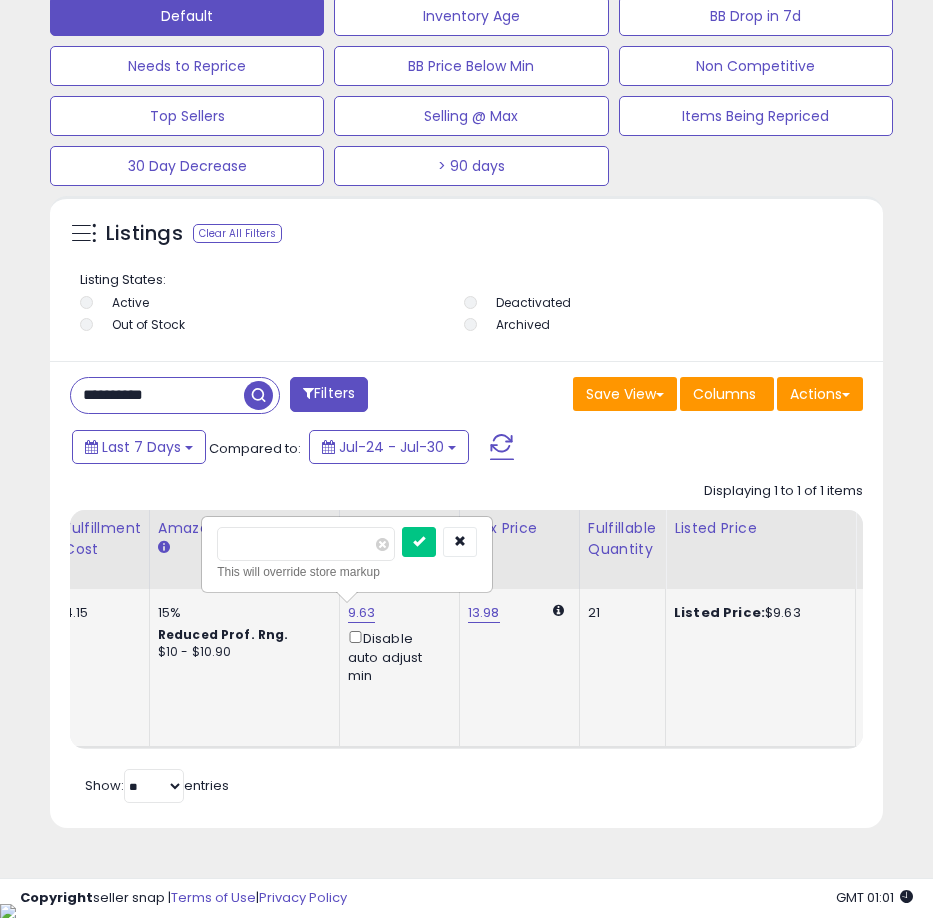 type on "****" 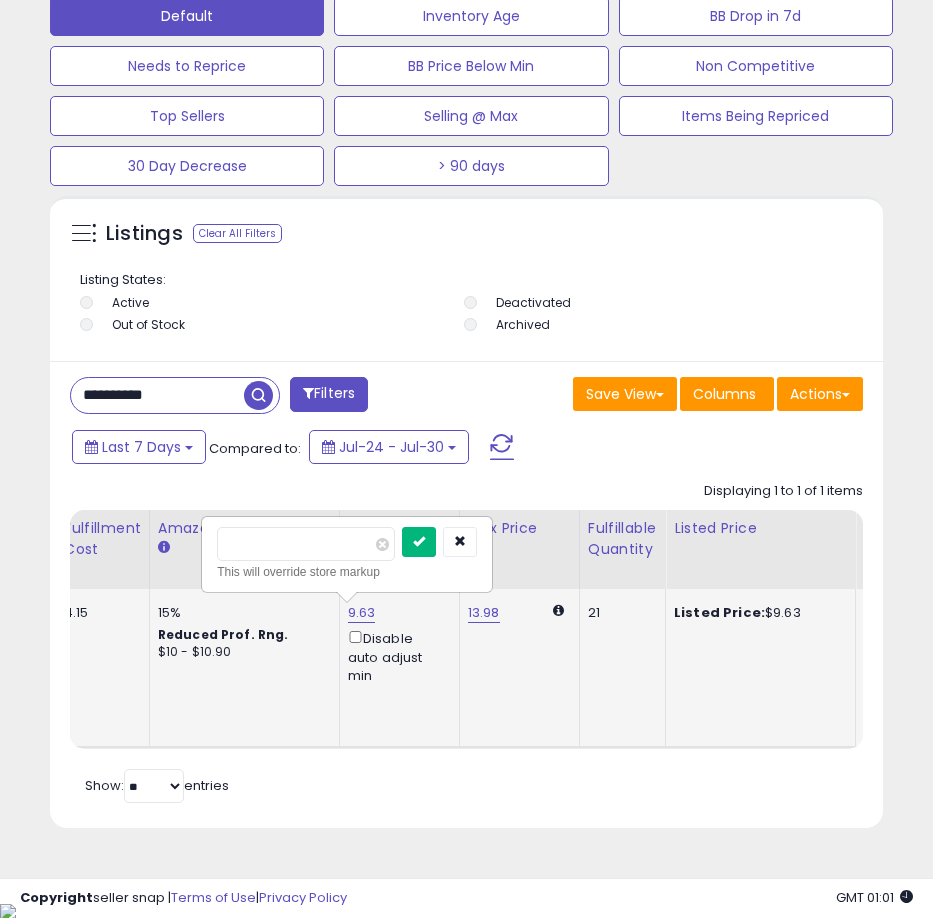 click at bounding box center [419, 541] 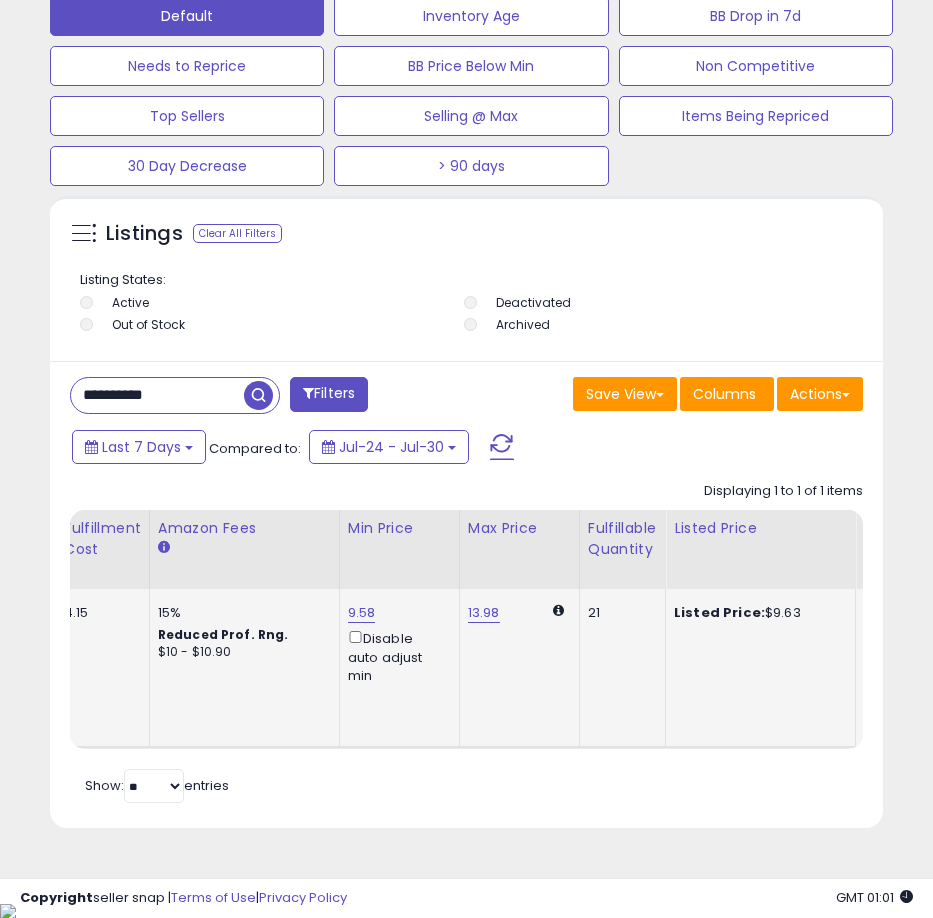 scroll, scrollTop: 0, scrollLeft: 553, axis: horizontal 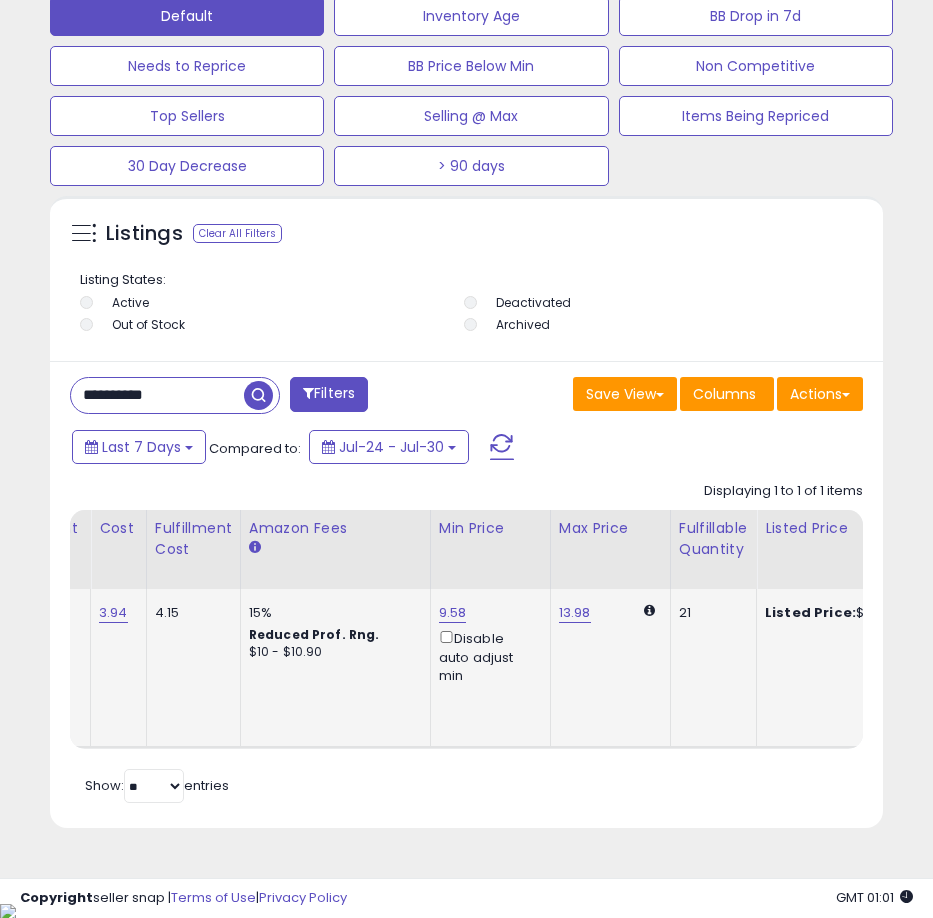 click on "**********" at bounding box center [157, 395] 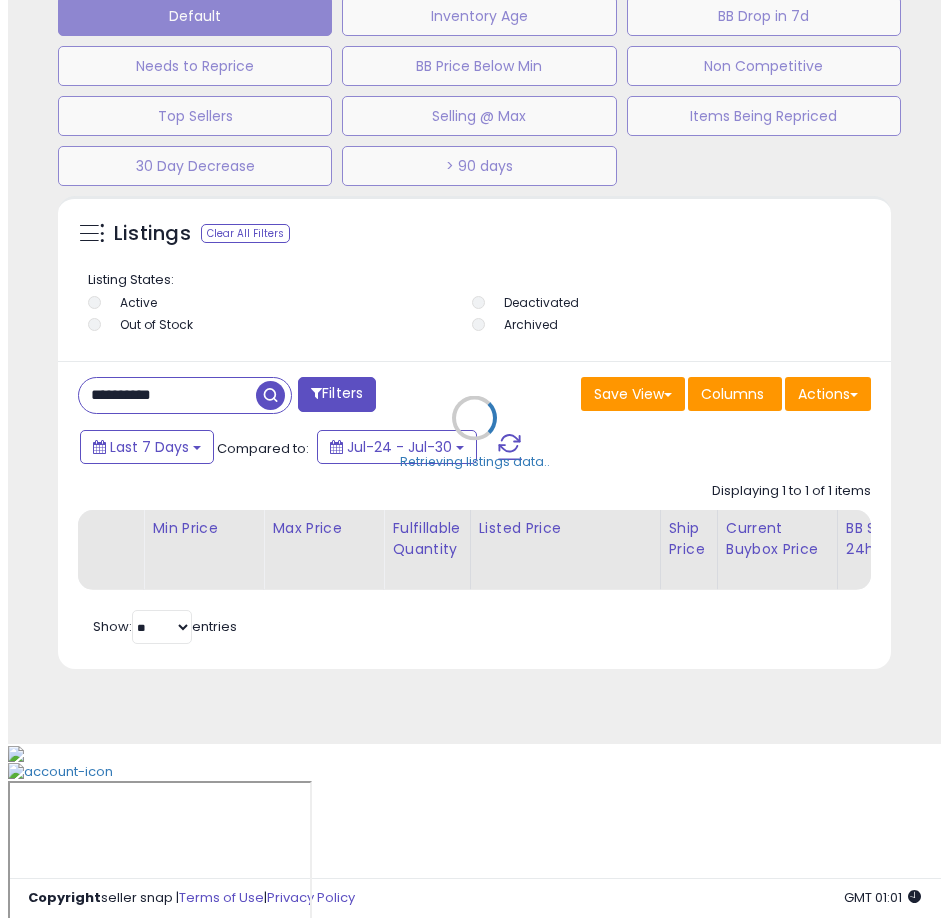 scroll, scrollTop: 1166, scrollLeft: 0, axis: vertical 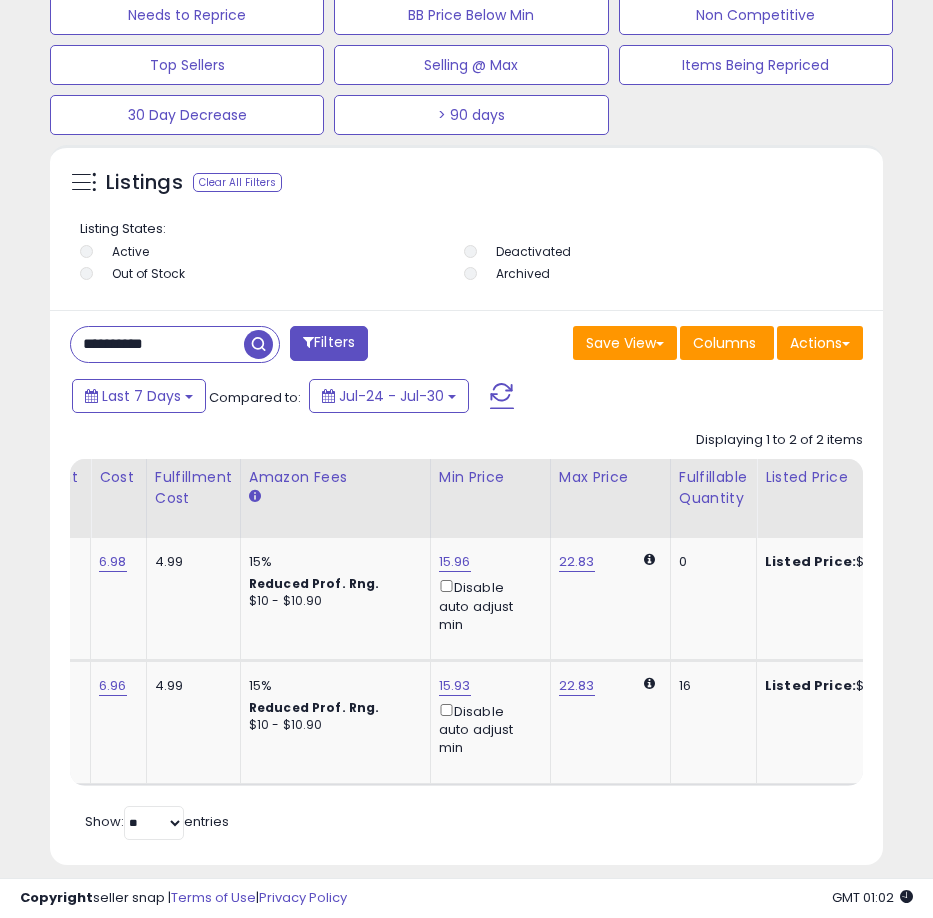 click on "**********" at bounding box center [157, 344] 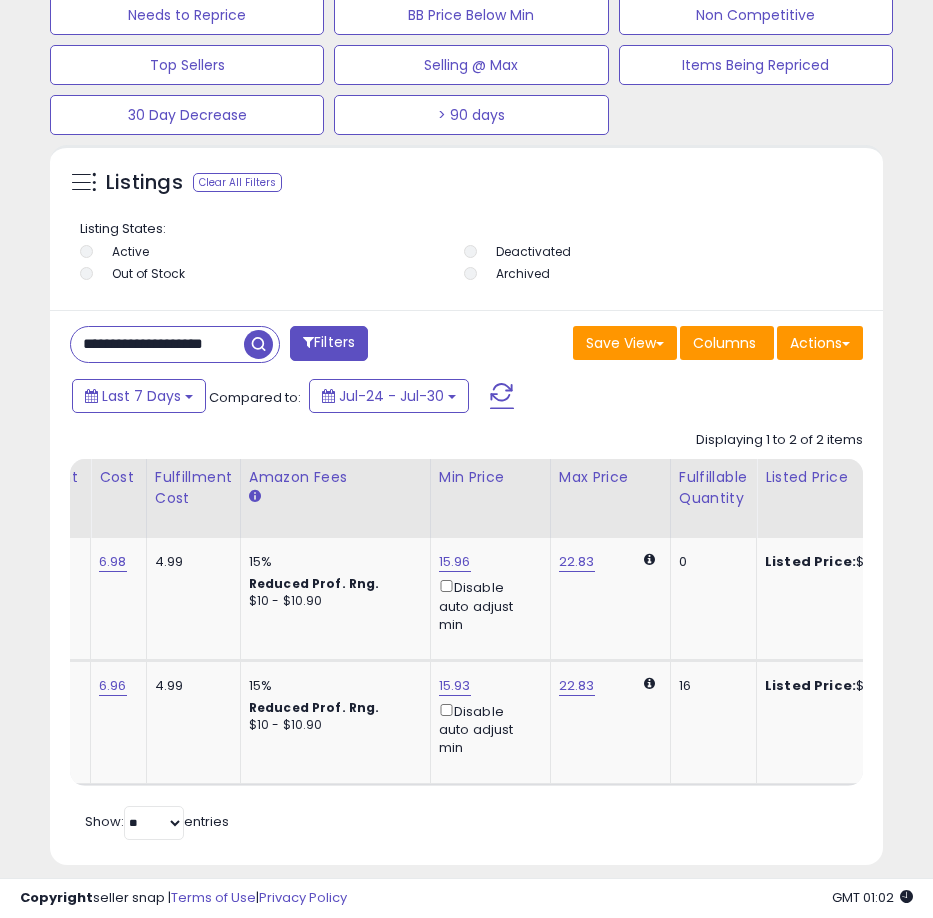 scroll, scrollTop: 0, scrollLeft: 44, axis: horizontal 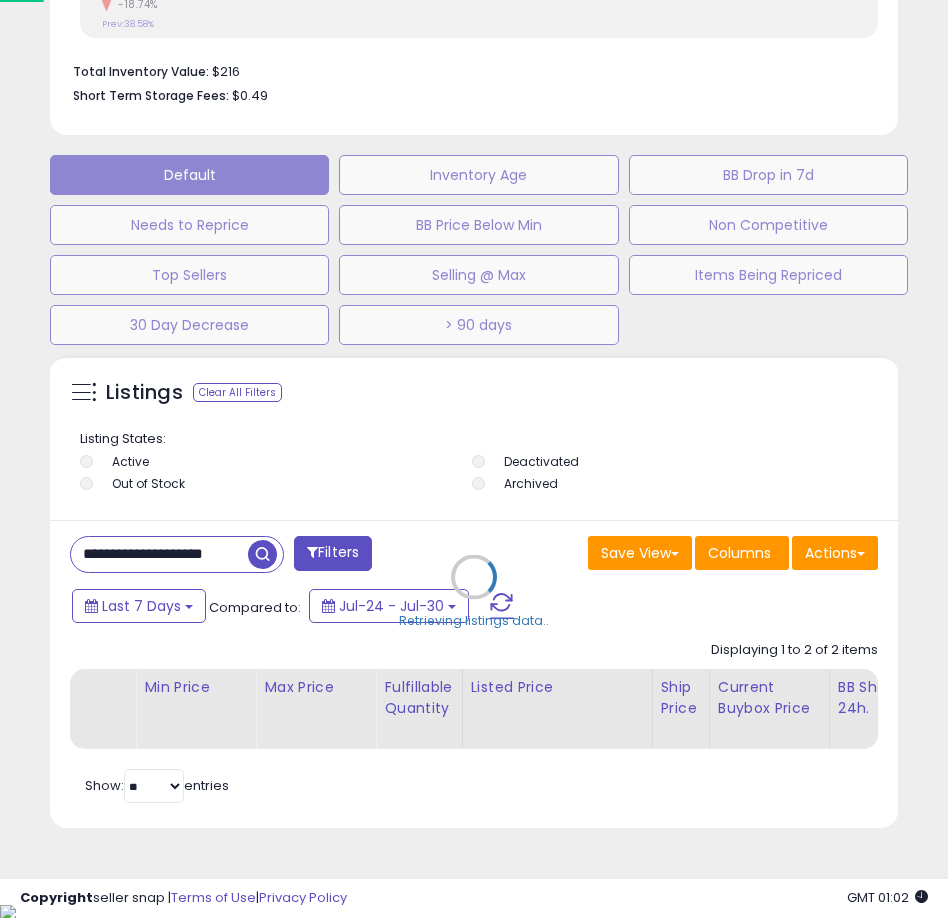 type 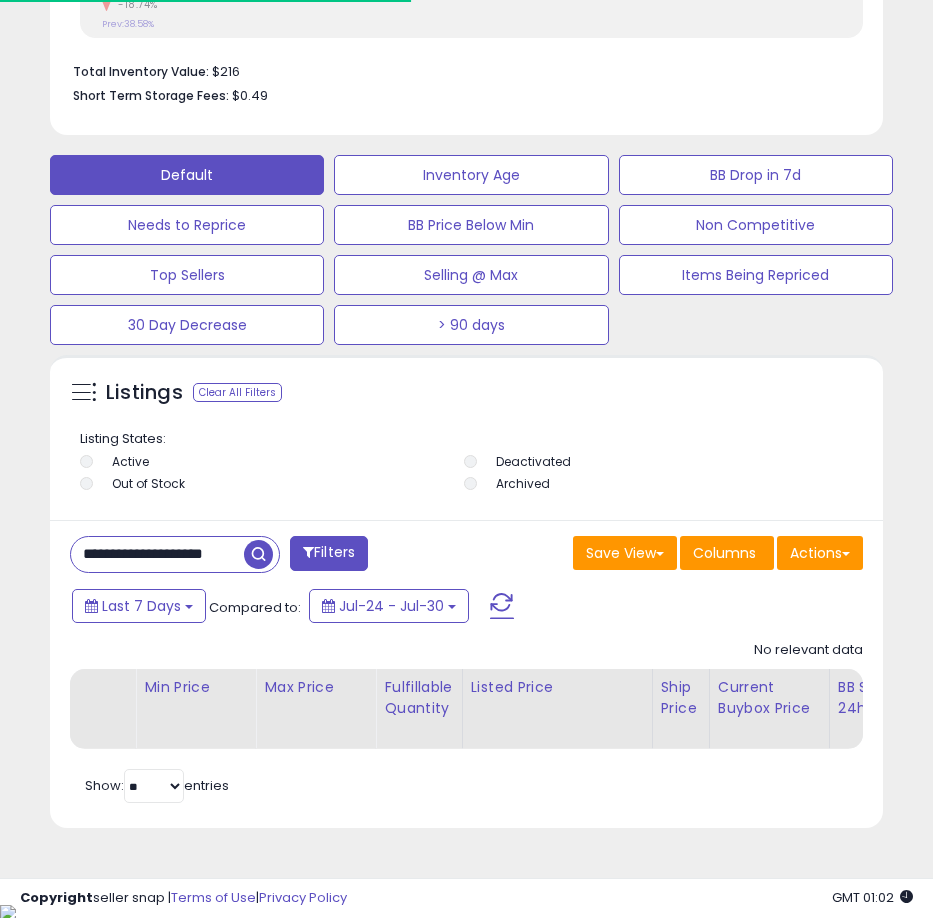 scroll, scrollTop: 390, scrollLeft: 823, axis: both 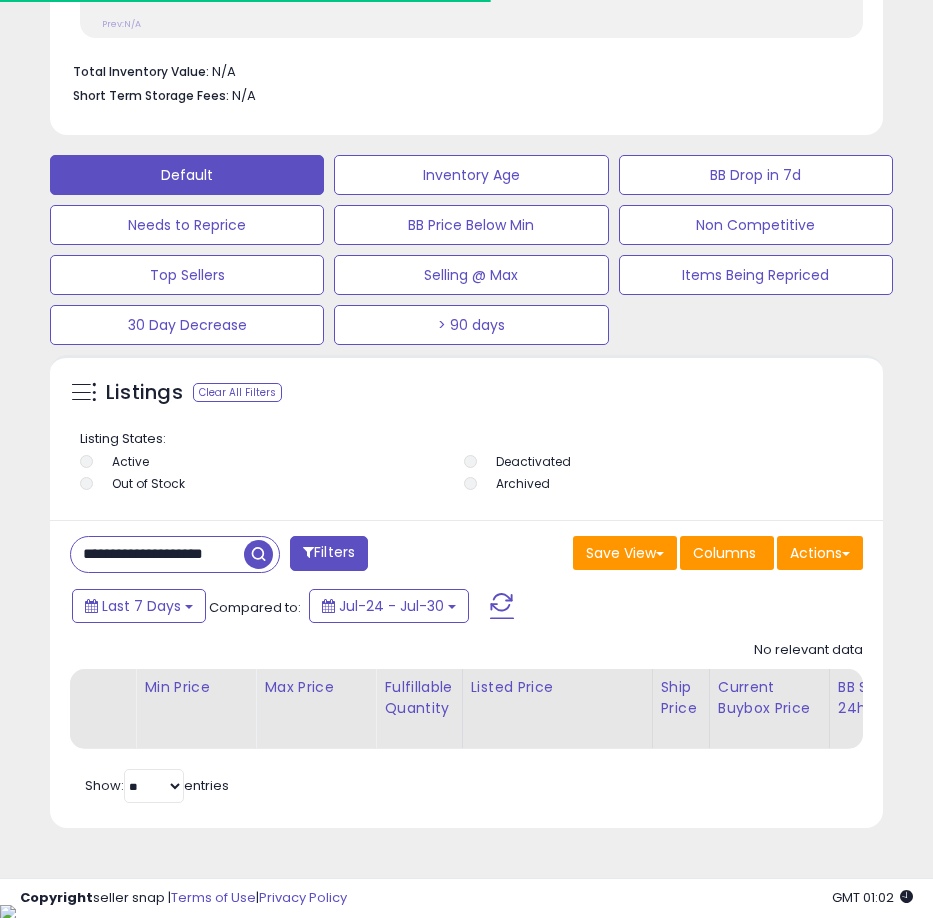 click on "**********" at bounding box center [157, 554] 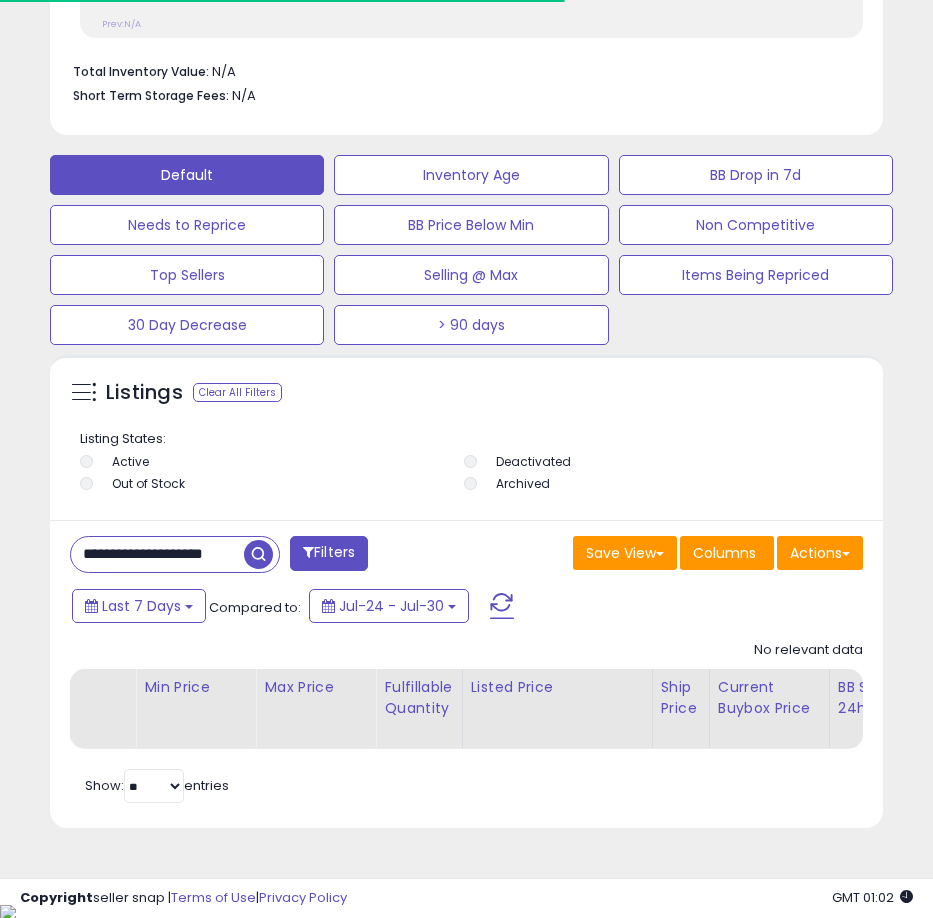 paste 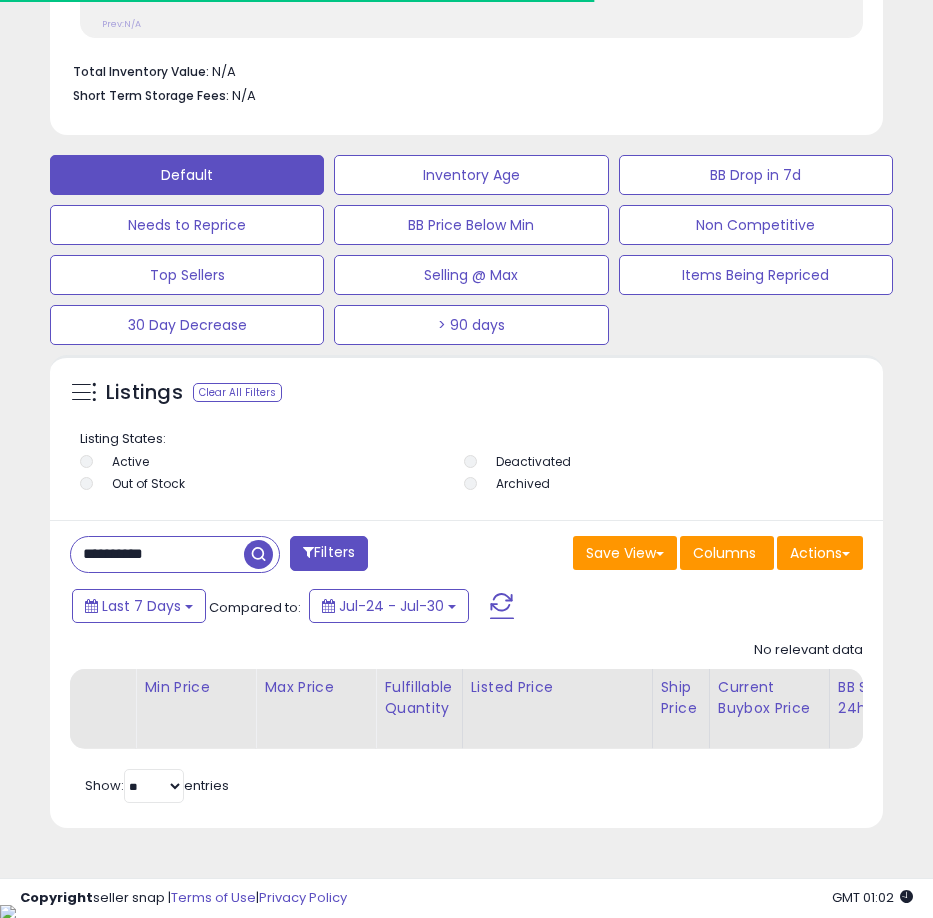 type on "**********" 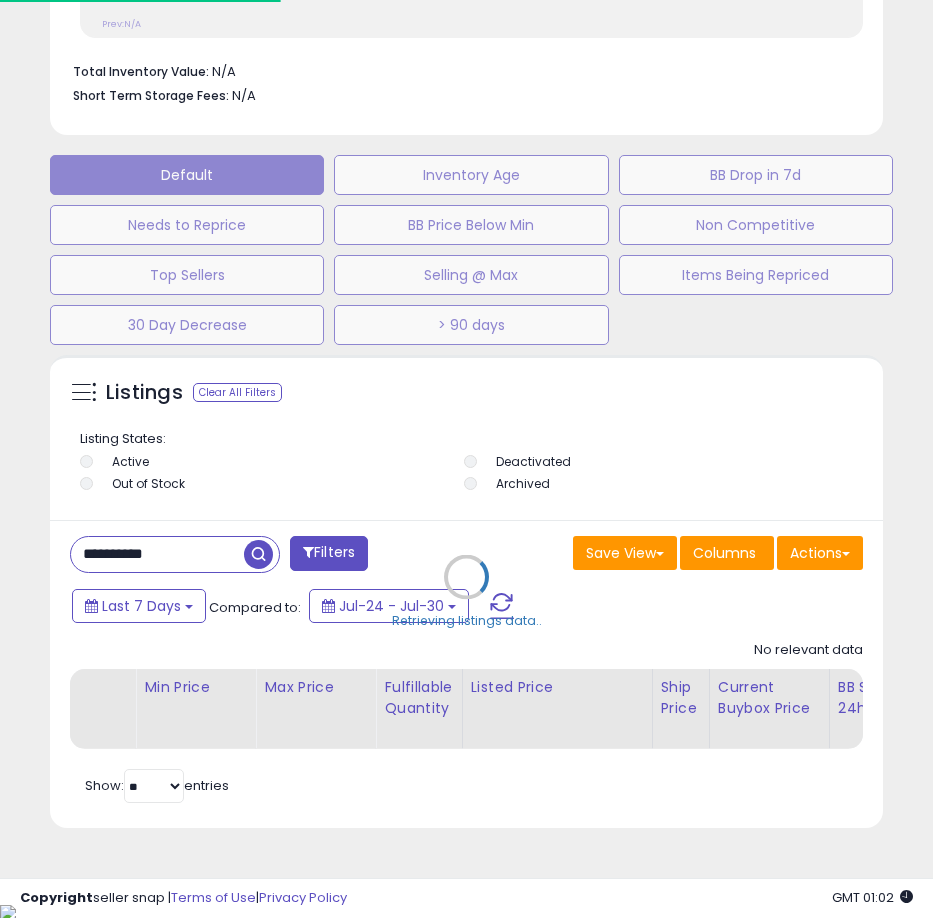 scroll, scrollTop: 999610, scrollLeft: 999177, axis: both 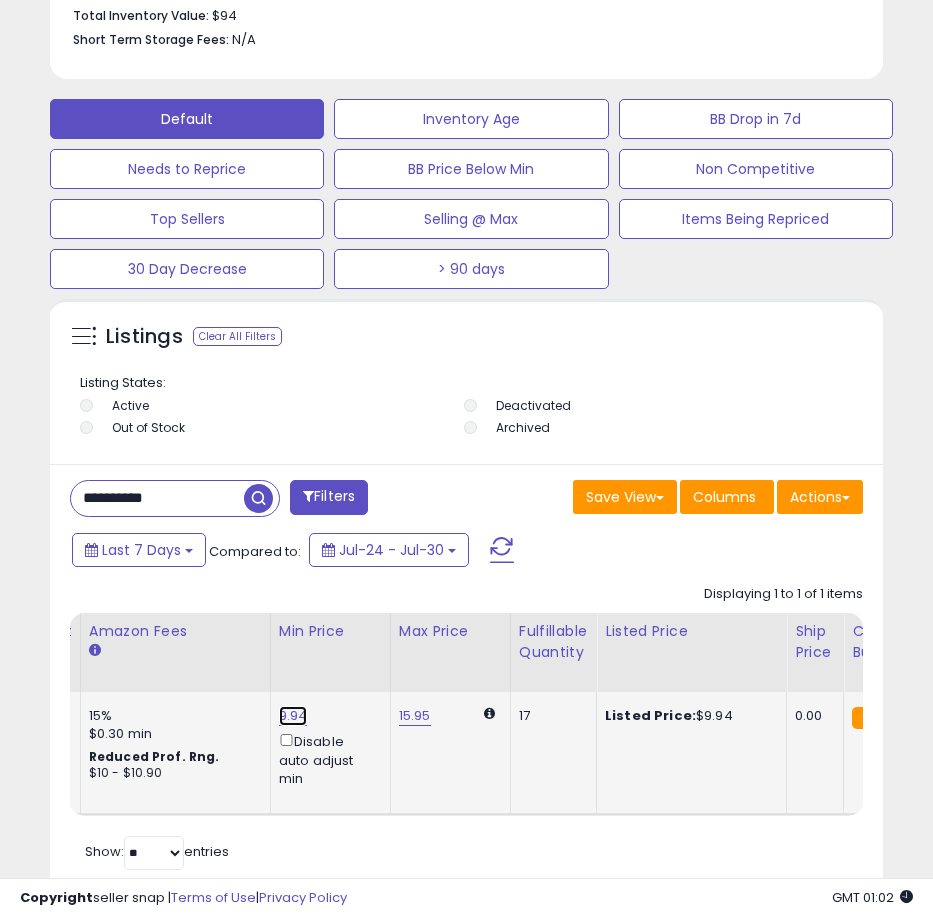 click on "9.94" at bounding box center [293, 716] 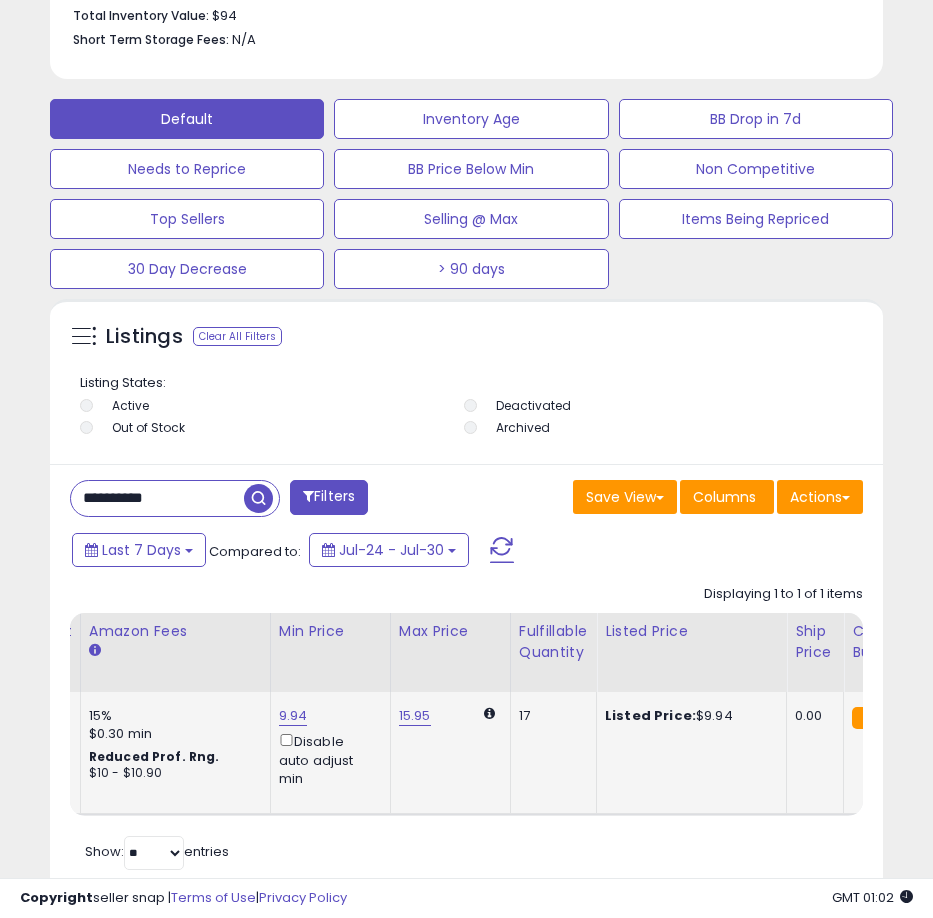 click on "9.94" at bounding box center (293, 716) 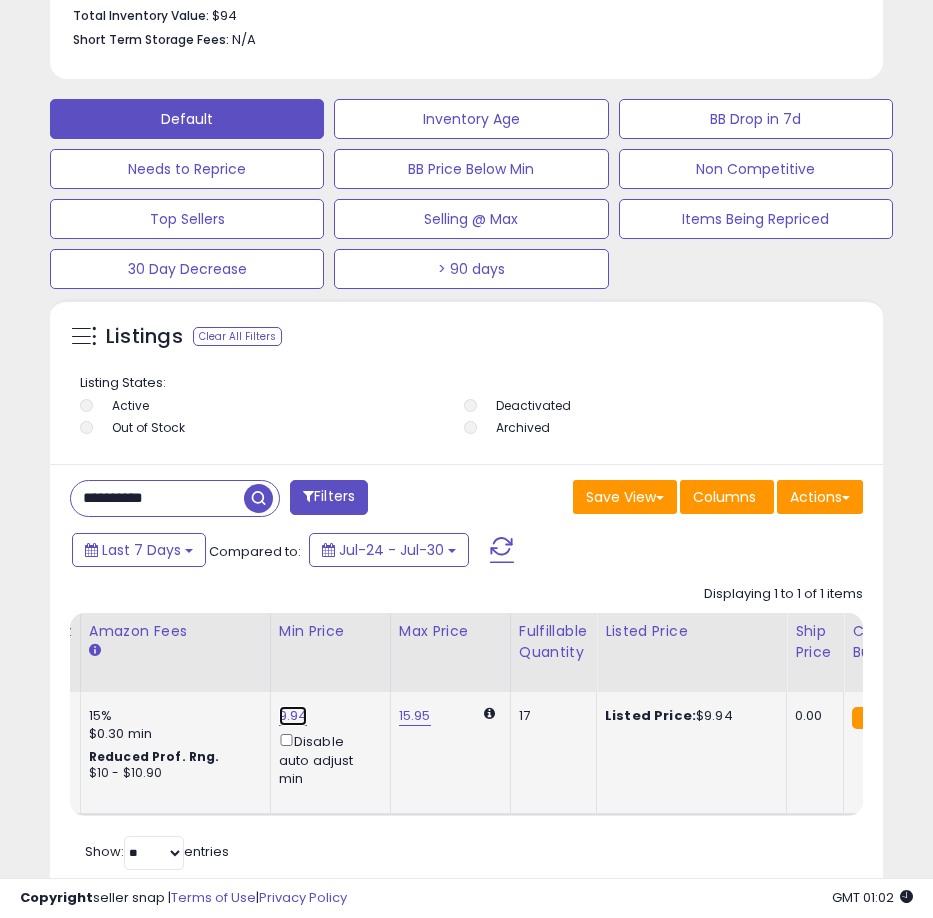click on "9.94" at bounding box center [293, 716] 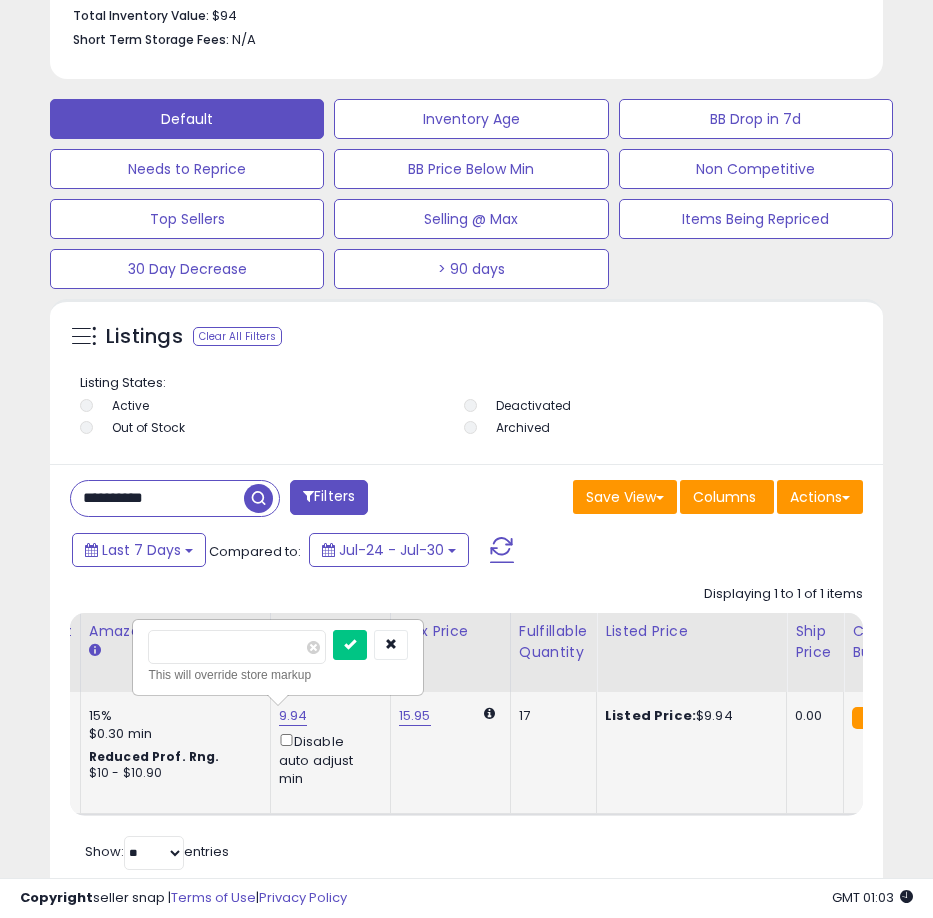 type on "****" 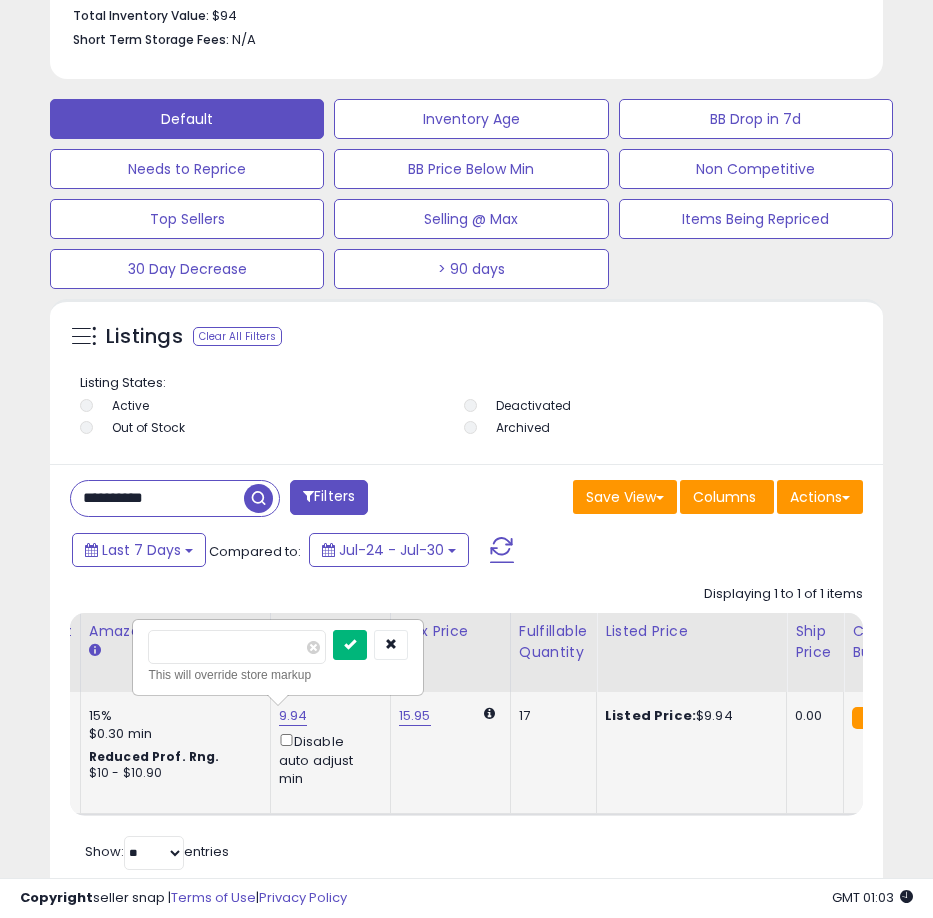 click at bounding box center (350, 645) 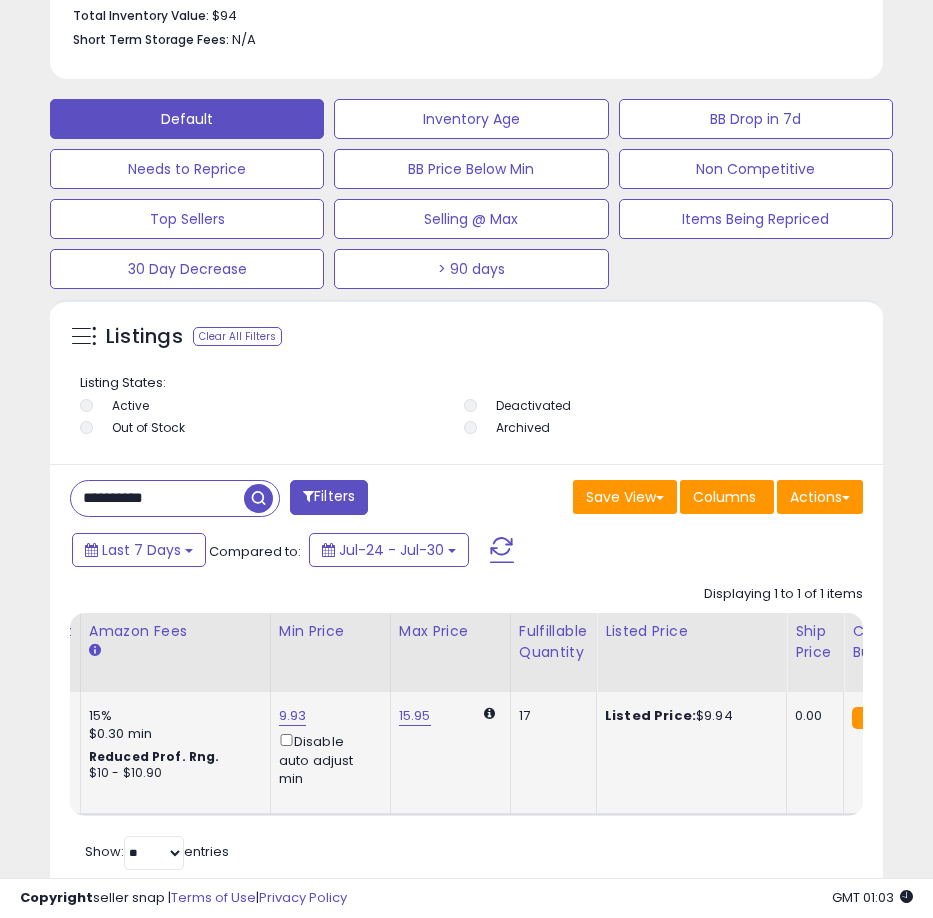 click on "**********" at bounding box center [157, 498] 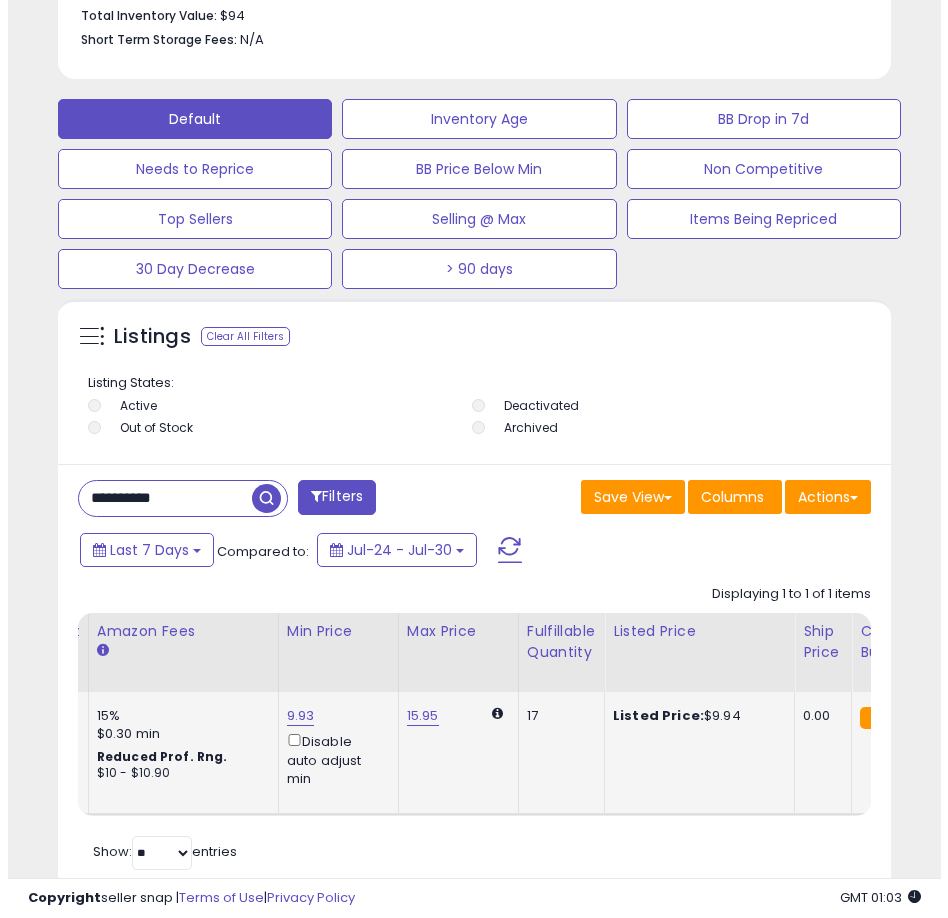 scroll, scrollTop: 1166, scrollLeft: 0, axis: vertical 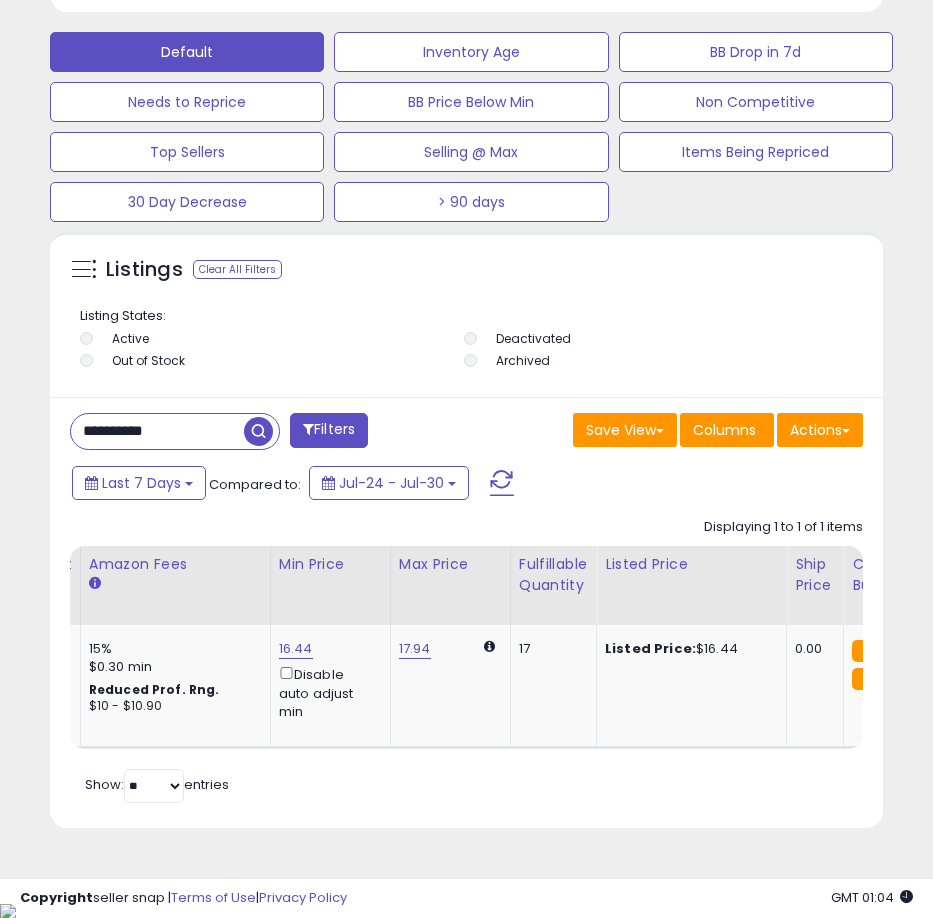 click on "**********" at bounding box center [157, 431] 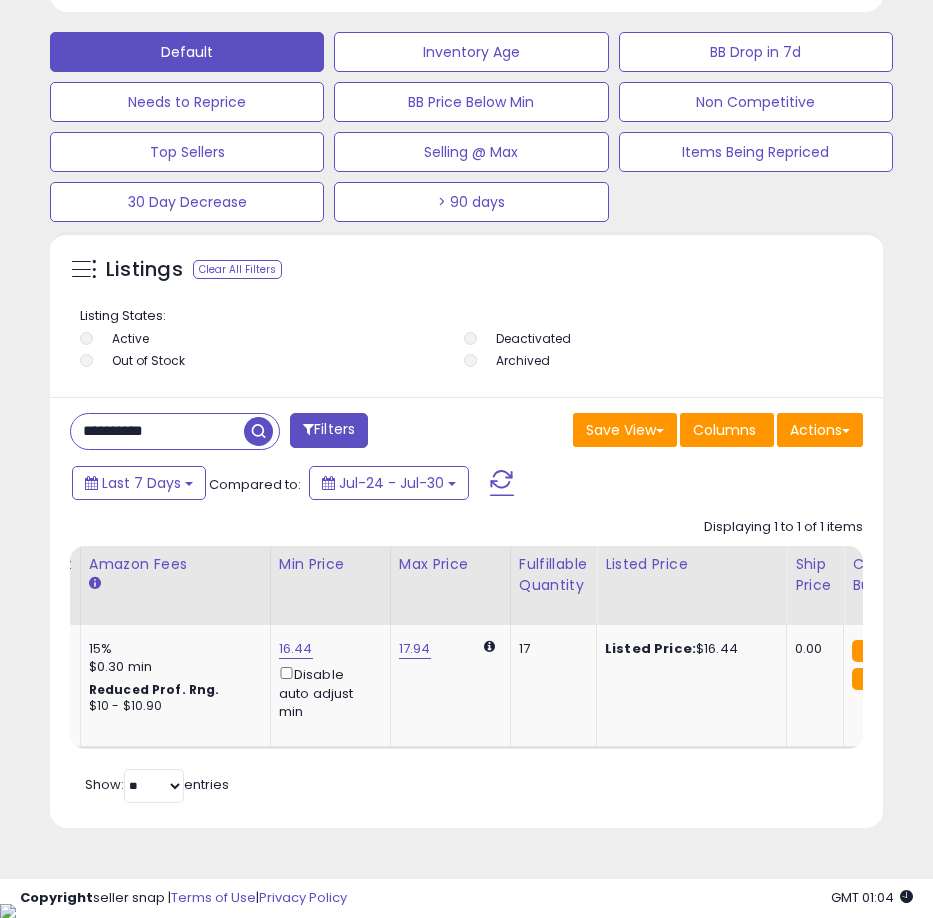 click on "**********" at bounding box center (157, 431) 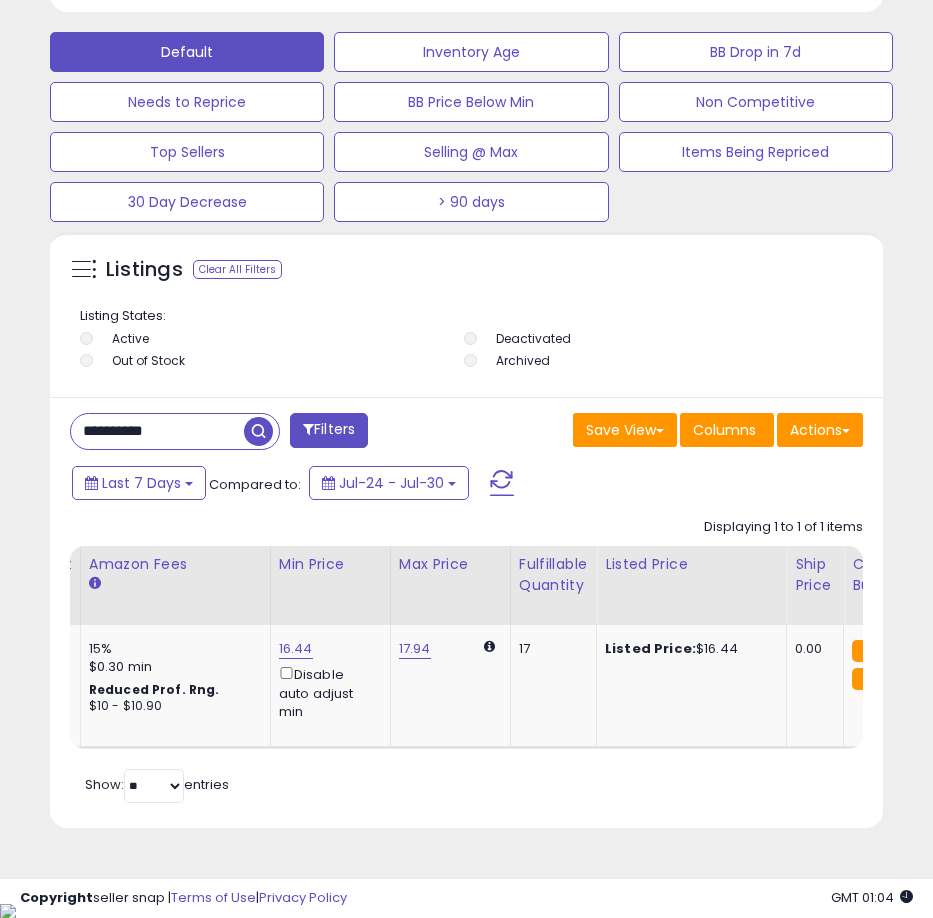paste 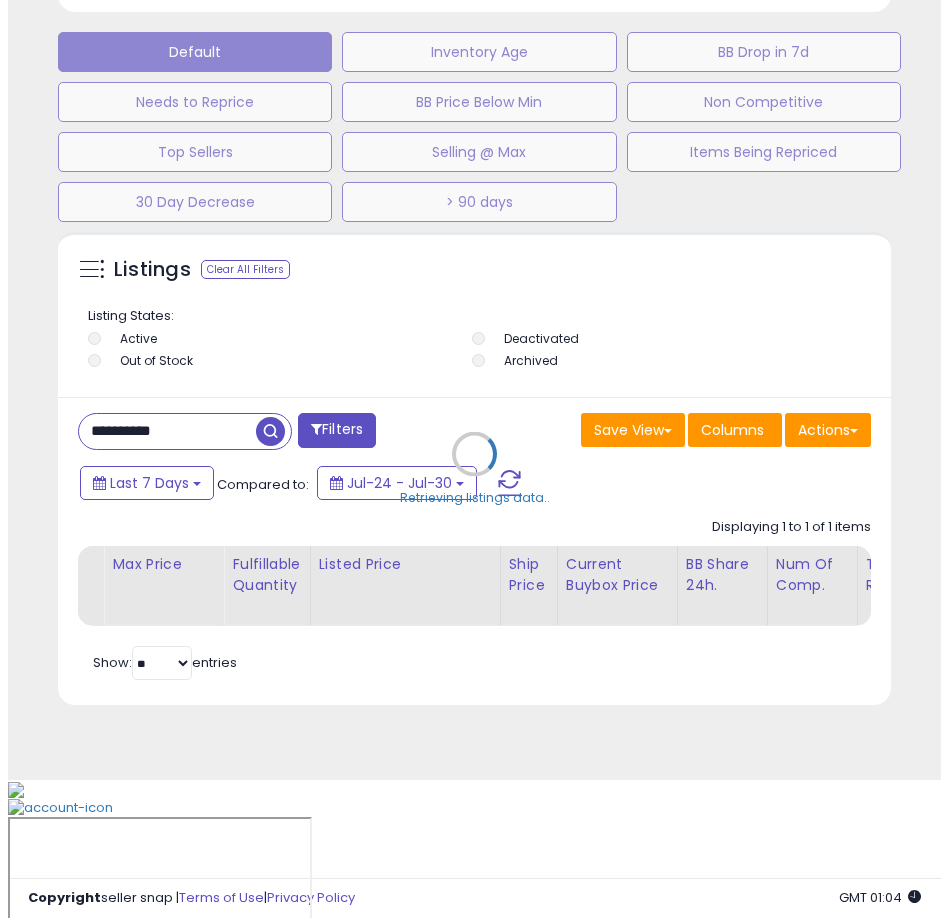 scroll, scrollTop: 1166, scrollLeft: 0, axis: vertical 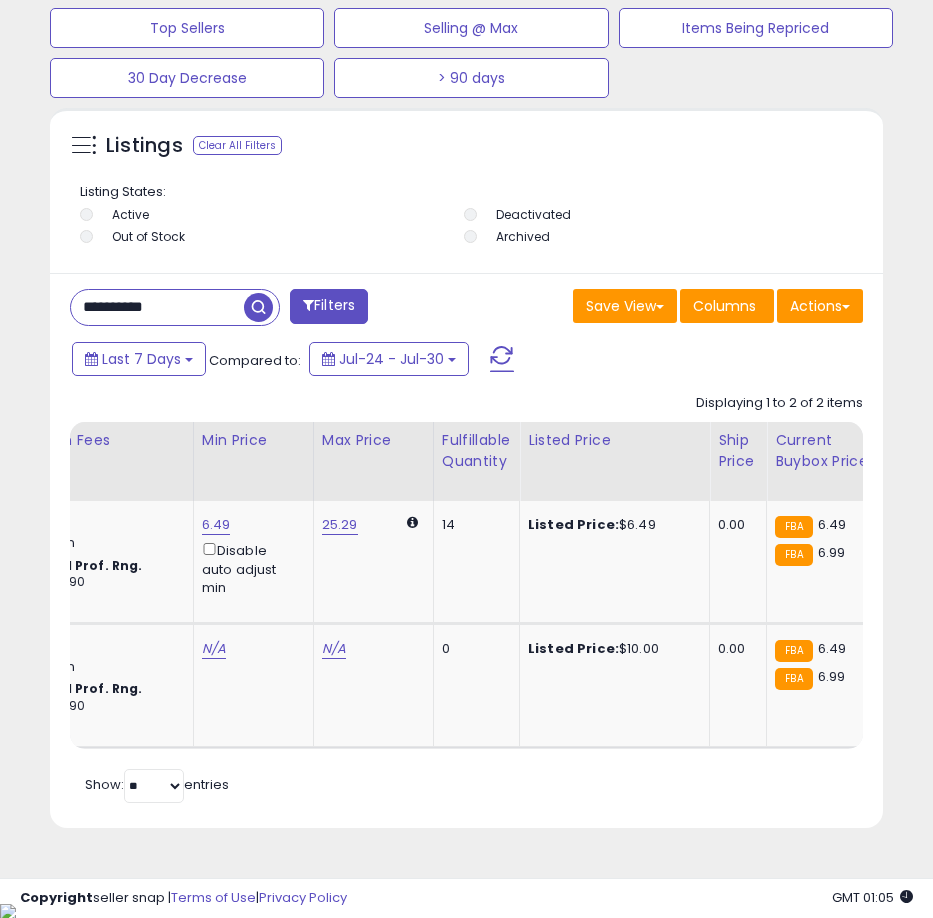 click on "**********" at bounding box center [157, 307] 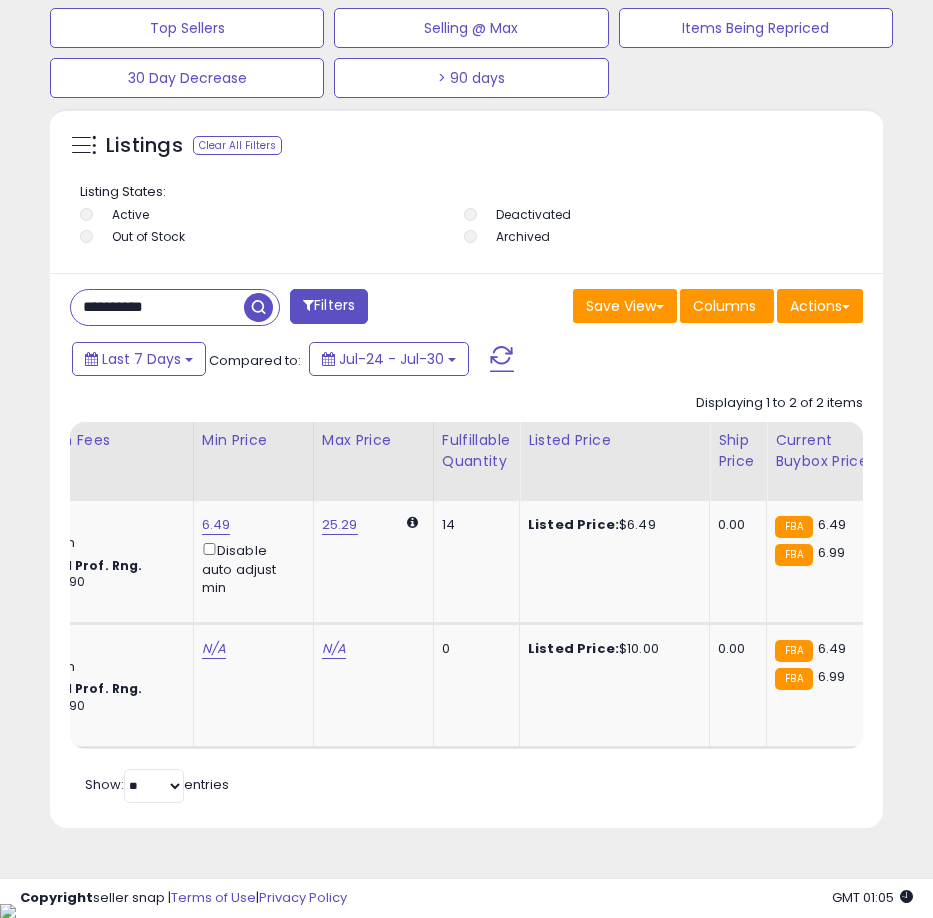 click on "**********" at bounding box center [157, 307] 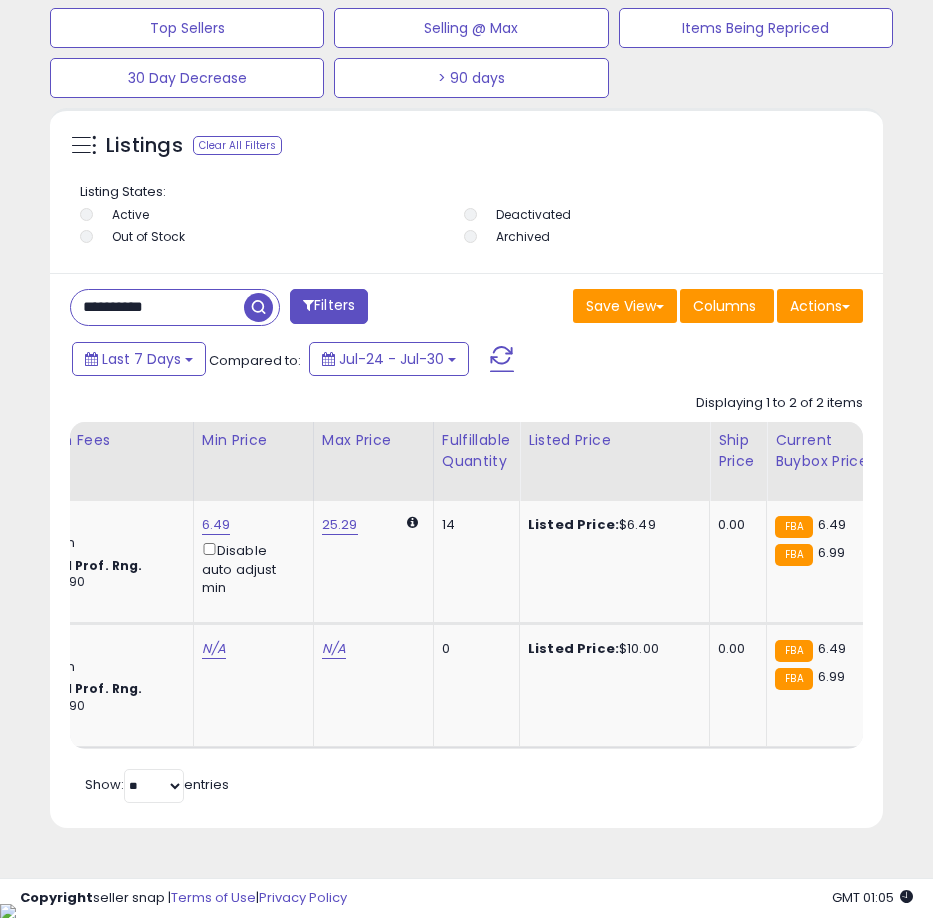 paste 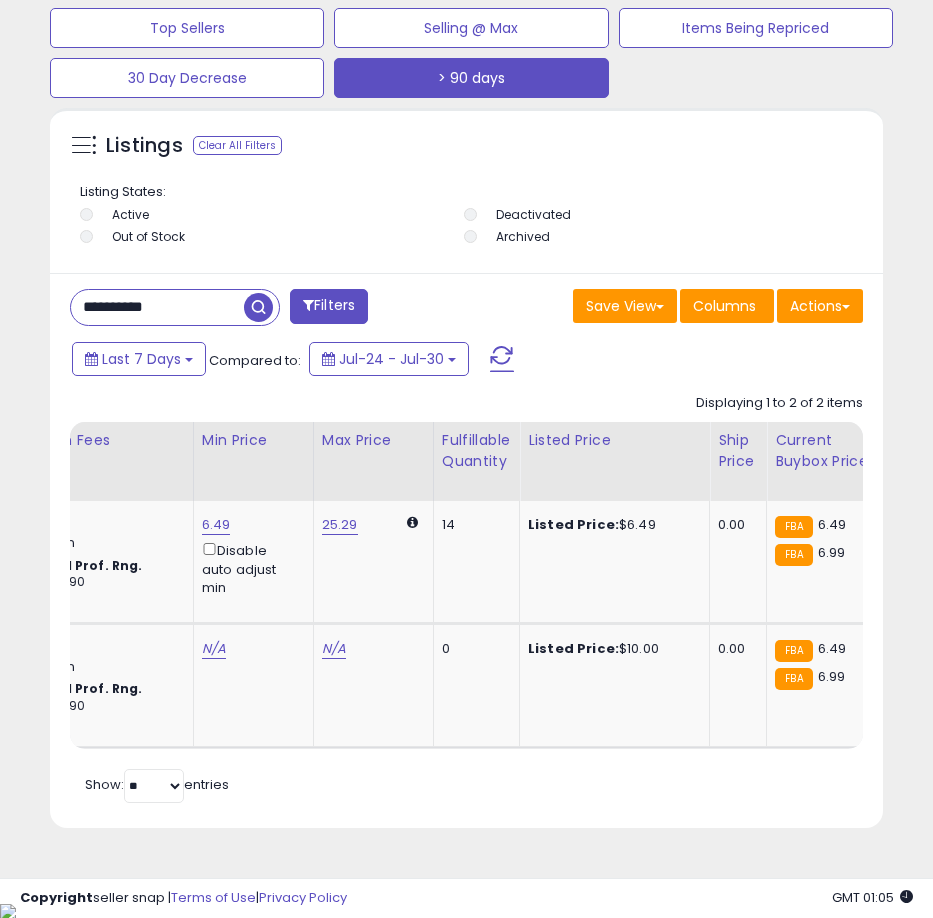 scroll, scrollTop: 999610, scrollLeft: 999162, axis: both 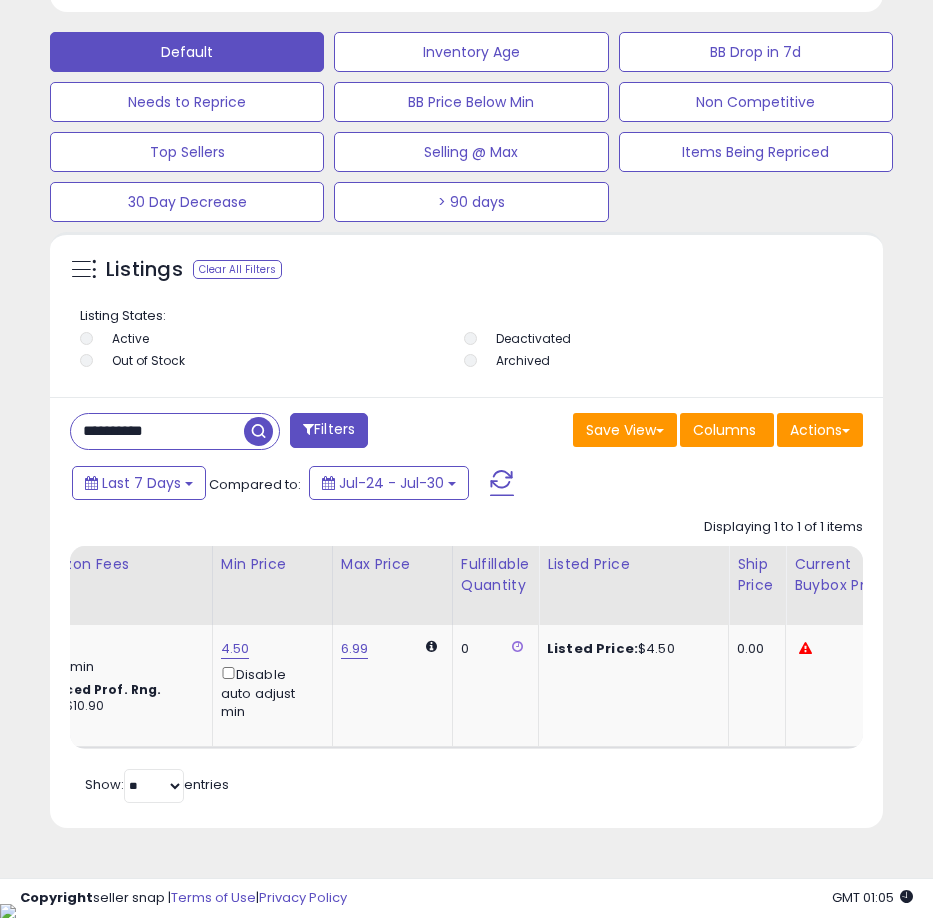click on "**********" at bounding box center (157, 431) 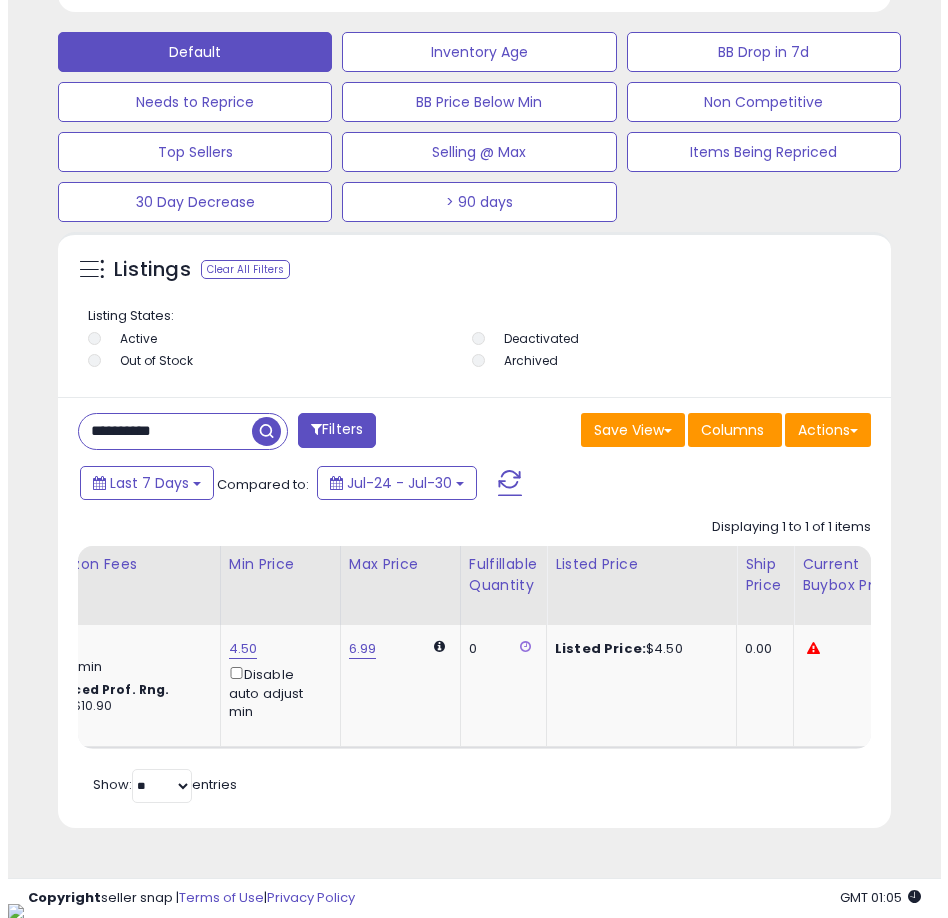 scroll, scrollTop: 1166, scrollLeft: 0, axis: vertical 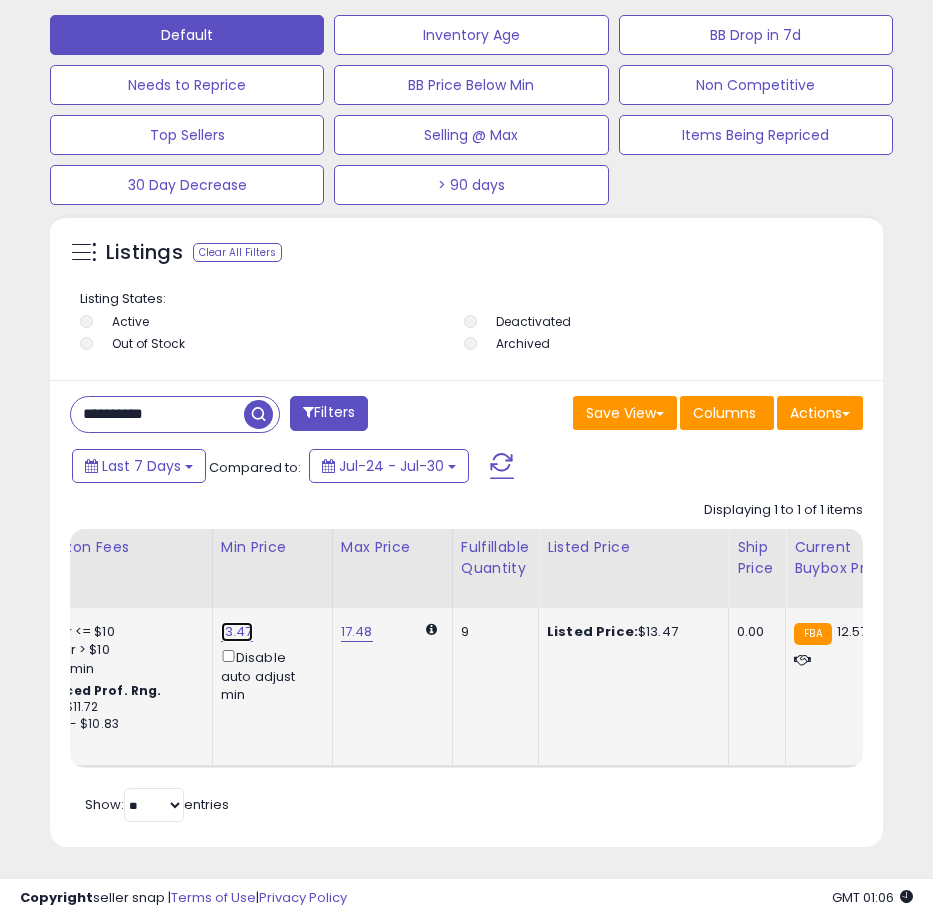 click on "13.47" at bounding box center (237, 632) 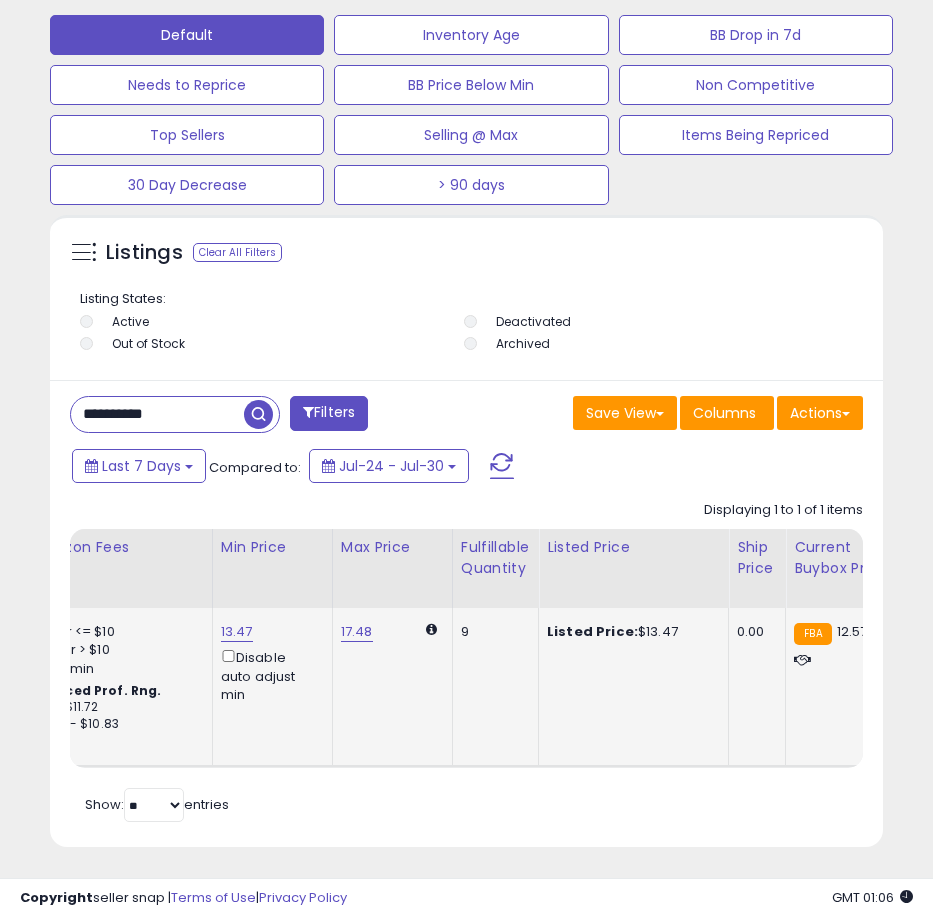 click on "13.47  Disable auto adjust min" at bounding box center [269, 663] 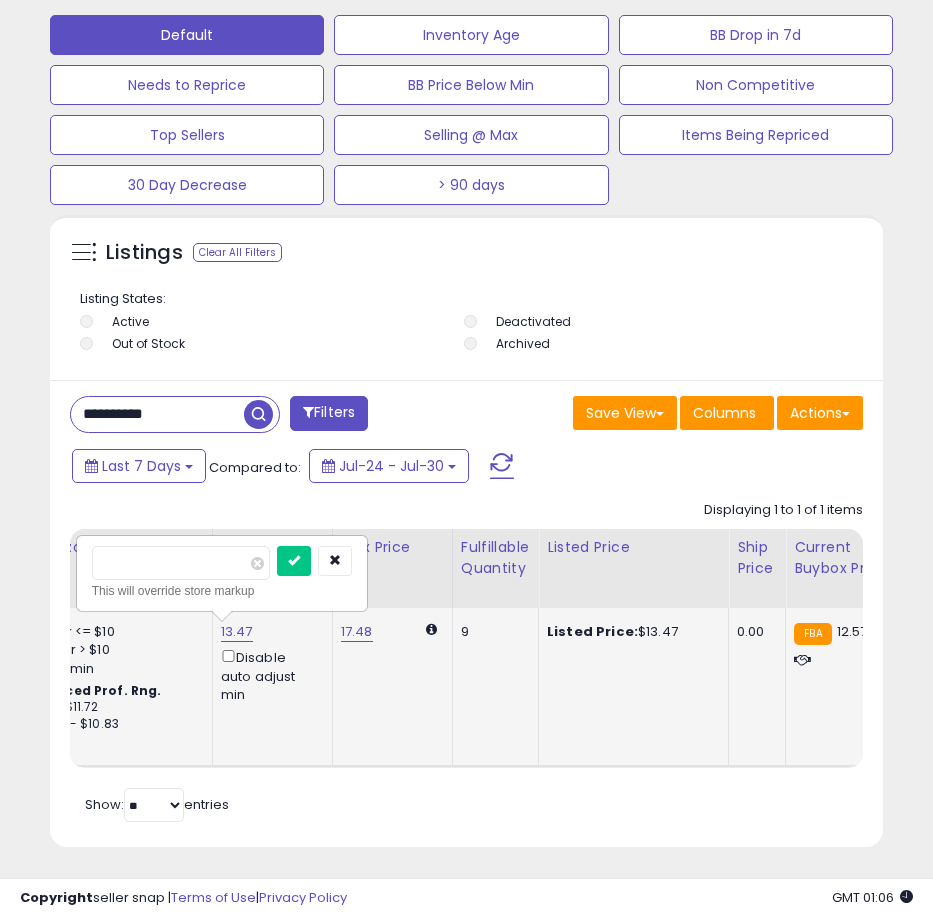 click on "*****" at bounding box center [181, 563] 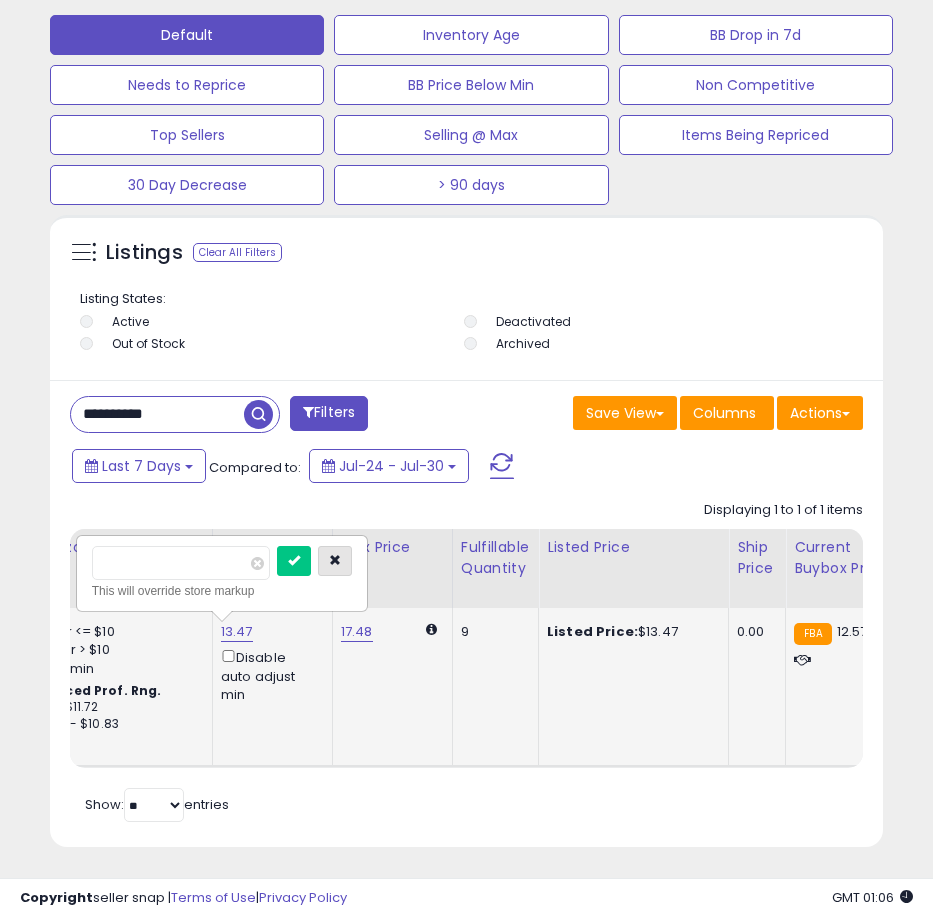 type on "****" 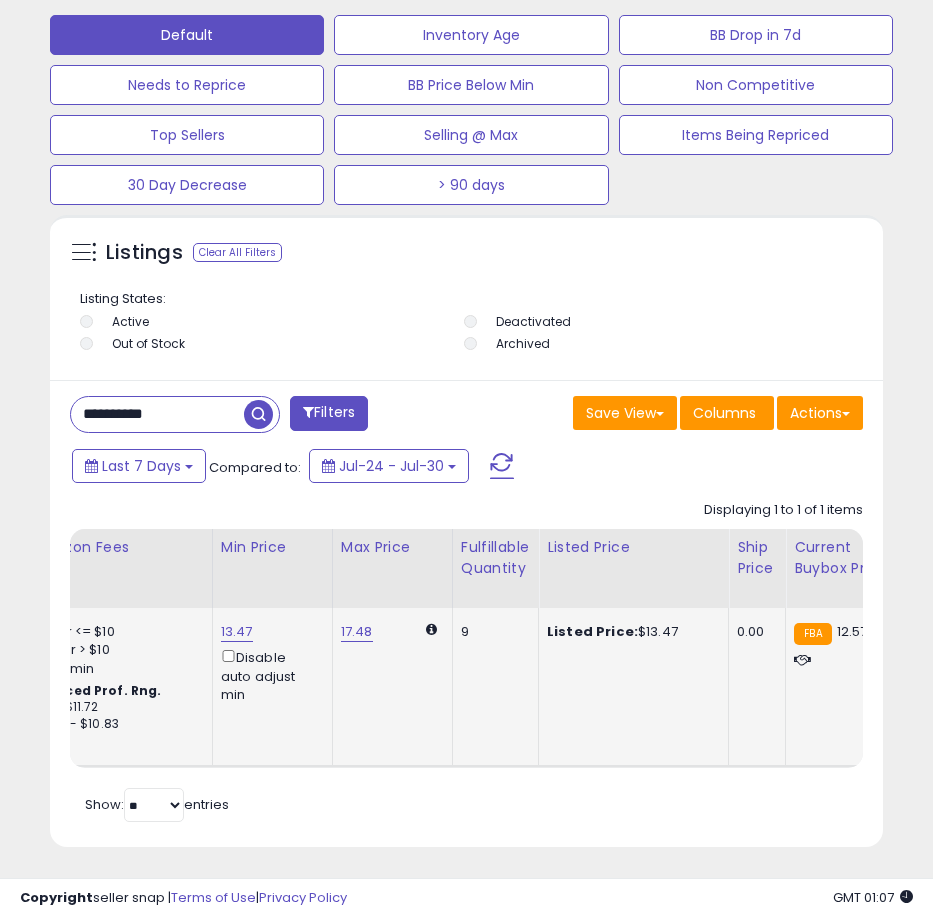 click on "**********" at bounding box center (157, 414) 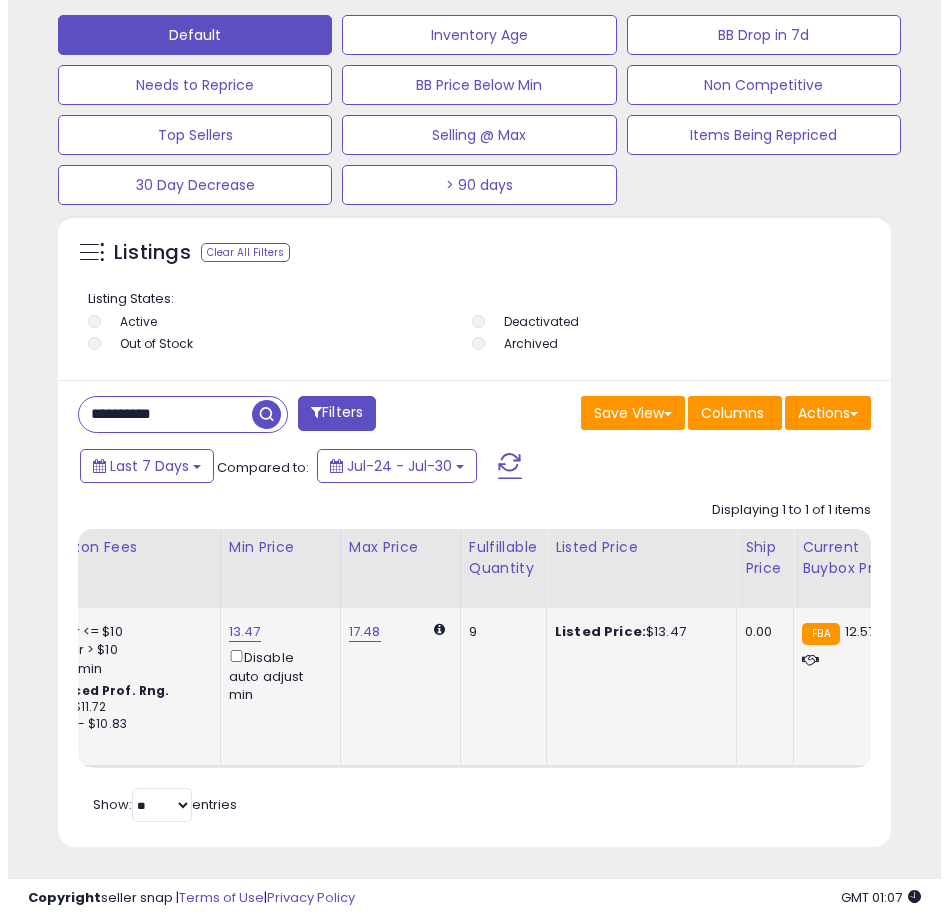 scroll, scrollTop: 1166, scrollLeft: 0, axis: vertical 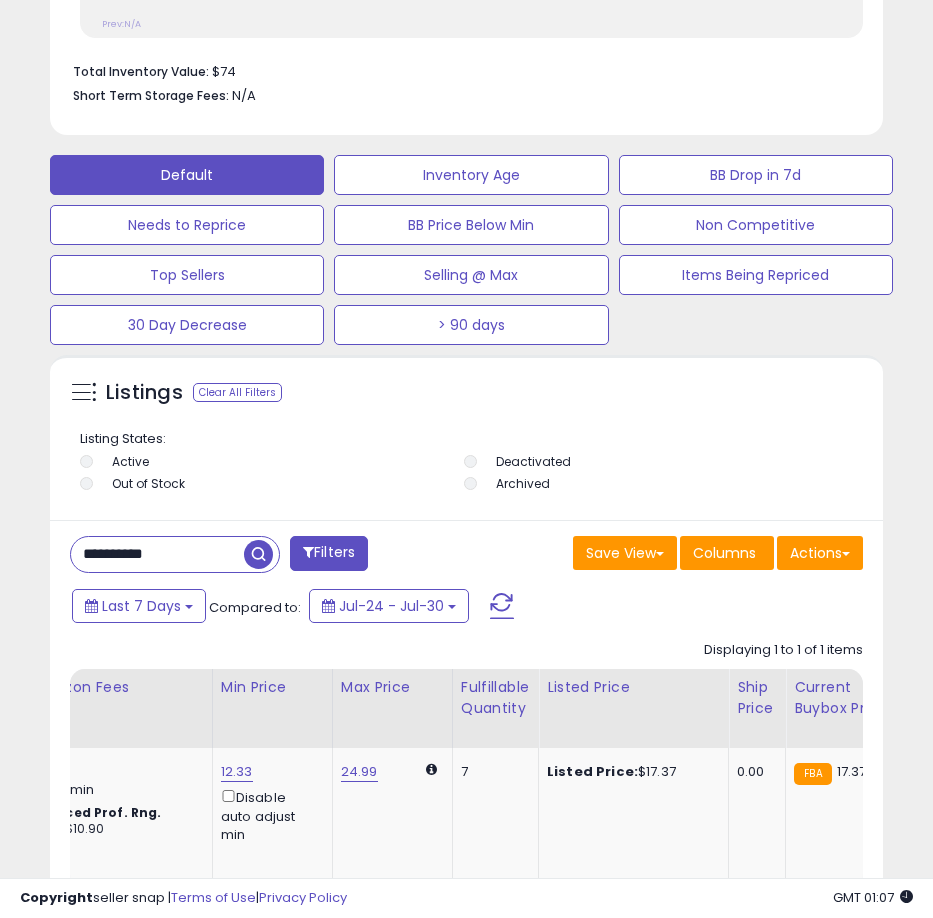 click on "**********" at bounding box center [157, 554] 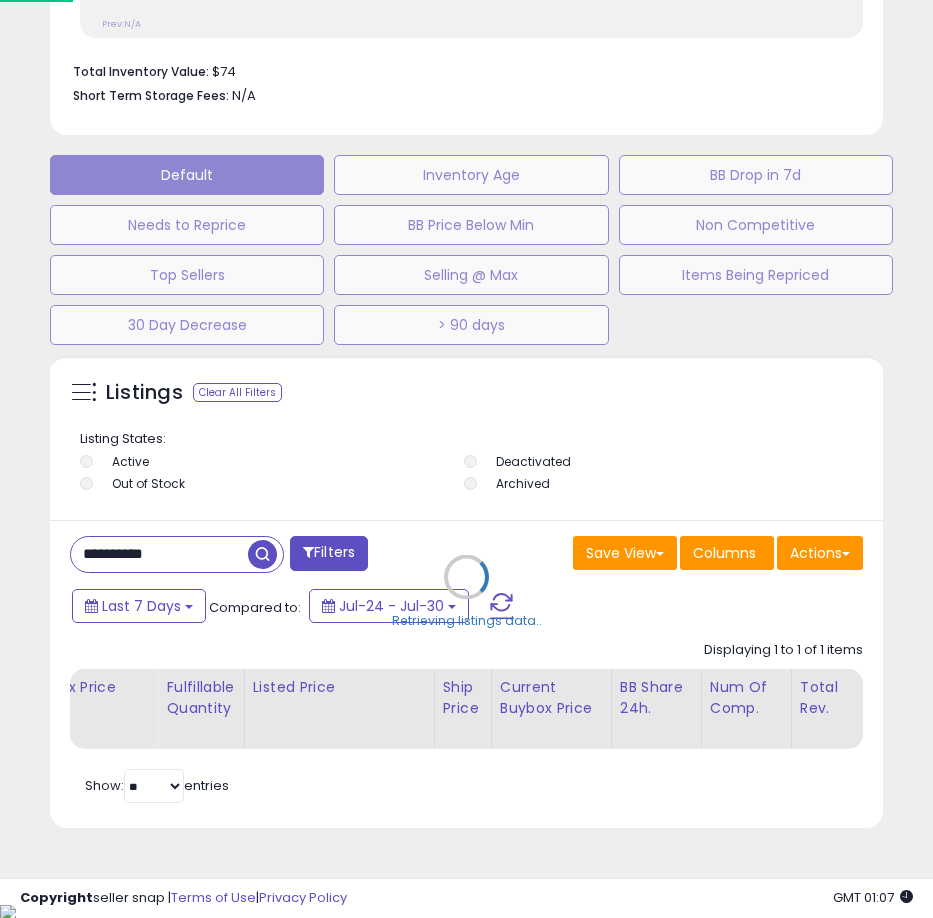 scroll, scrollTop: 999610, scrollLeft: 999162, axis: both 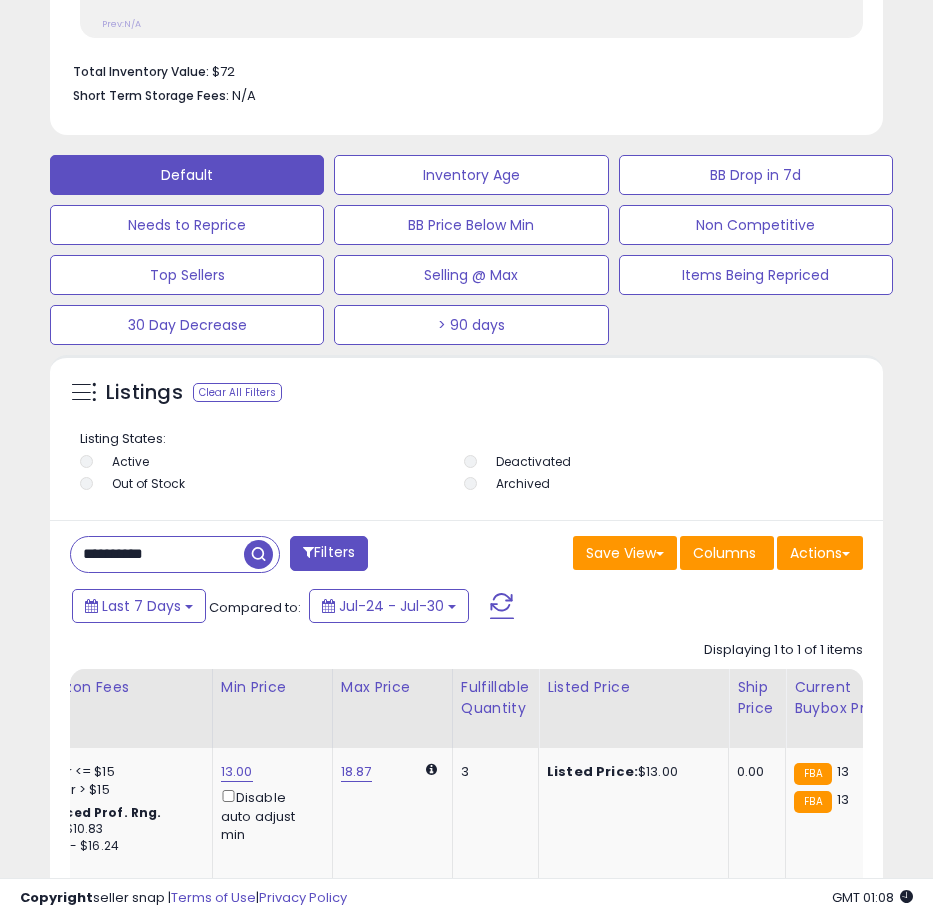 click on "**********" at bounding box center (157, 554) 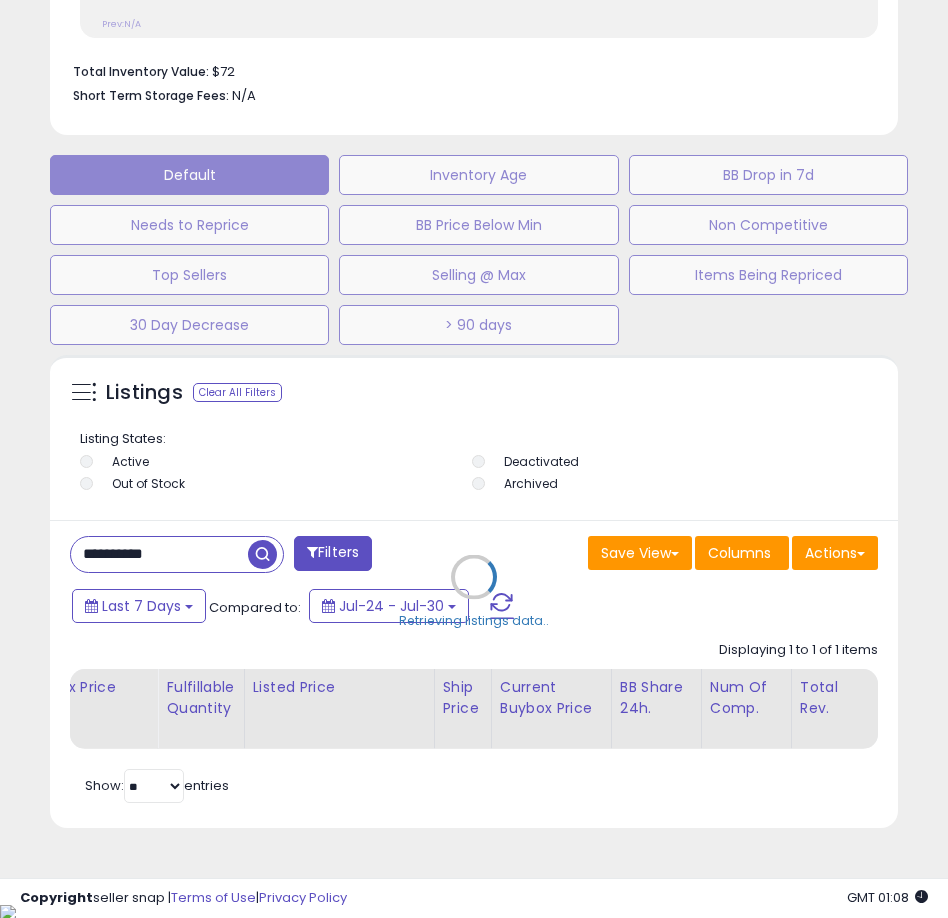 scroll, scrollTop: 999610, scrollLeft: 999162, axis: both 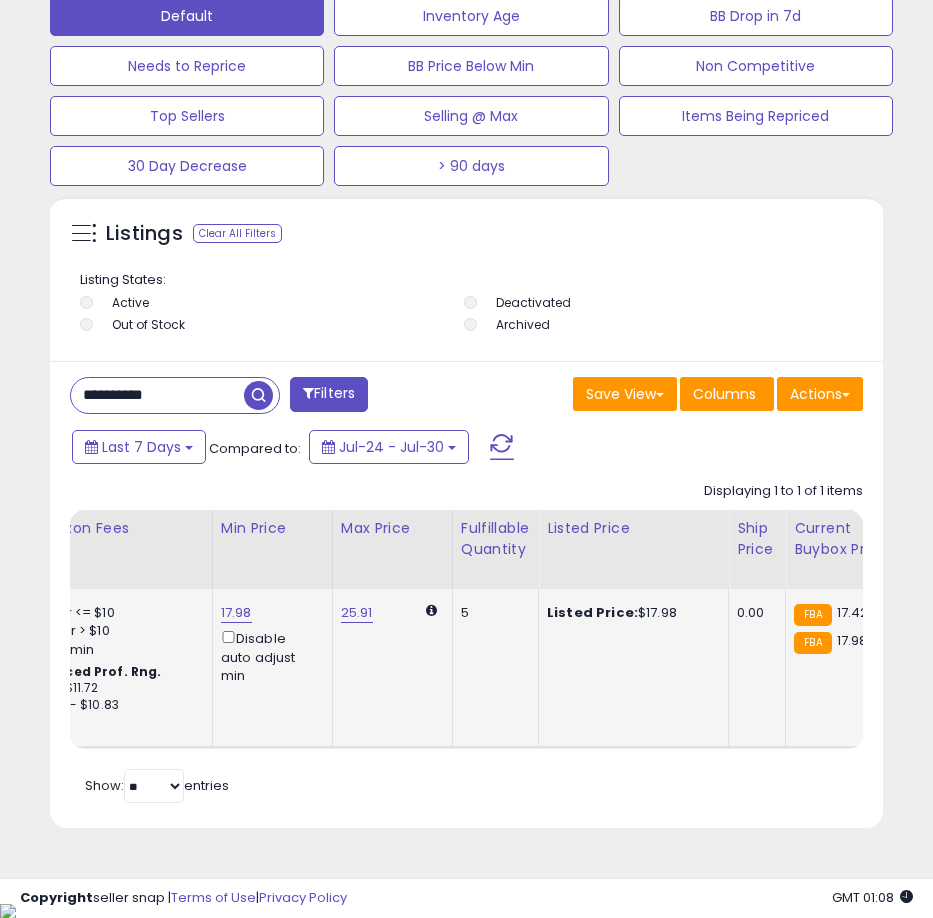 click on "17.98" at bounding box center [236, 613] 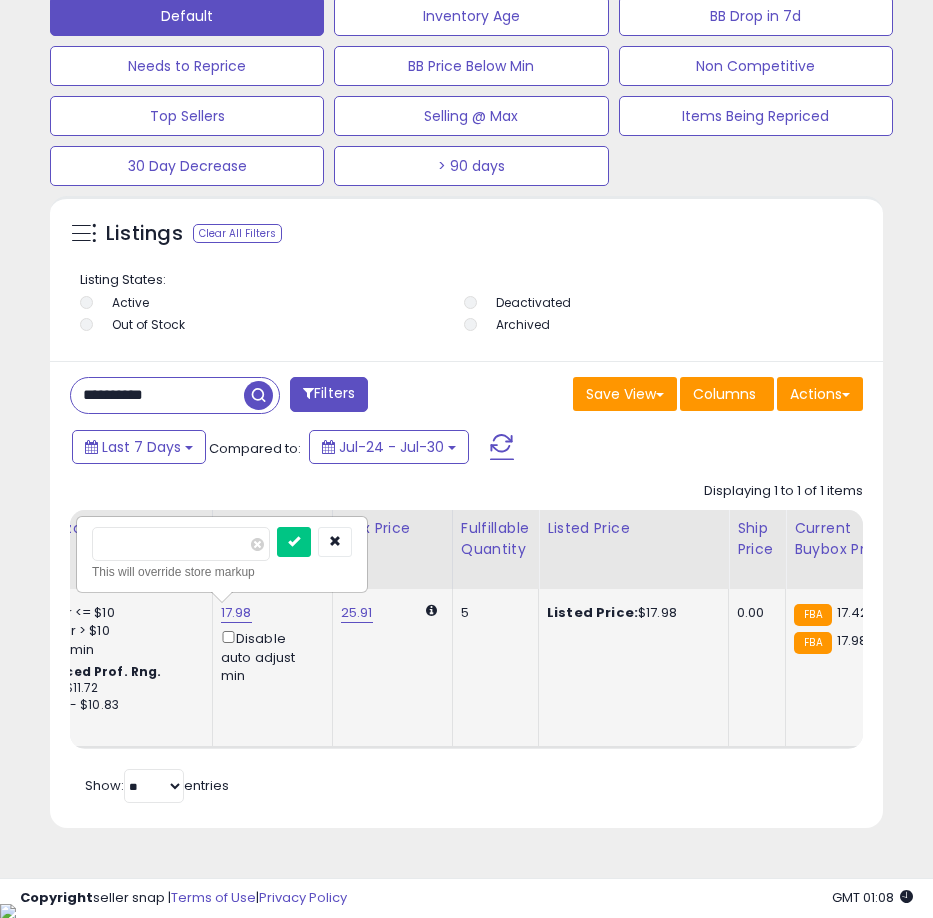 click on "17.98" at bounding box center (236, 613) 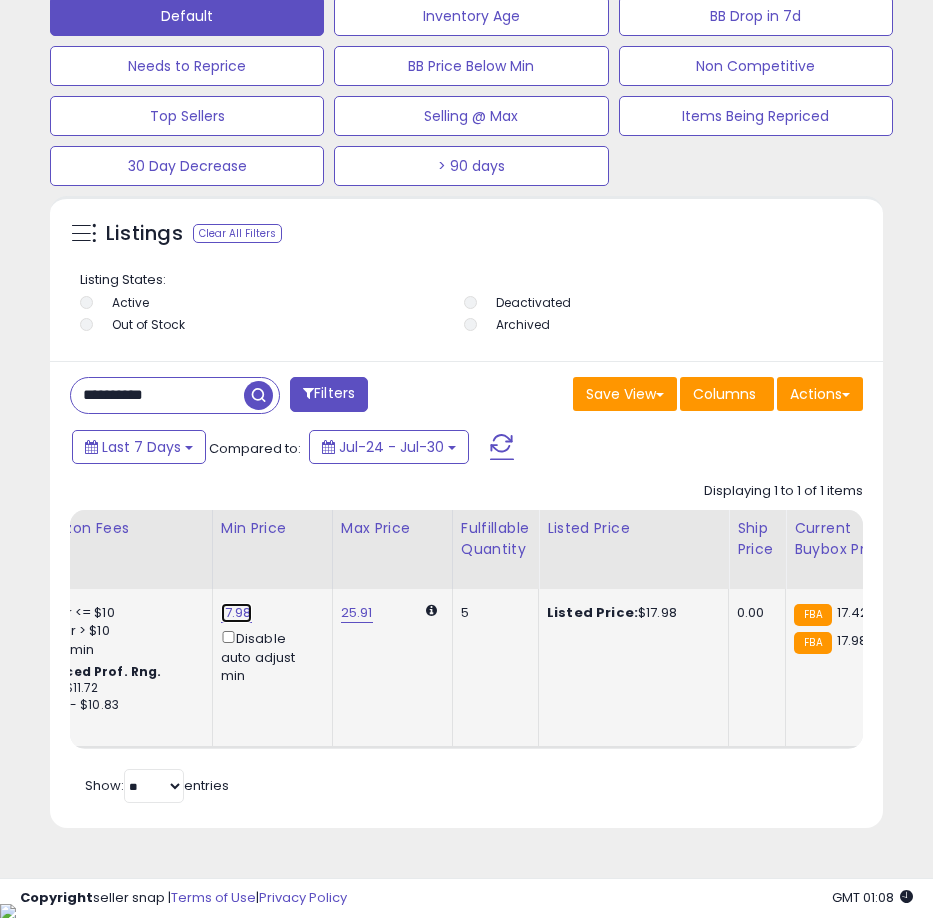 click on "17.98" at bounding box center [236, 613] 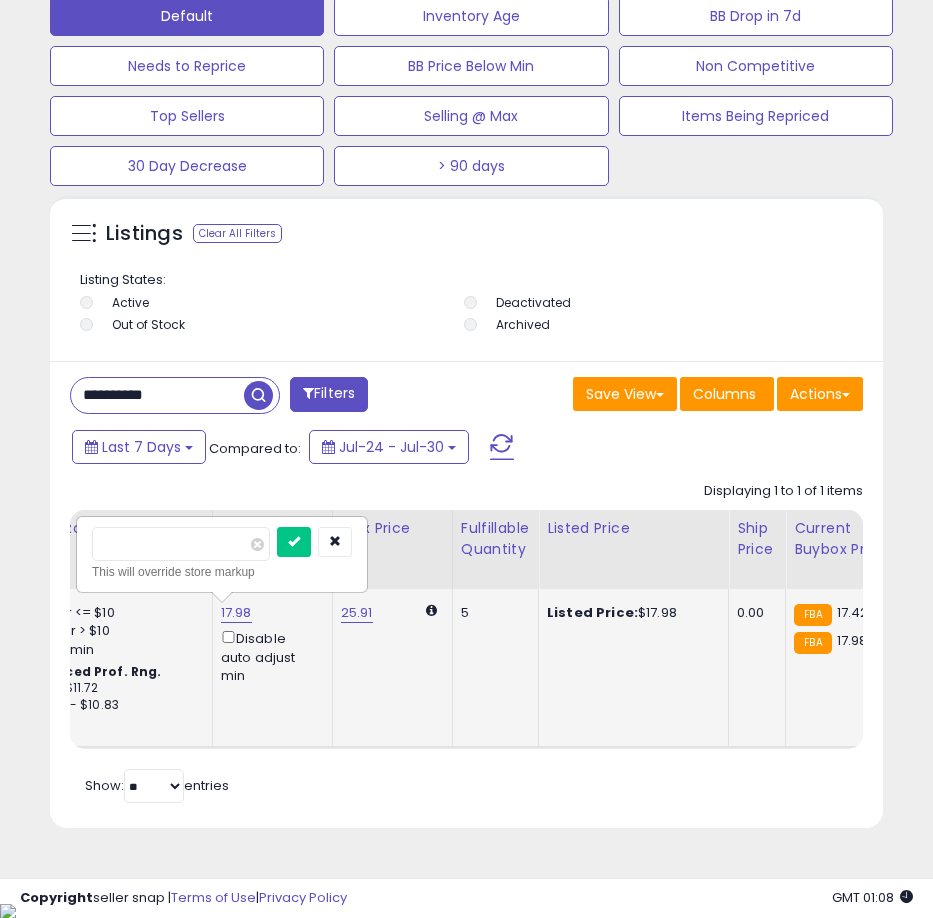 click on "*****" at bounding box center [181, 544] 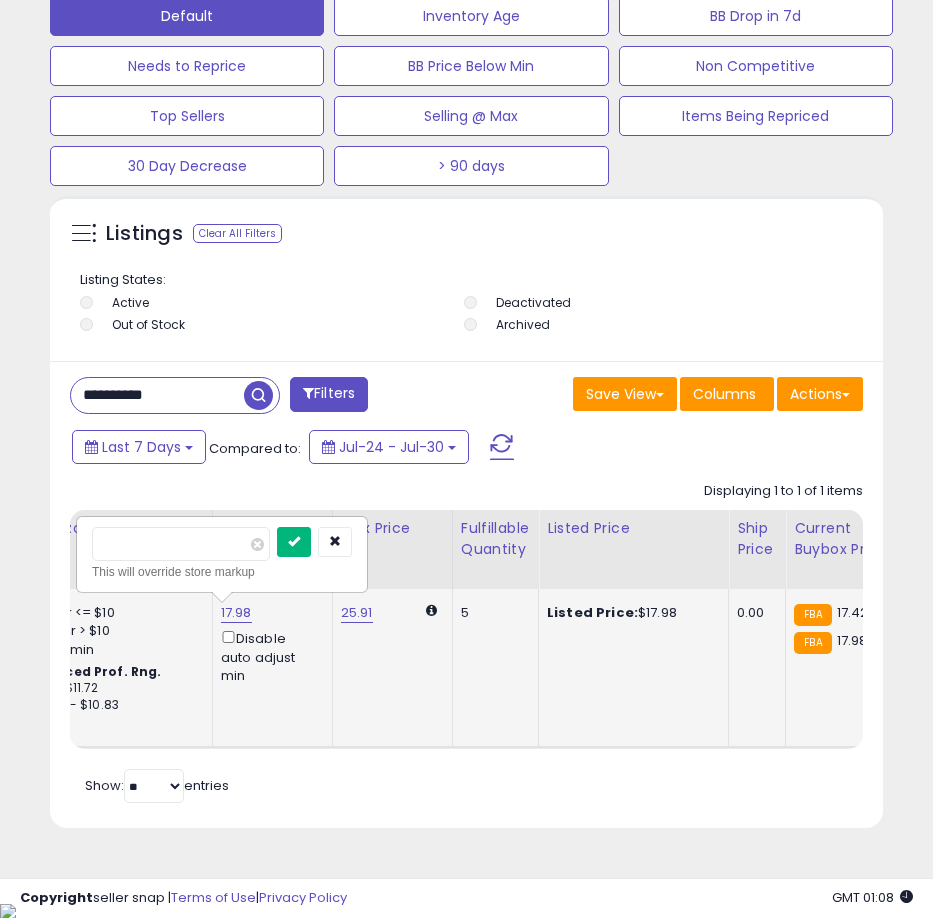 type on "*****" 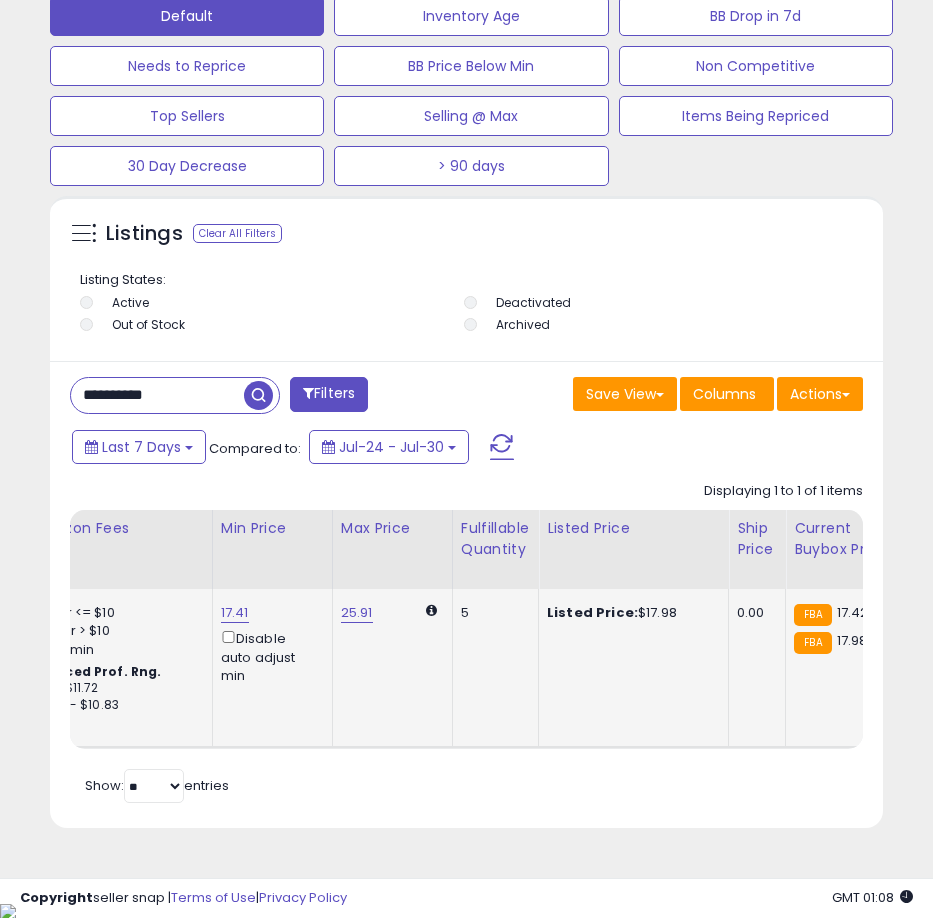 click on "**********" at bounding box center [157, 395] 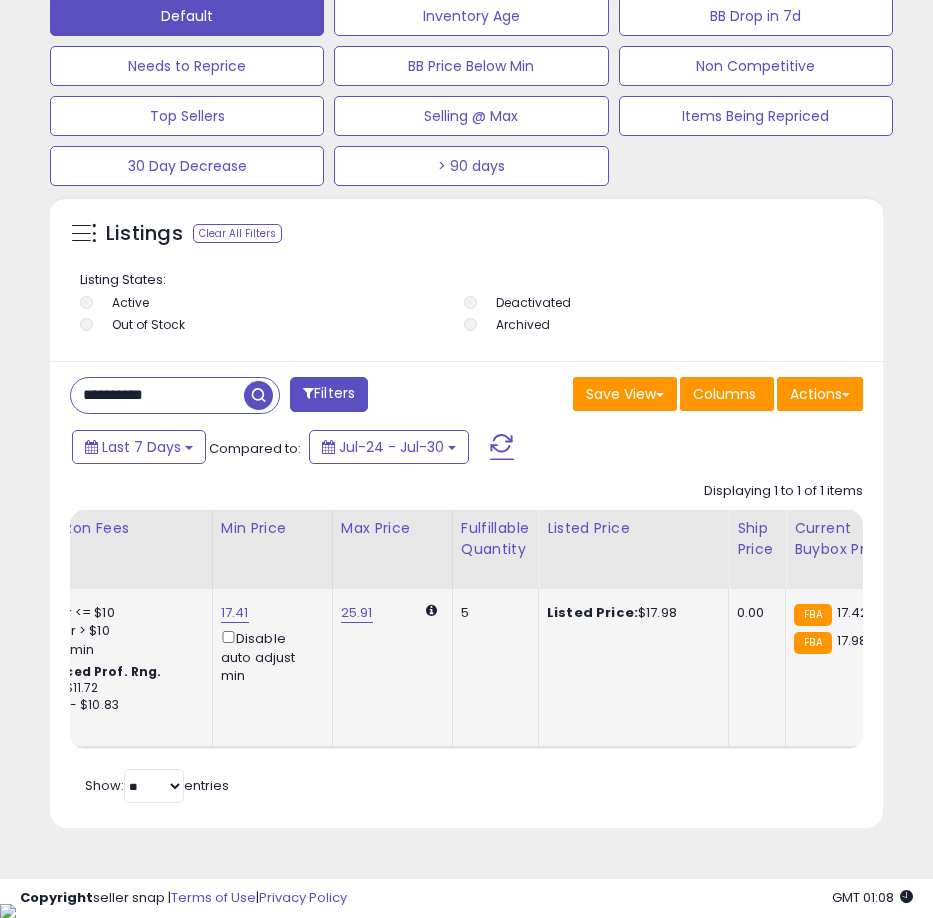 click on "**********" at bounding box center (157, 395) 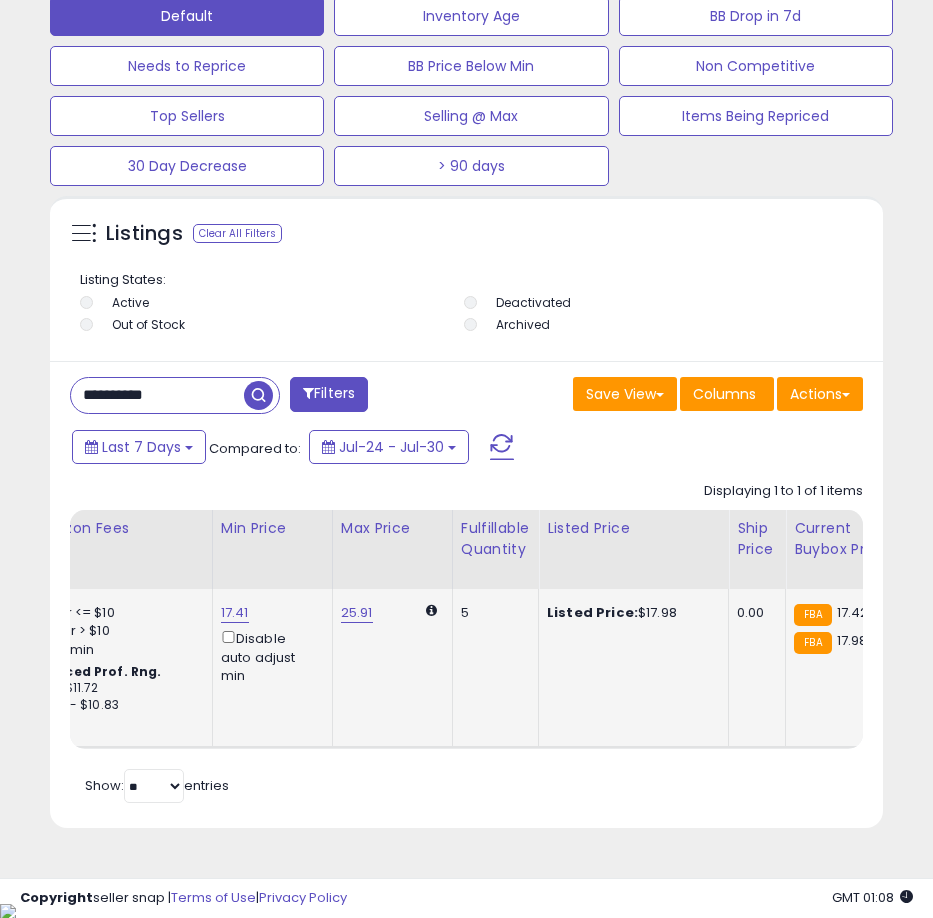 paste 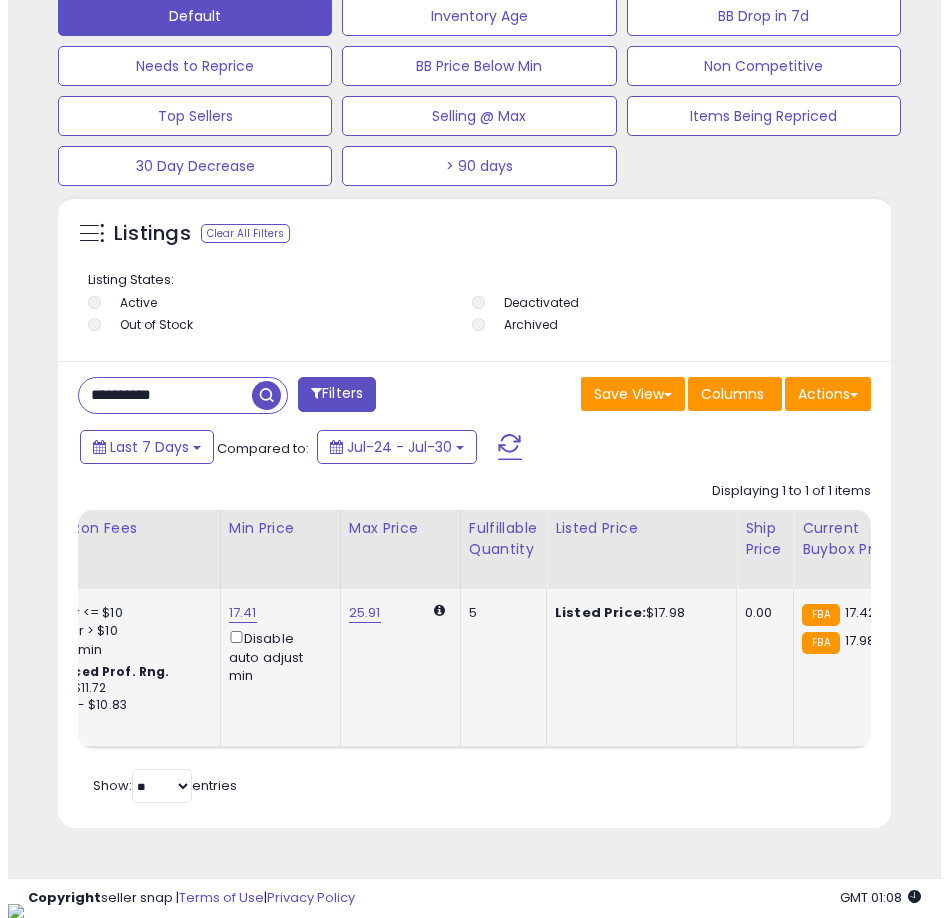 scroll, scrollTop: 1166, scrollLeft: 0, axis: vertical 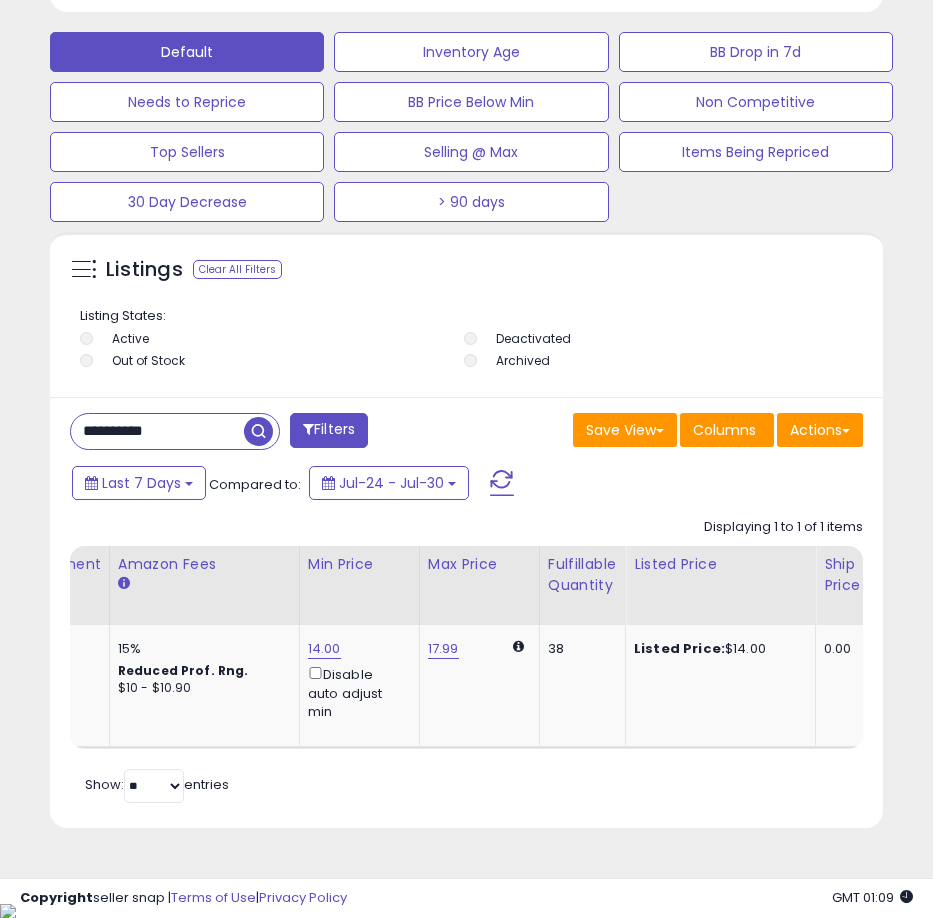 click on "**********" at bounding box center (157, 431) 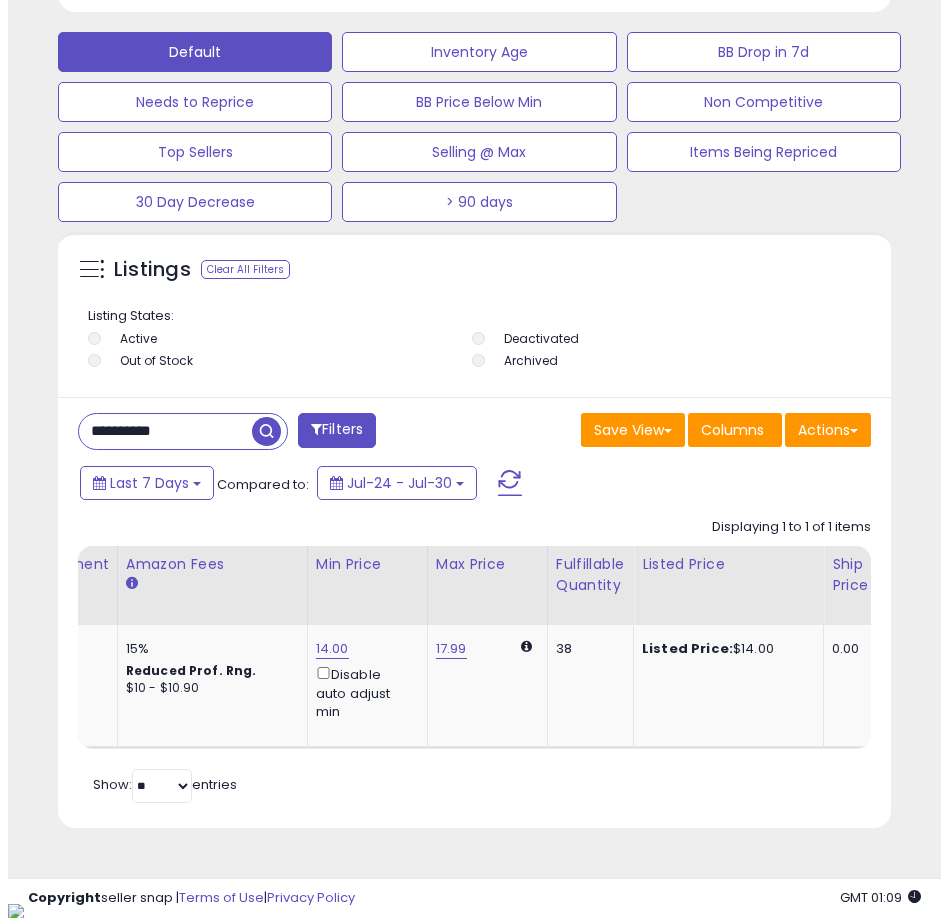 scroll, scrollTop: 1166, scrollLeft: 0, axis: vertical 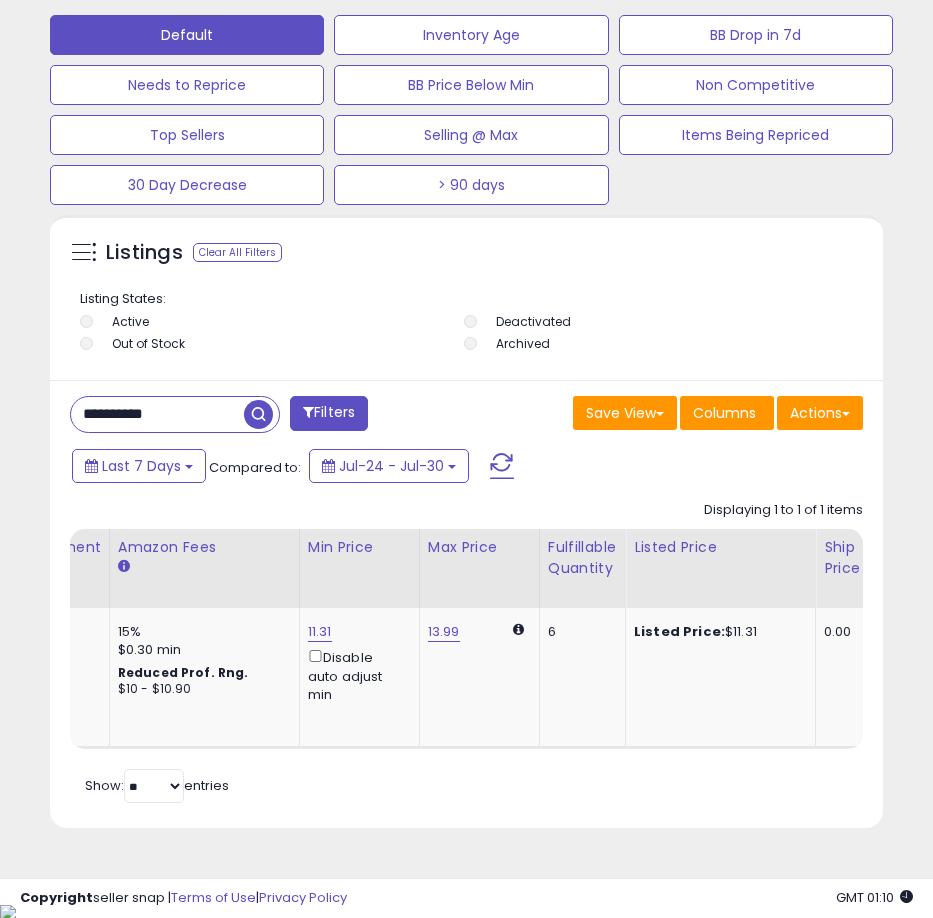 click on "**********" at bounding box center (157, 414) 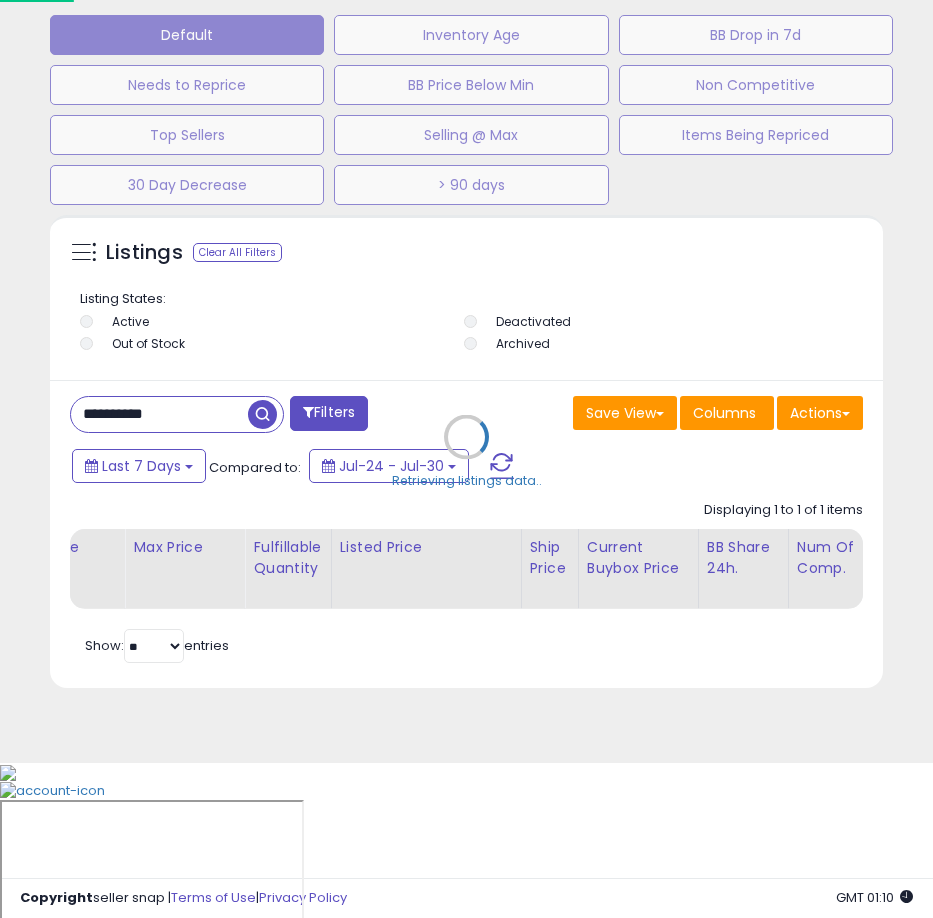 scroll, scrollTop: 999610, scrollLeft: 999162, axis: both 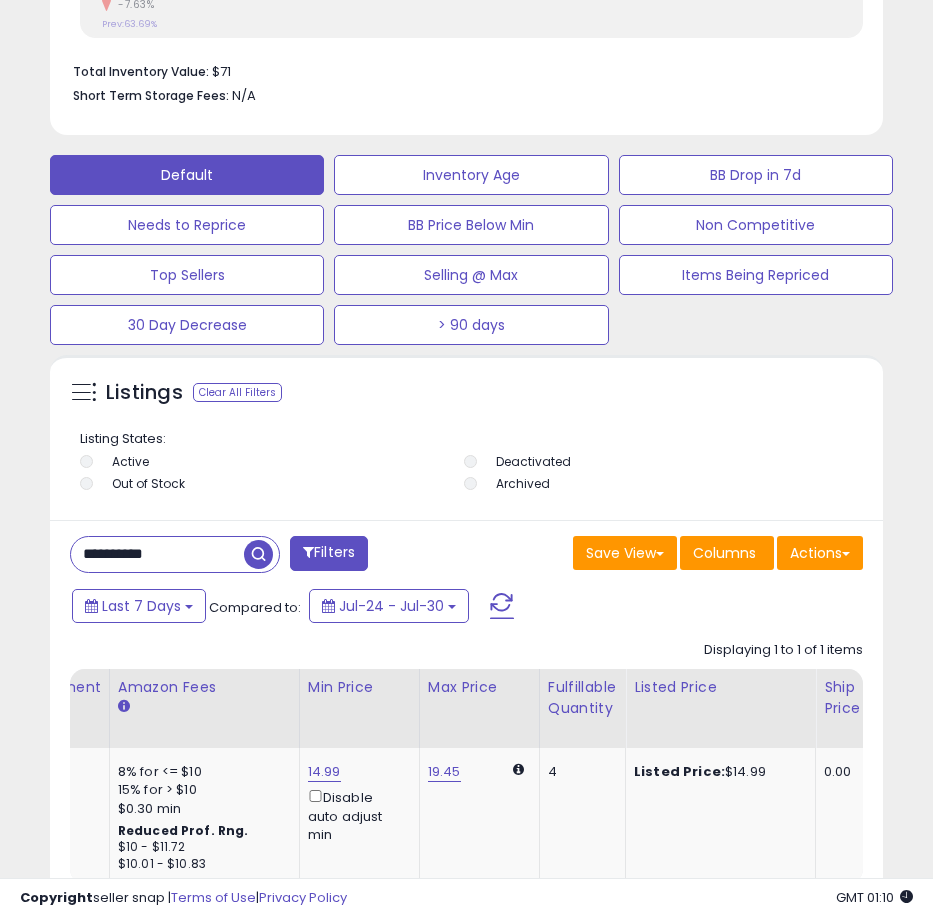 click on "**********" at bounding box center (157, 554) 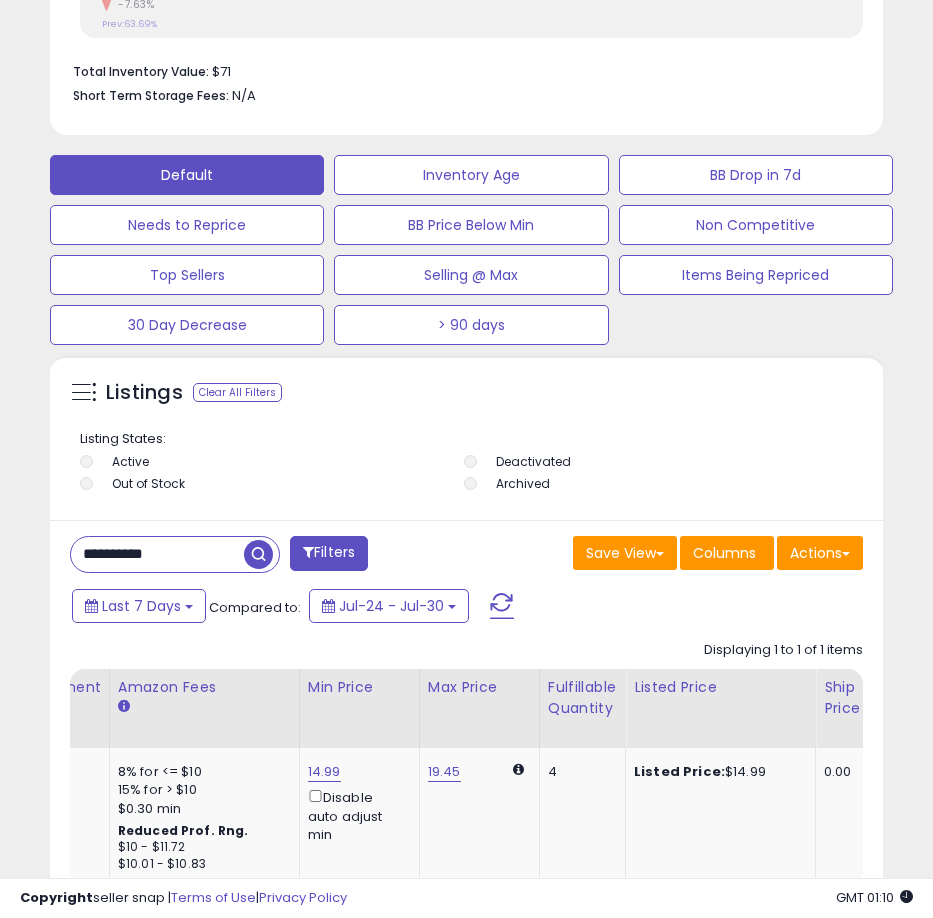 click on "**********" at bounding box center [157, 554] 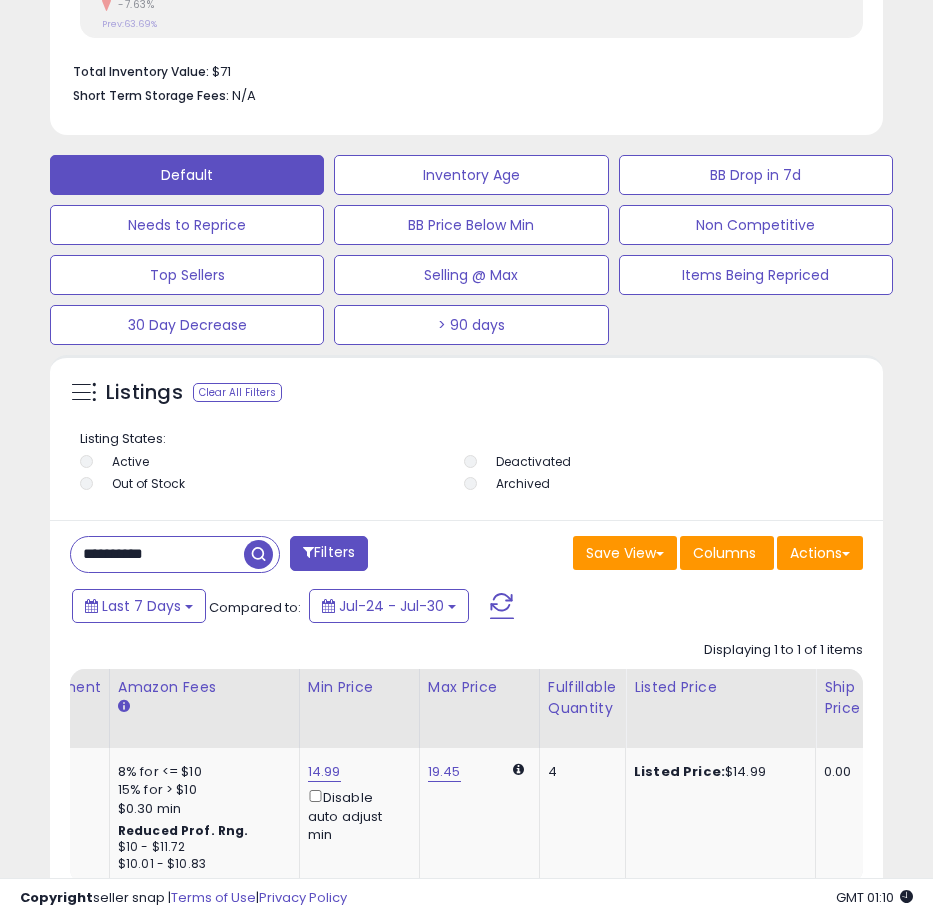 paste 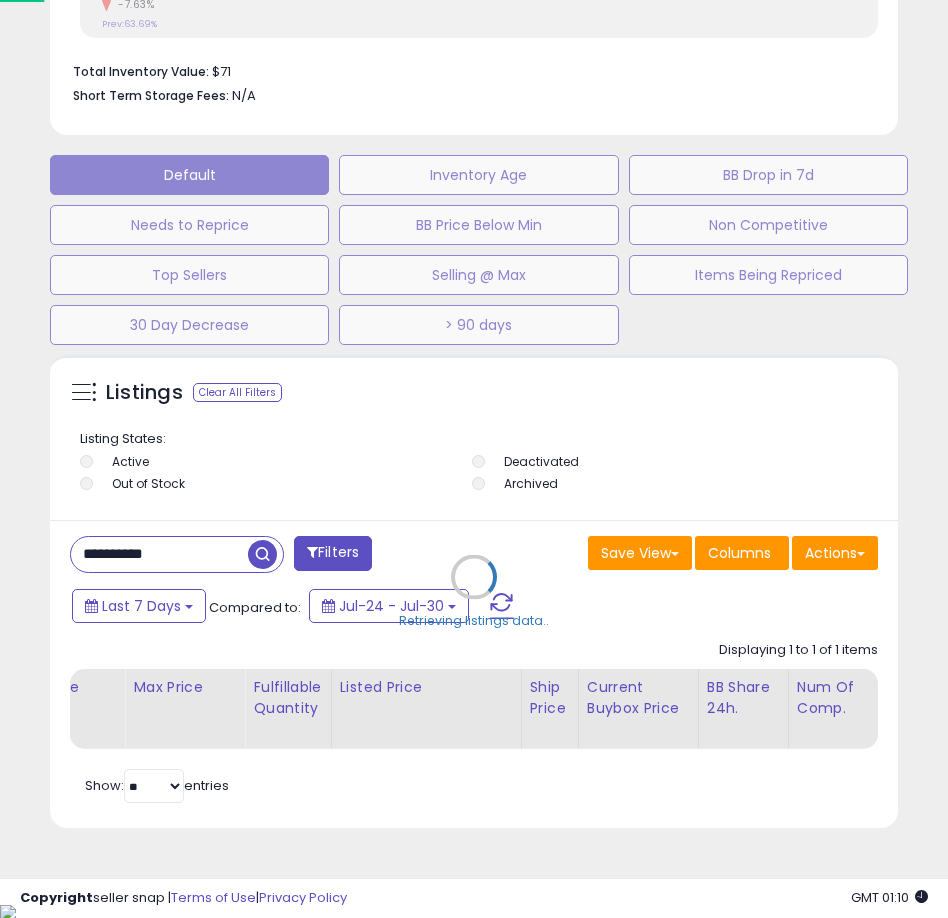 scroll, scrollTop: 999610, scrollLeft: 999162, axis: both 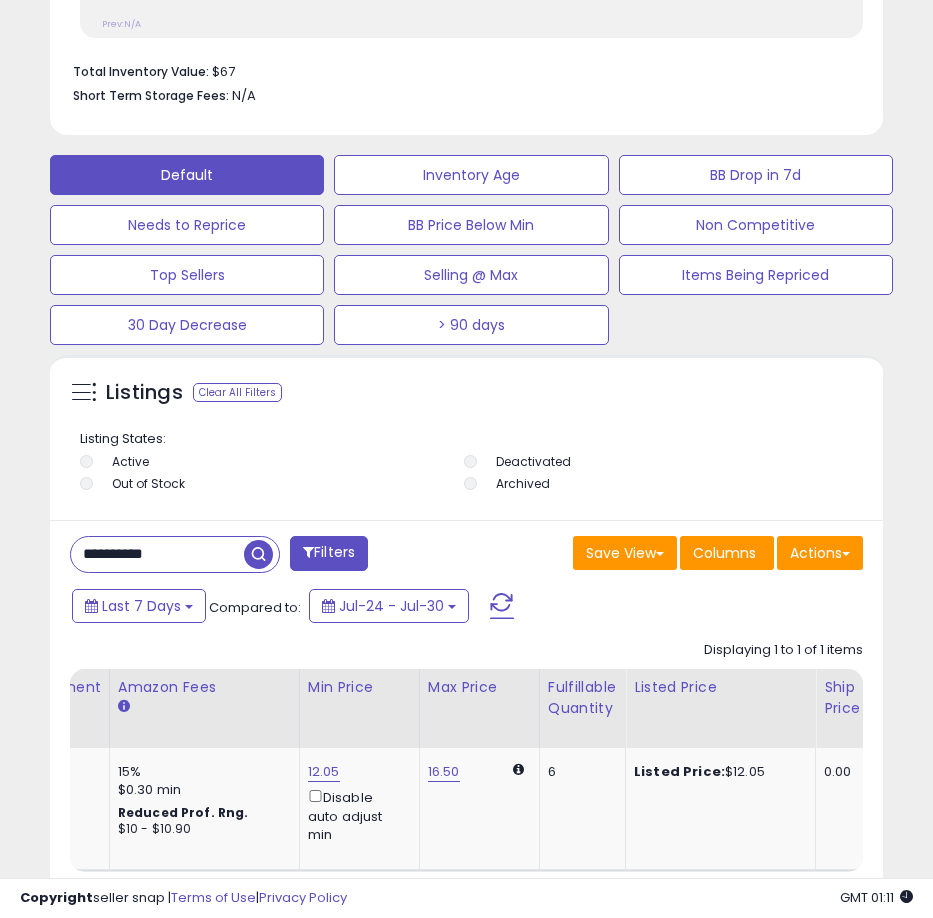 click on "**********" at bounding box center [157, 554] 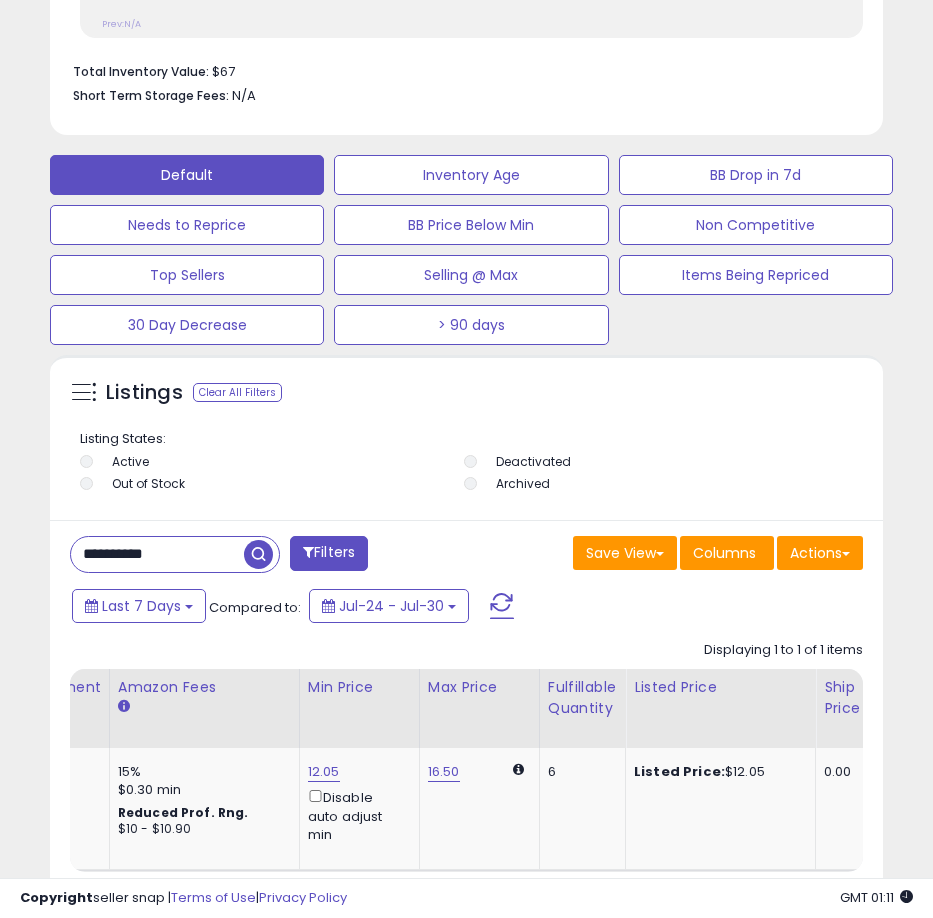 click on "**********" at bounding box center (157, 554) 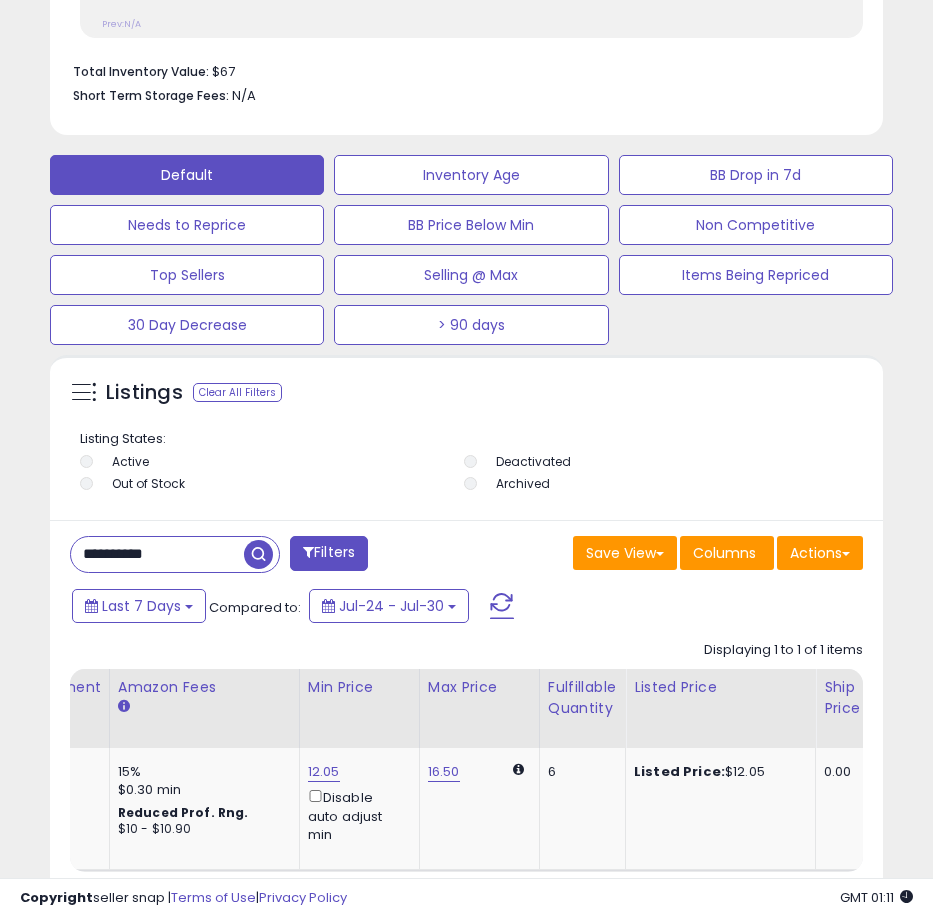 paste 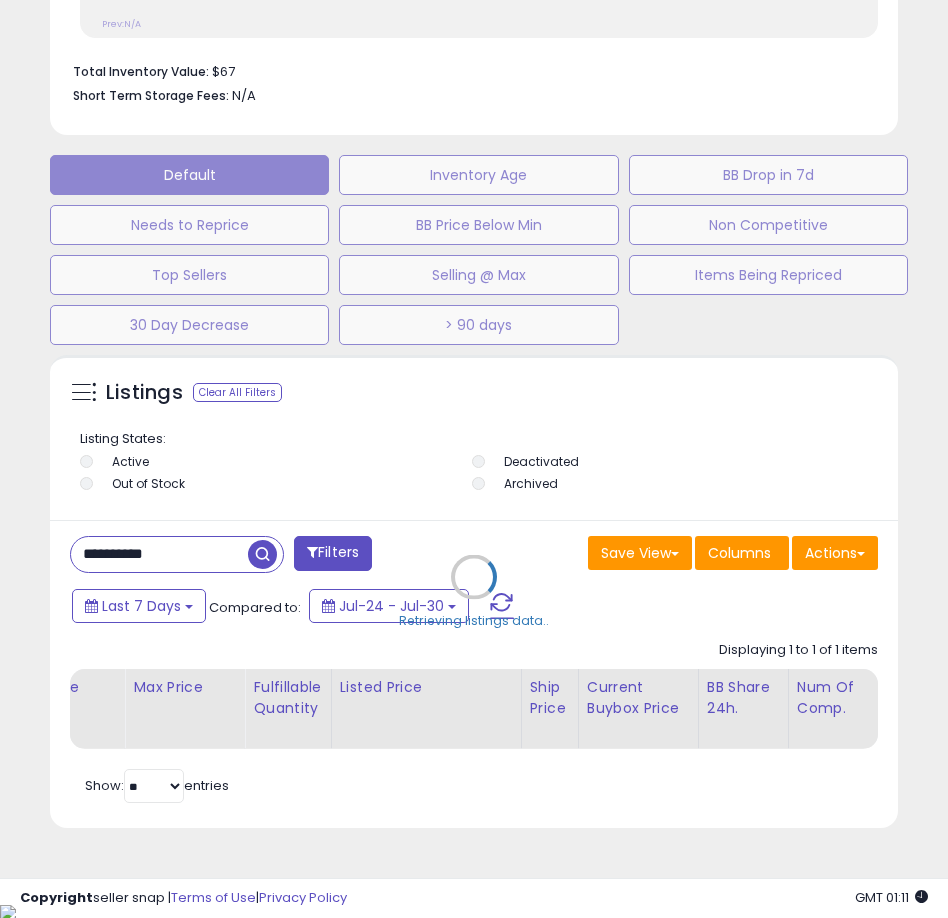 scroll, scrollTop: 999610, scrollLeft: 999162, axis: both 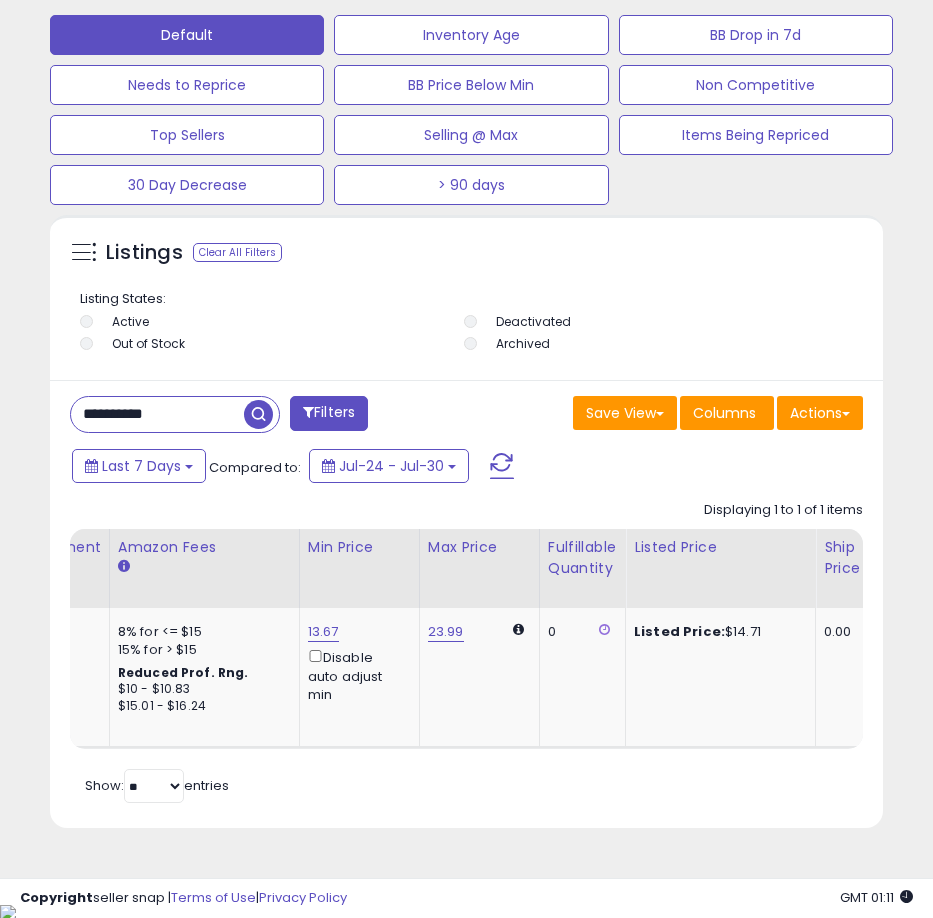 click on "**********" at bounding box center (157, 414) 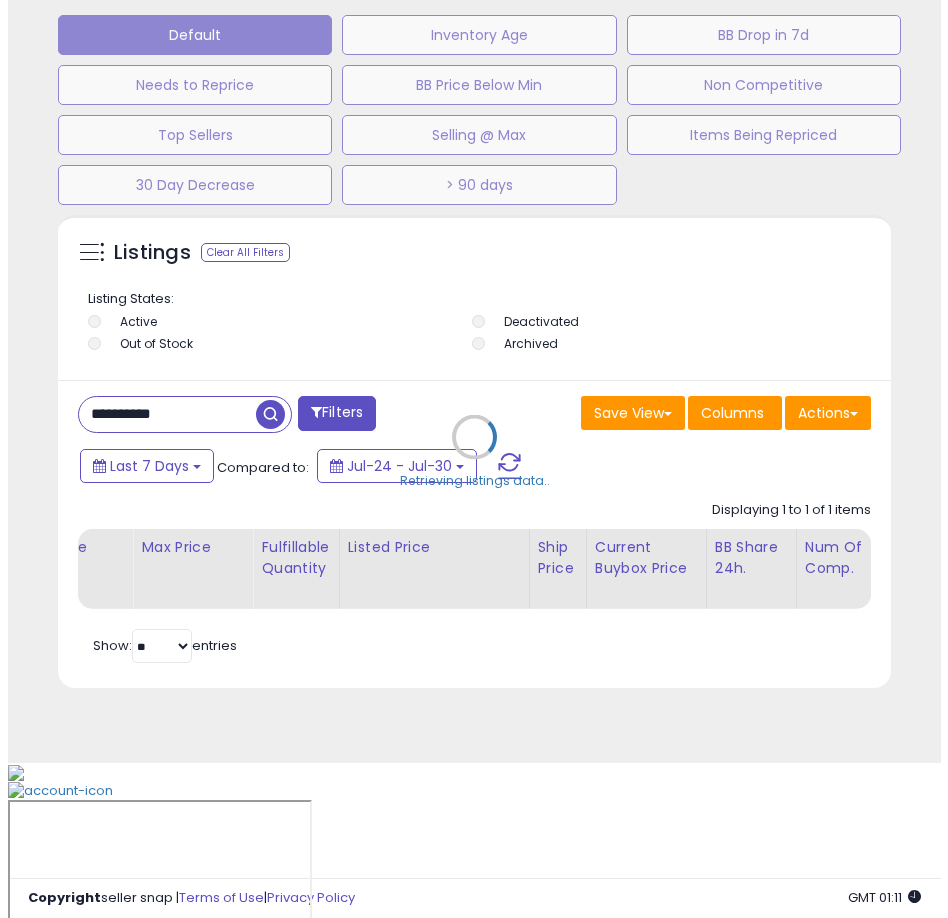 scroll, scrollTop: 1166, scrollLeft: 0, axis: vertical 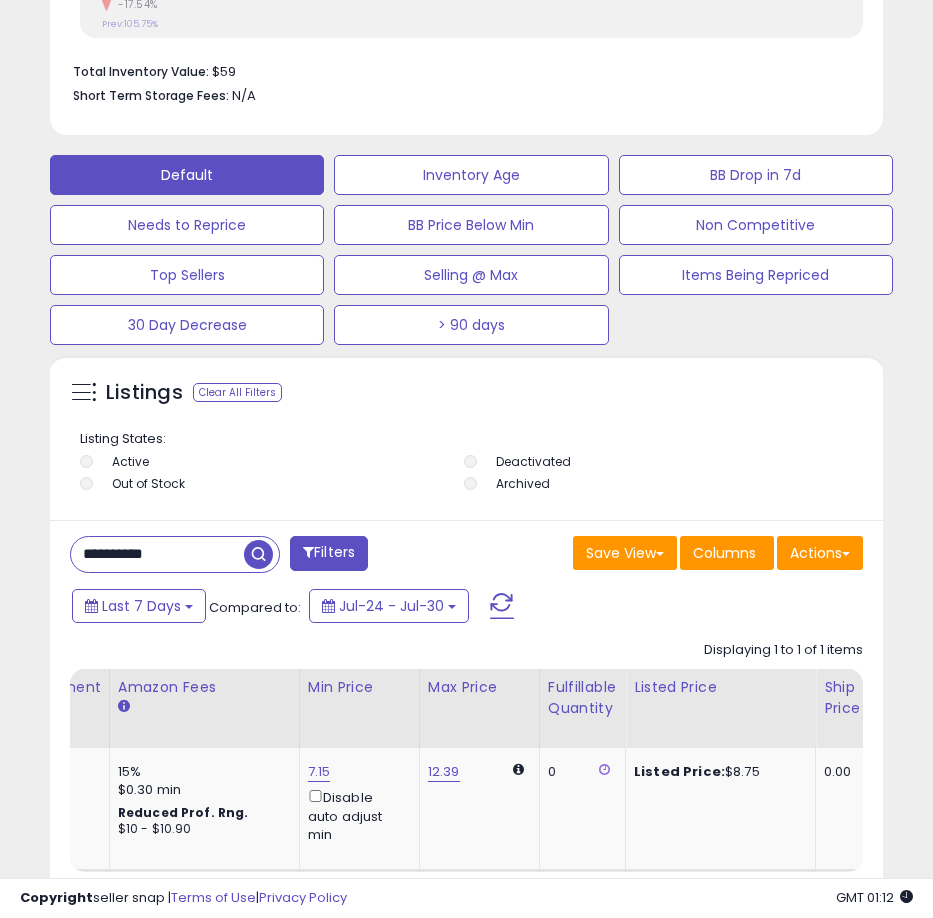 click on "**********" at bounding box center [157, 554] 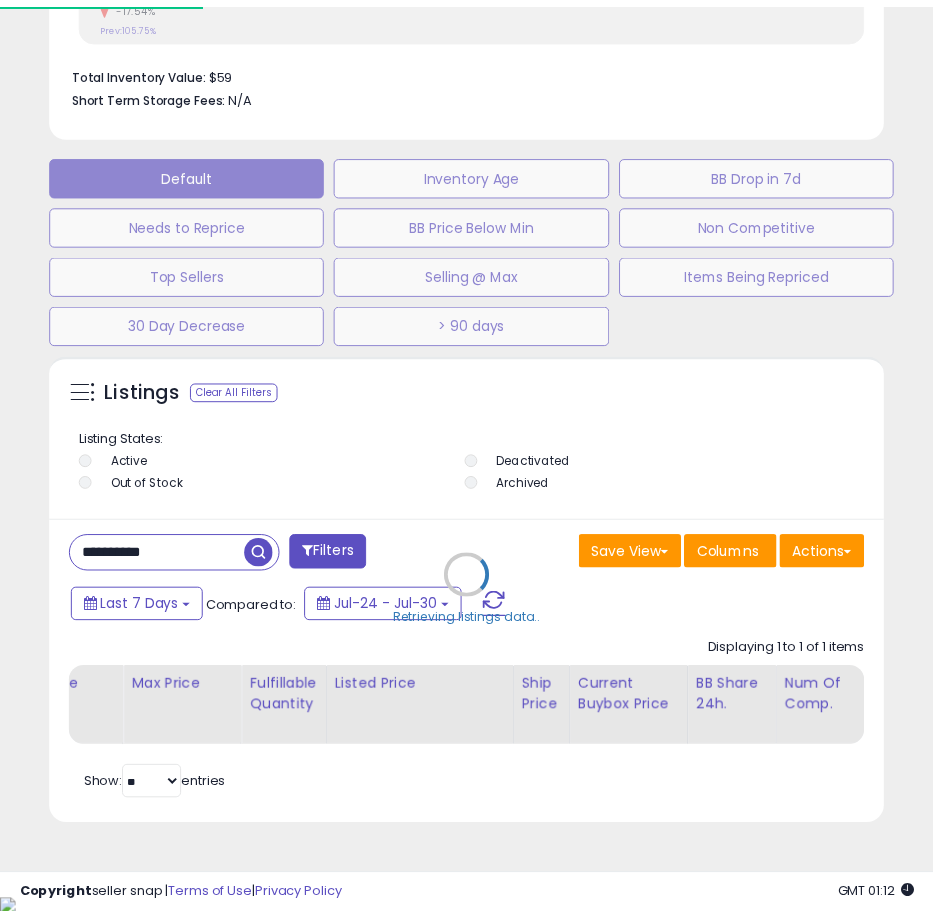 scroll, scrollTop: 390, scrollLeft: 823, axis: both 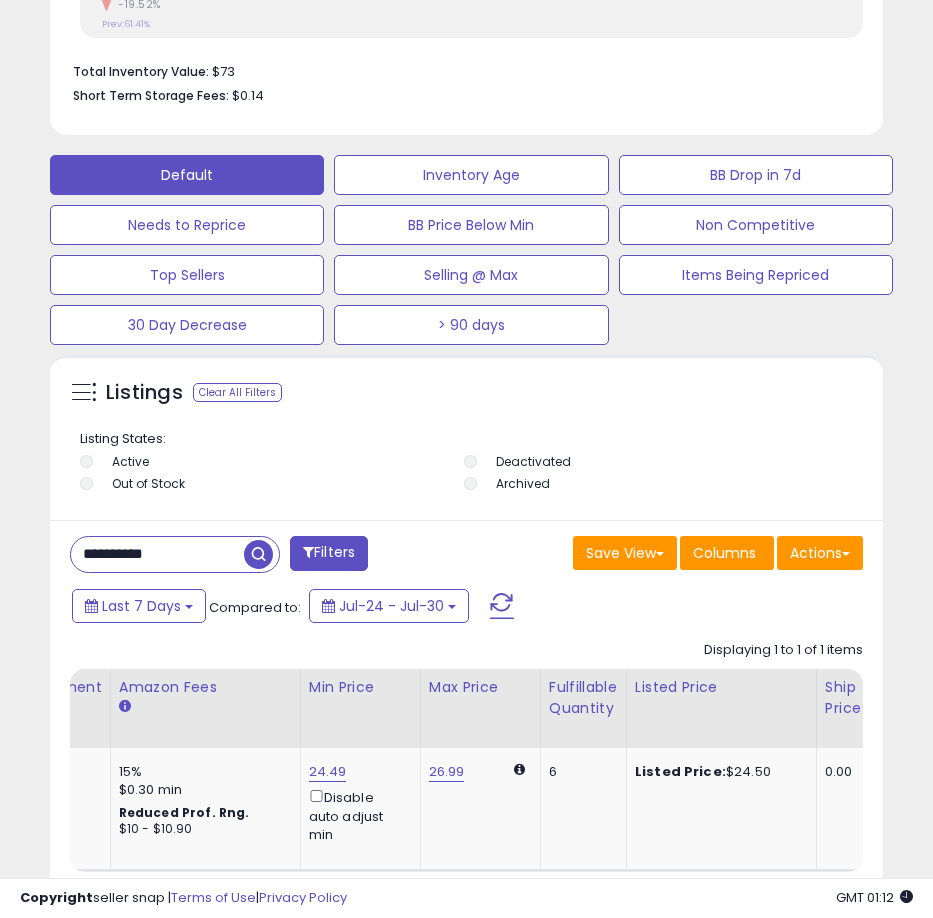 click on "**********" at bounding box center [157, 554] 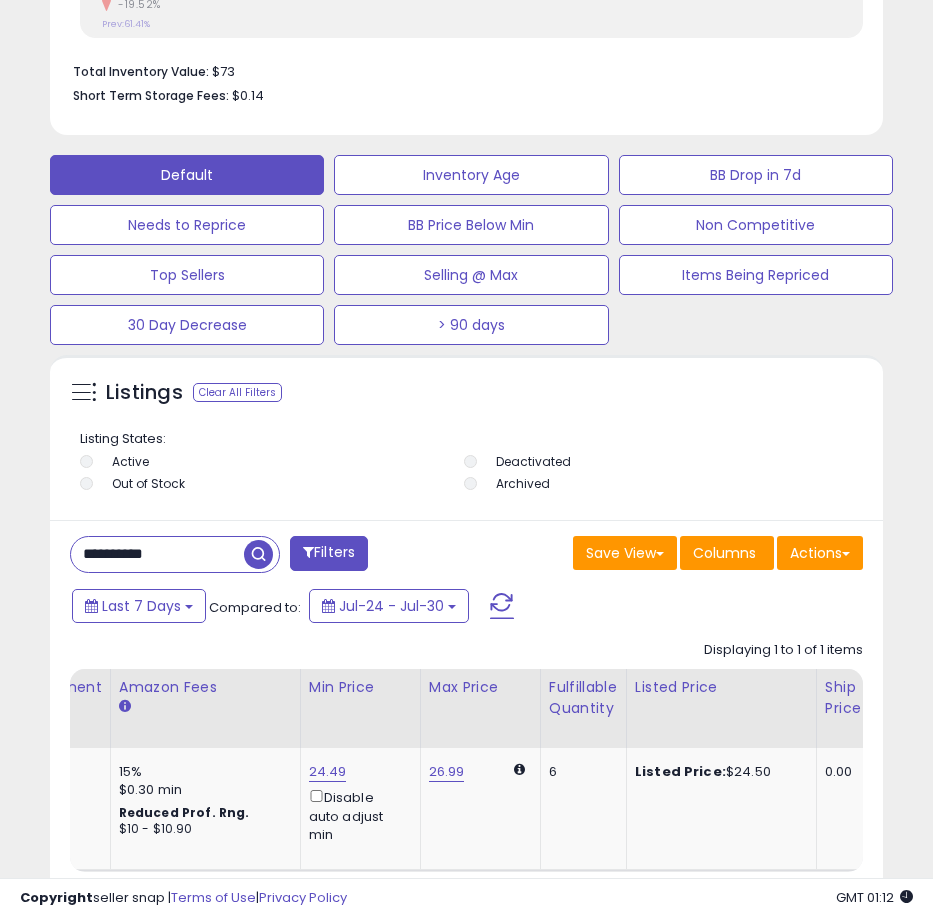 click on "**********" at bounding box center (157, 554) 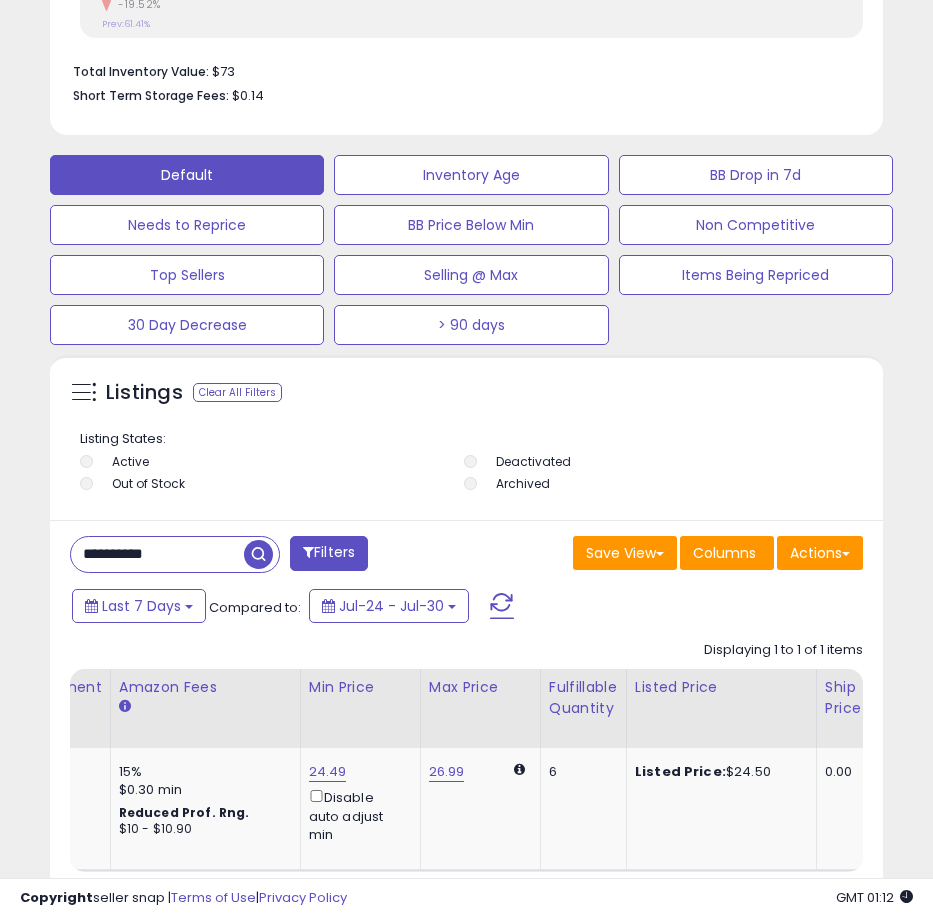 paste 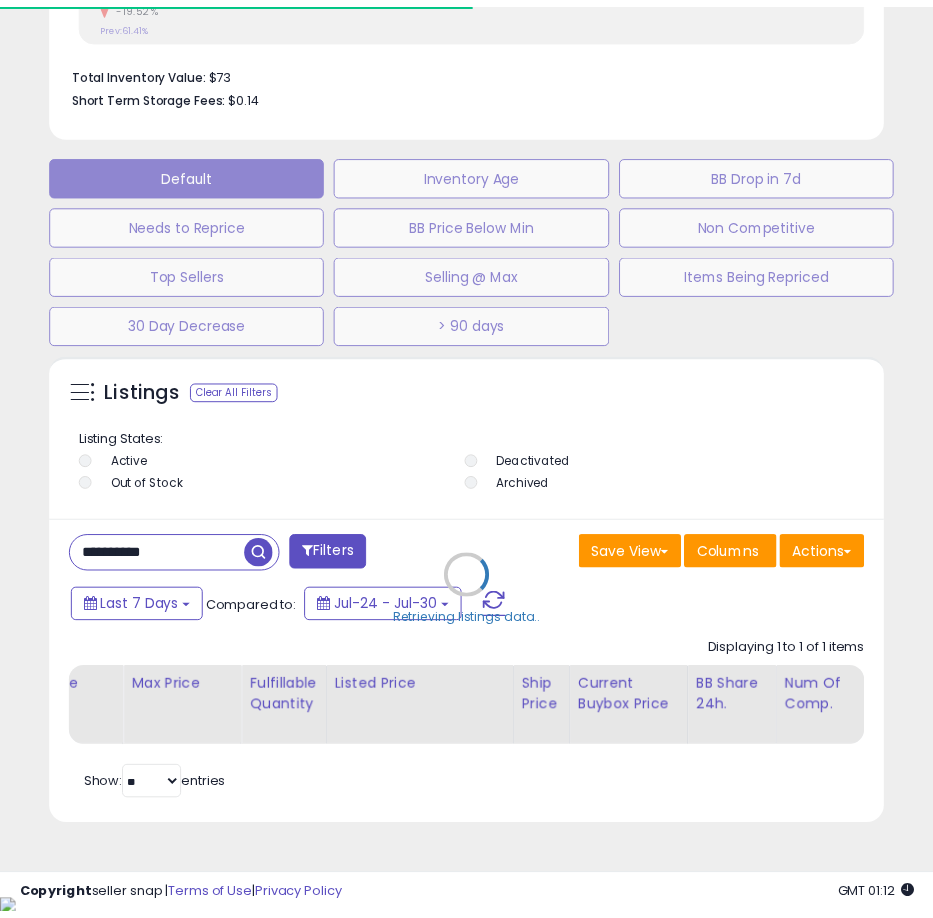 scroll, scrollTop: 390, scrollLeft: 823, axis: both 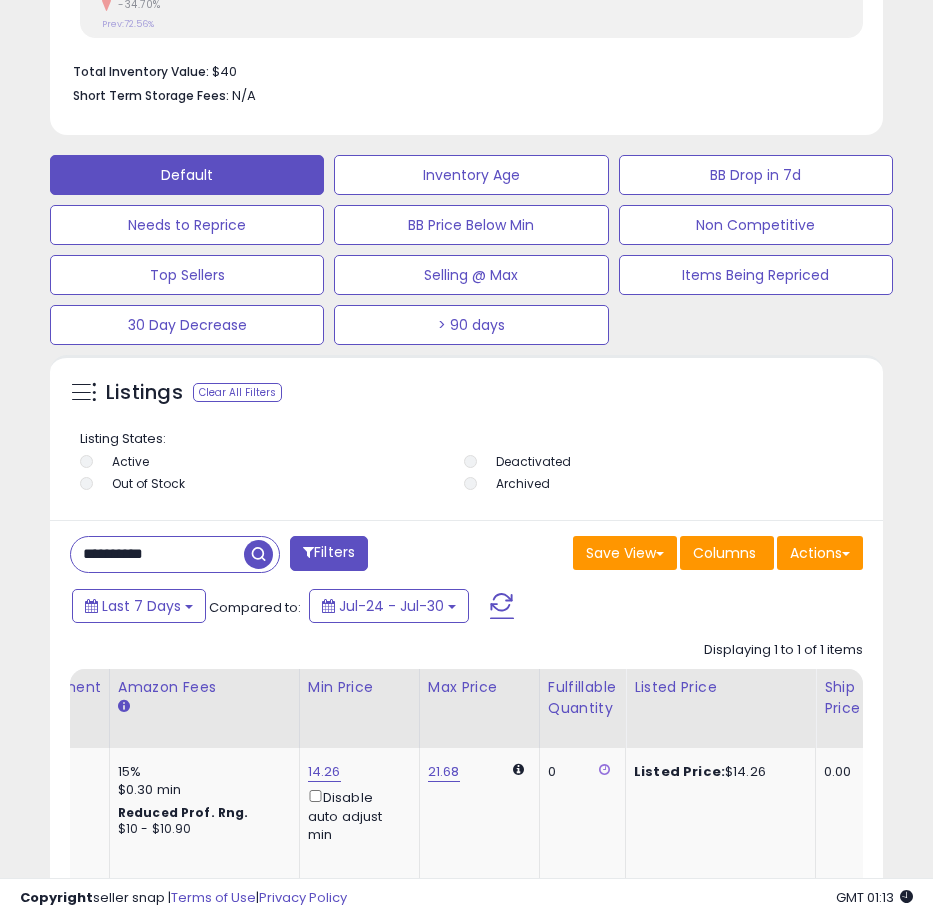 click on "**********" at bounding box center [157, 554] 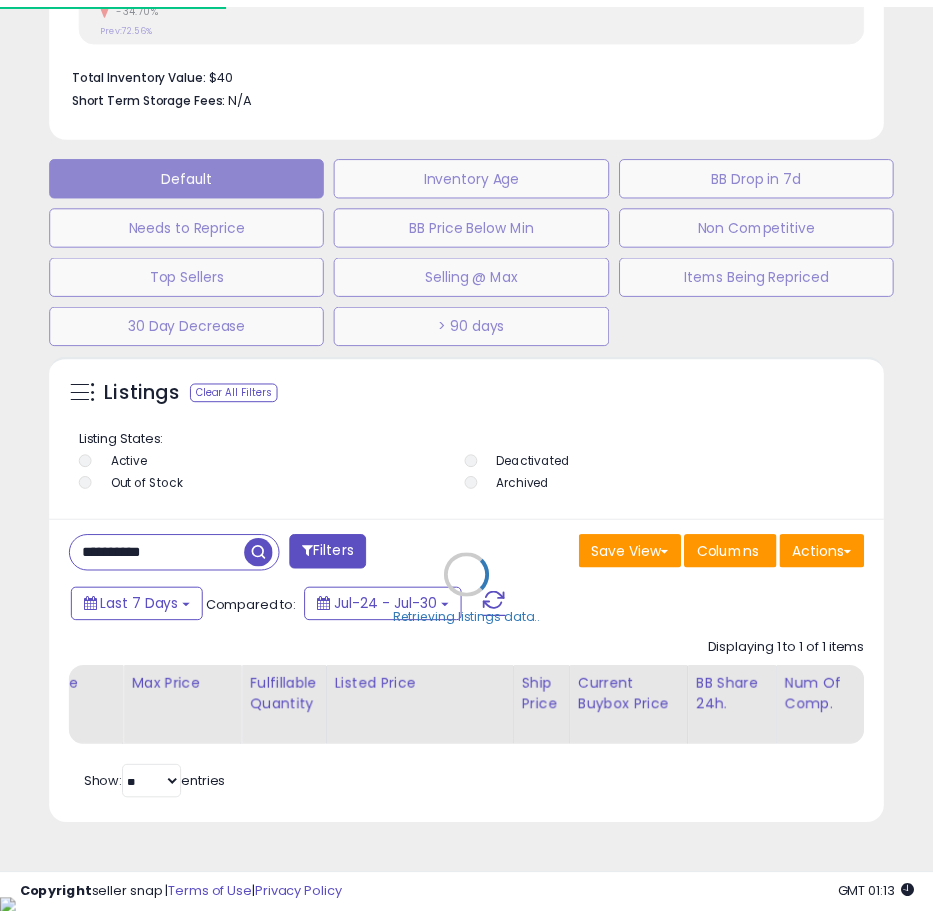 scroll, scrollTop: 390, scrollLeft: 823, axis: both 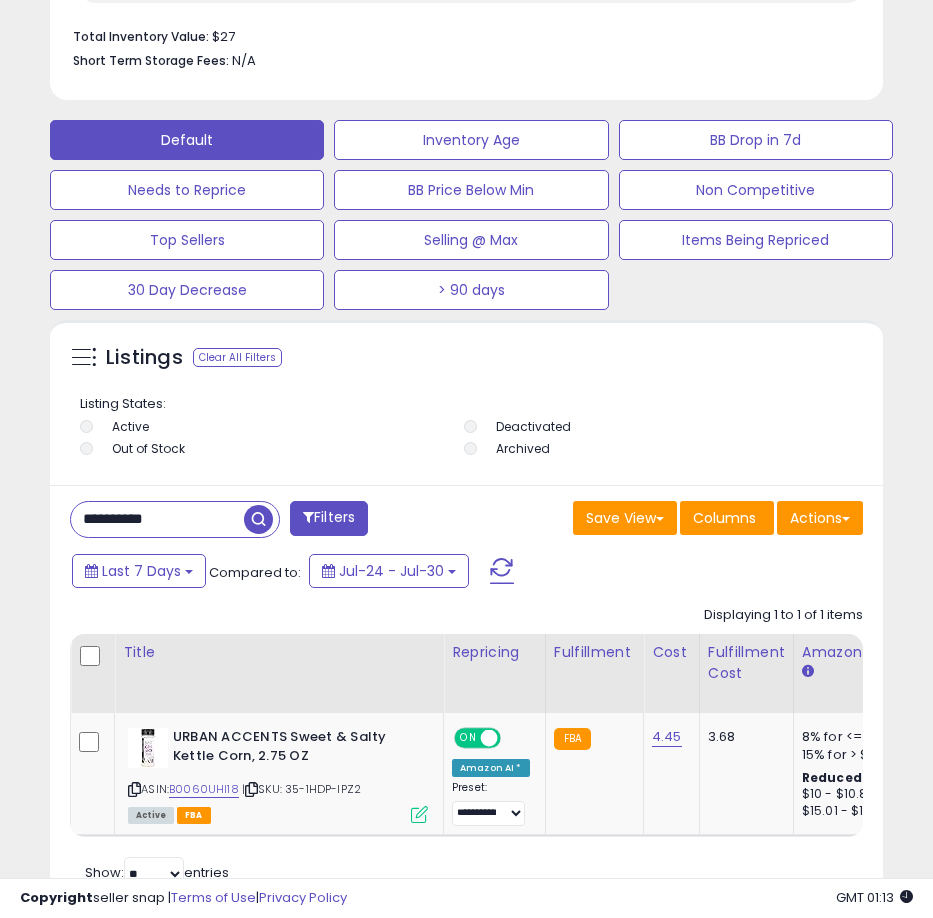 click on "**********" at bounding box center [157, 519] 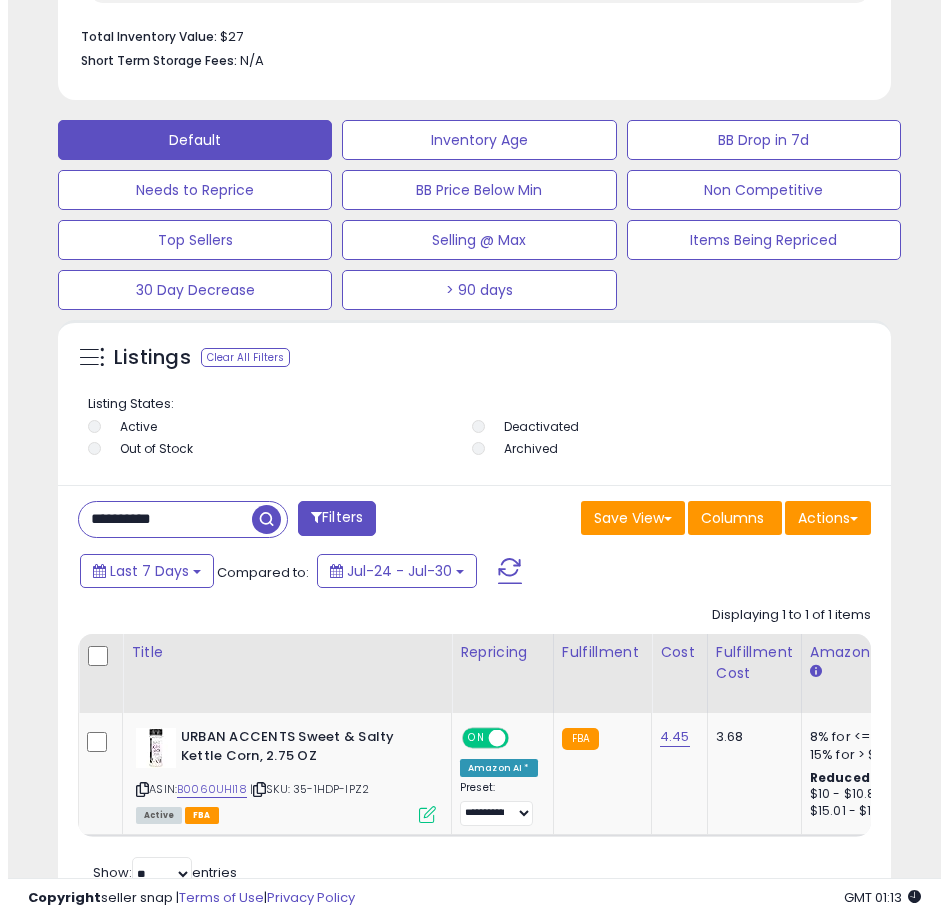 scroll, scrollTop: 1166, scrollLeft: 0, axis: vertical 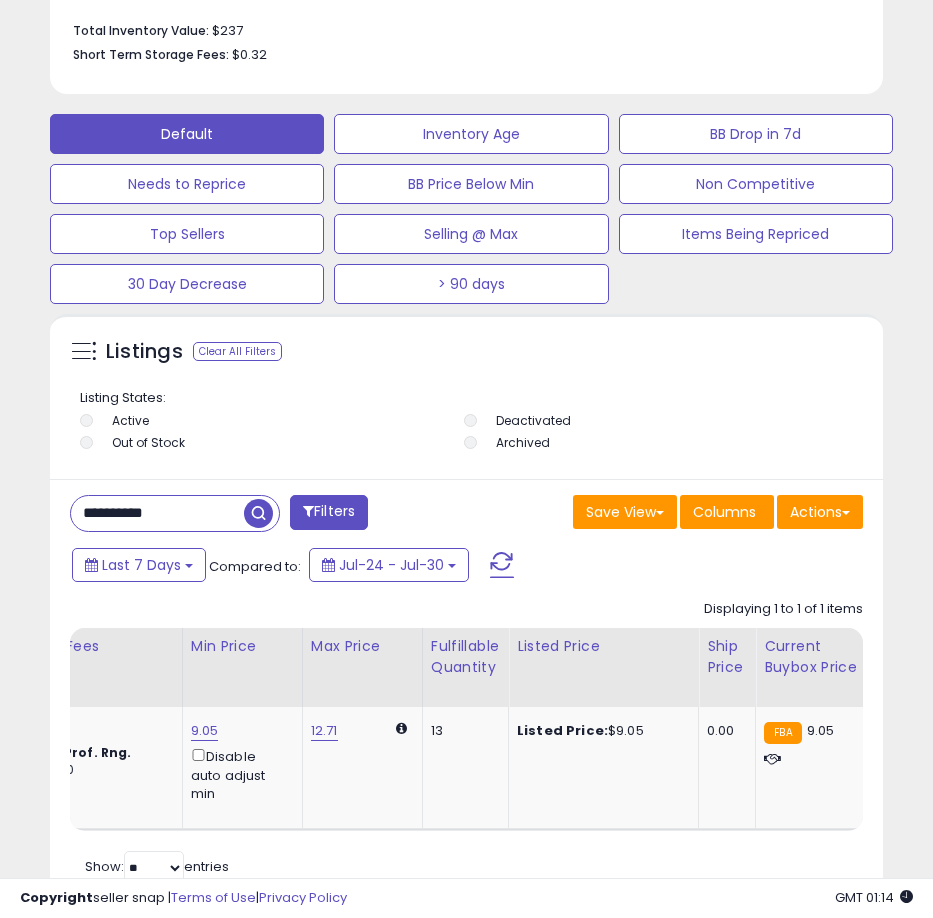 click on "**********" at bounding box center [157, 513] 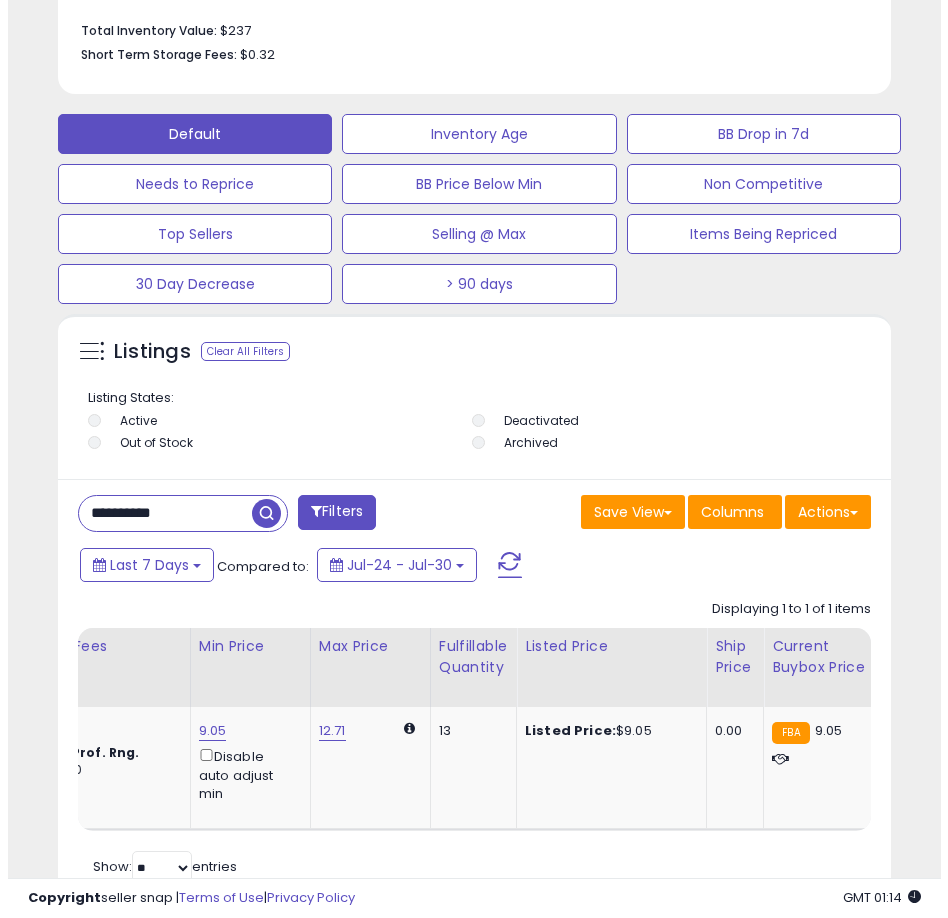 scroll, scrollTop: 1166, scrollLeft: 0, axis: vertical 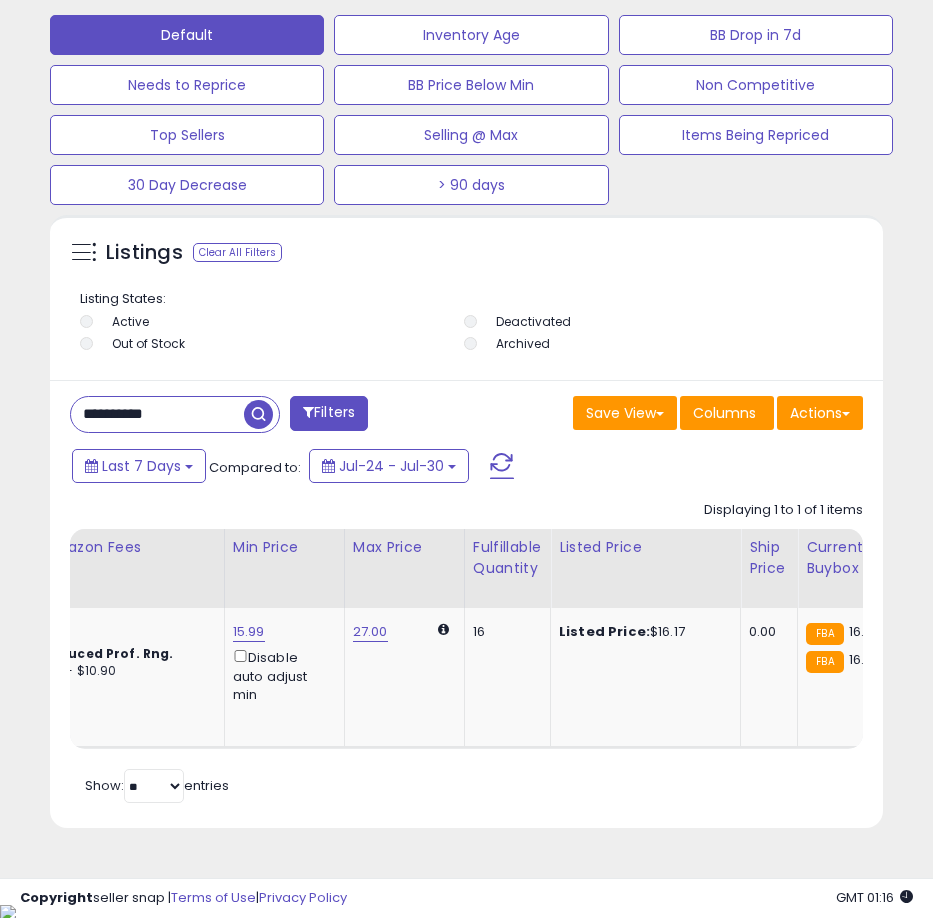 click on "**********" at bounding box center [157, 414] 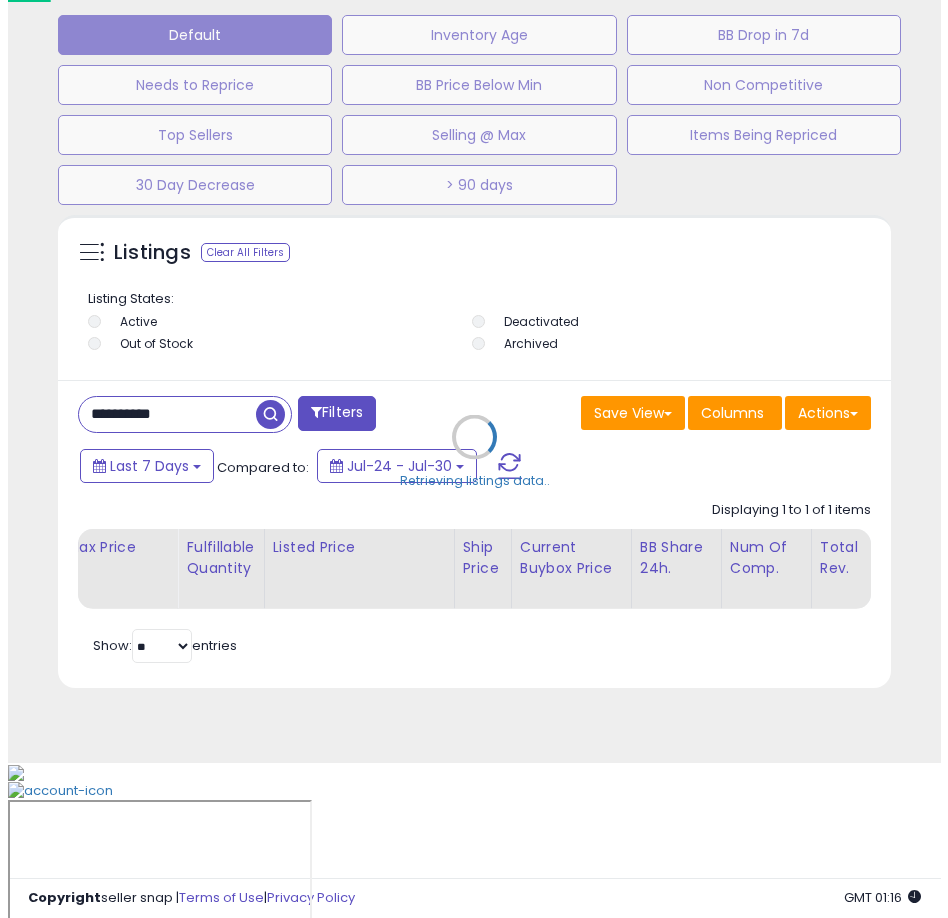 scroll, scrollTop: 1166, scrollLeft: 0, axis: vertical 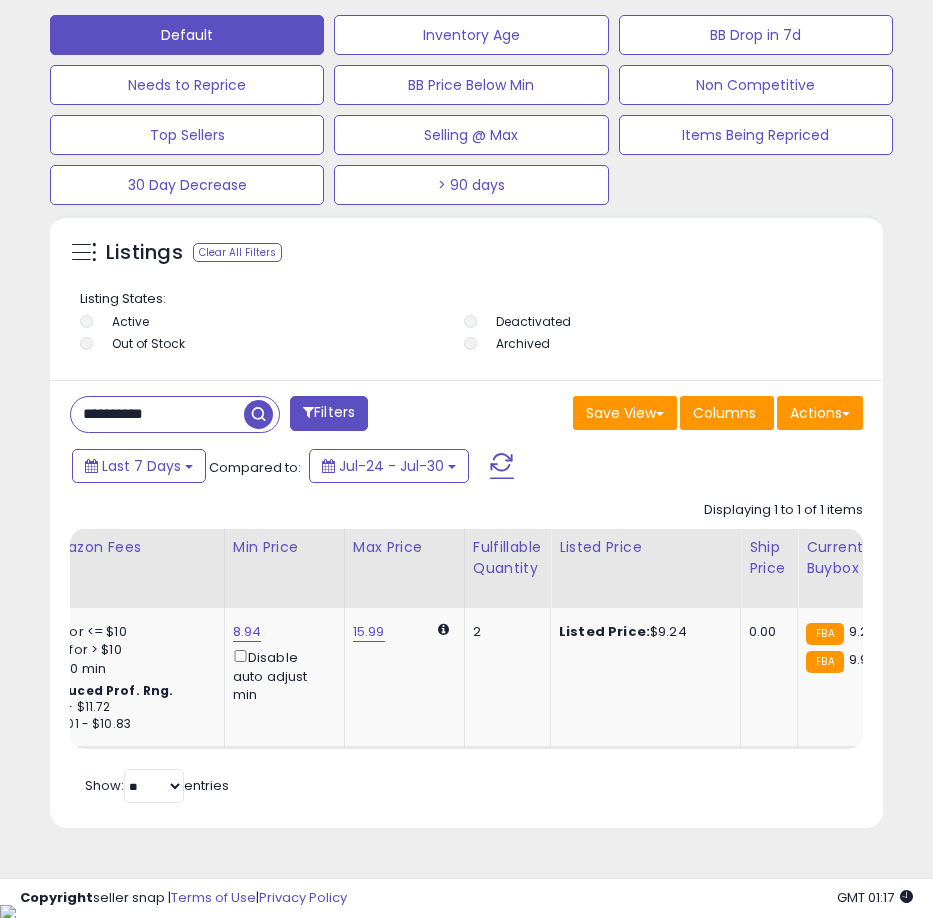 click on "**********" at bounding box center (157, 414) 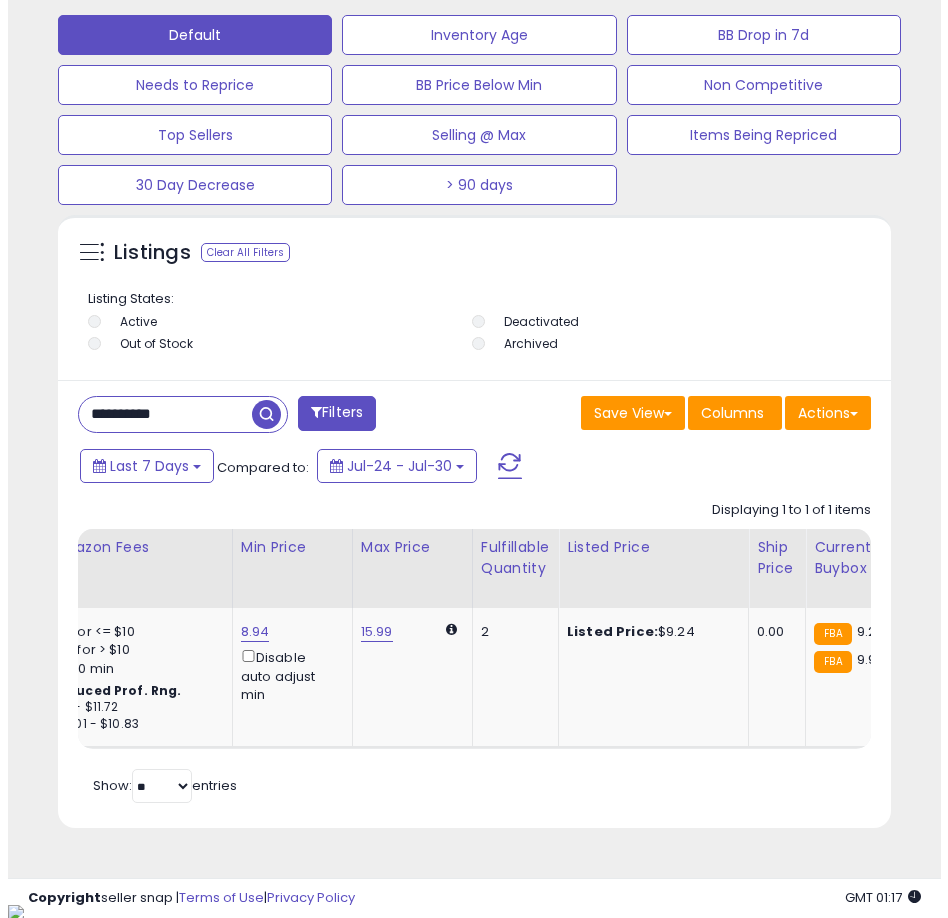 scroll, scrollTop: 1166, scrollLeft: 0, axis: vertical 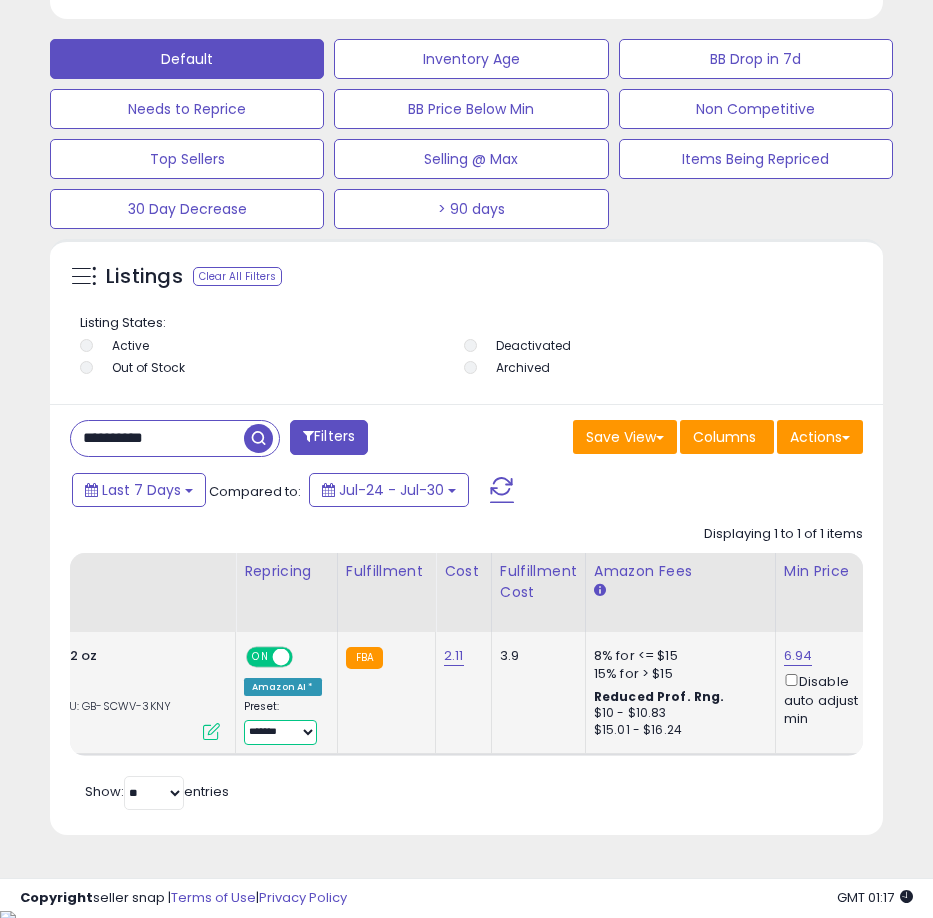 click on "**********" at bounding box center [280, 732] 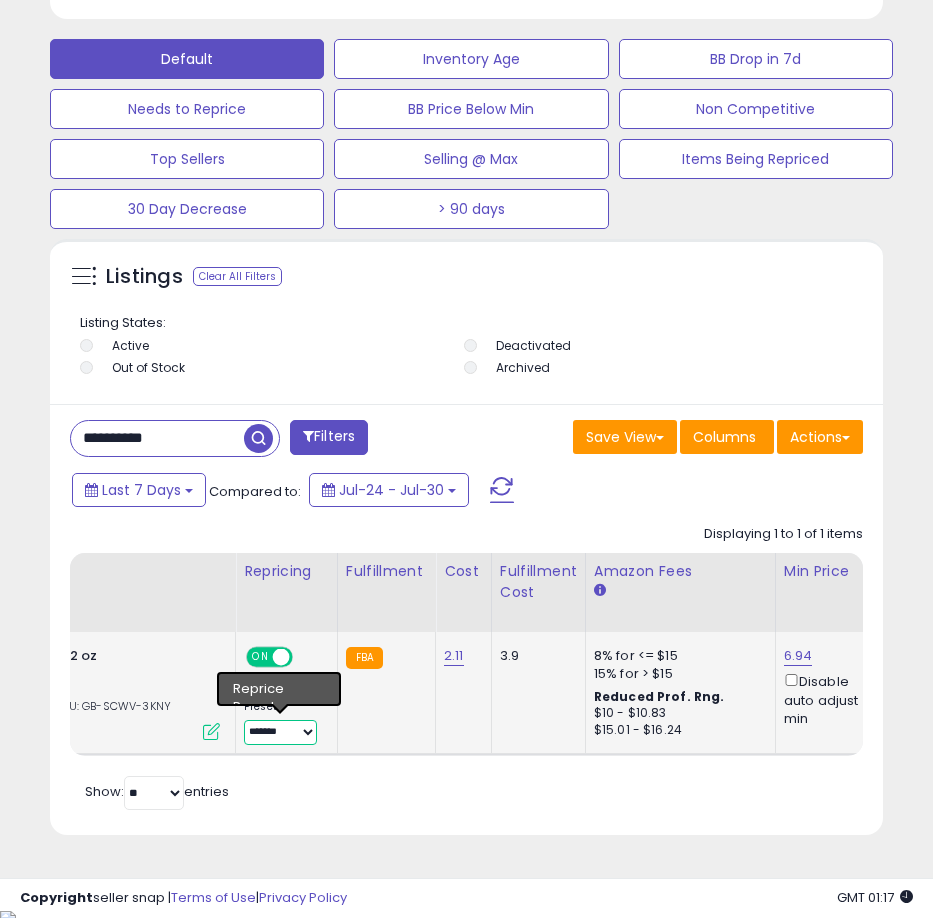 select on "**********" 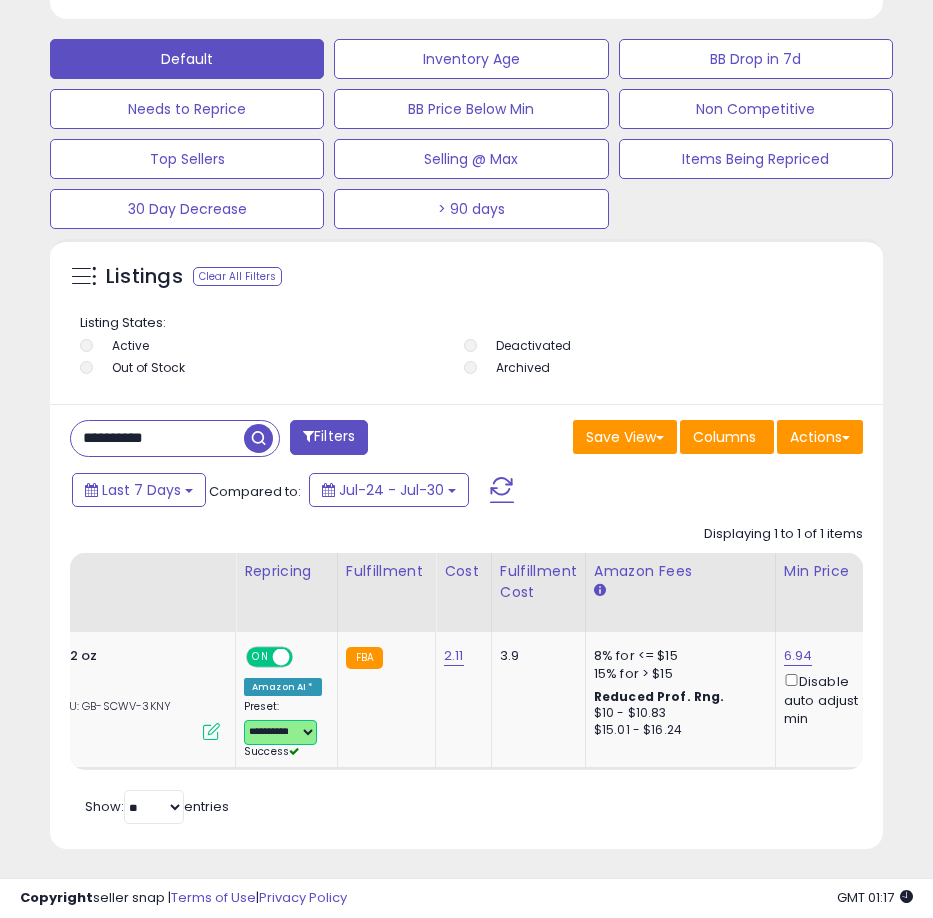 scroll, scrollTop: 0, scrollLeft: 526, axis: horizontal 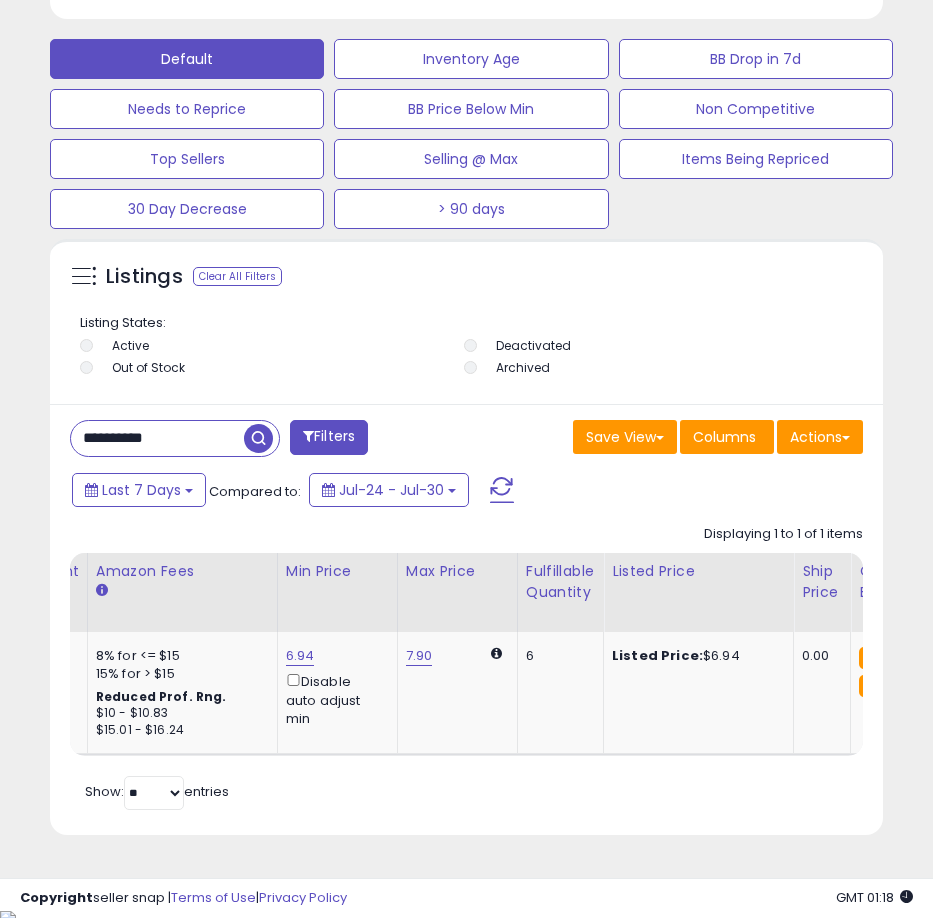 click on "**********" at bounding box center [157, 438] 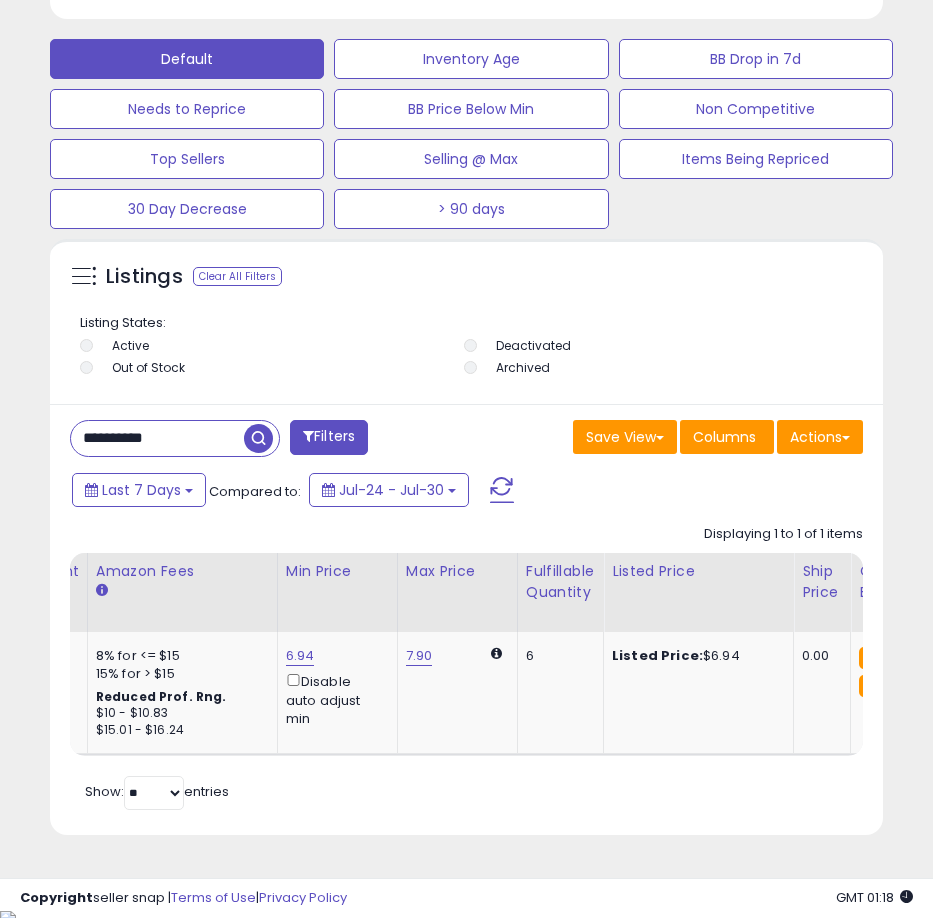 click on "**********" at bounding box center [157, 438] 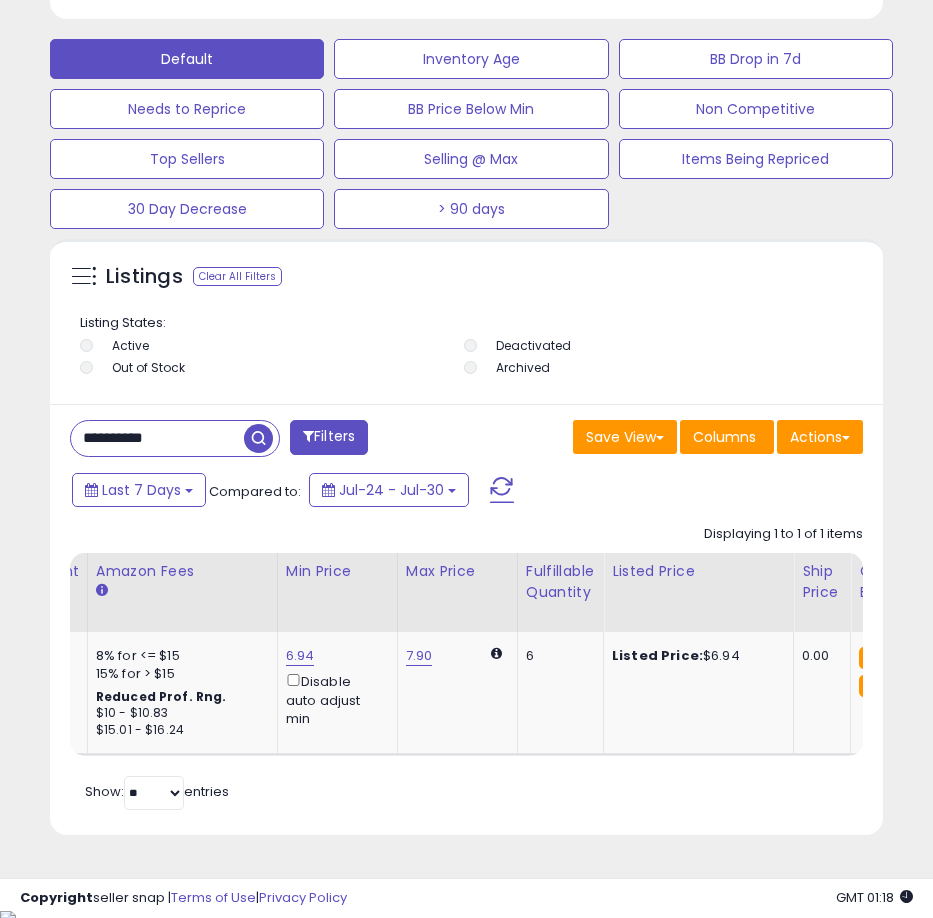 paste 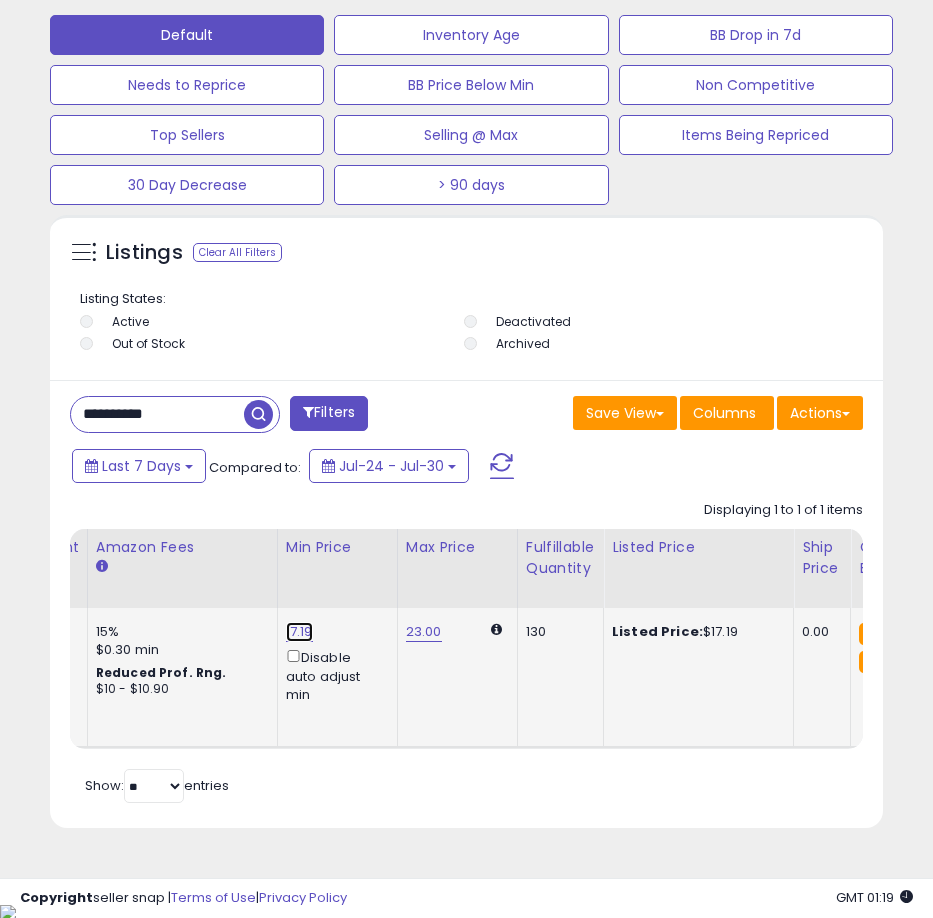 click on "17.19" at bounding box center (299, 632) 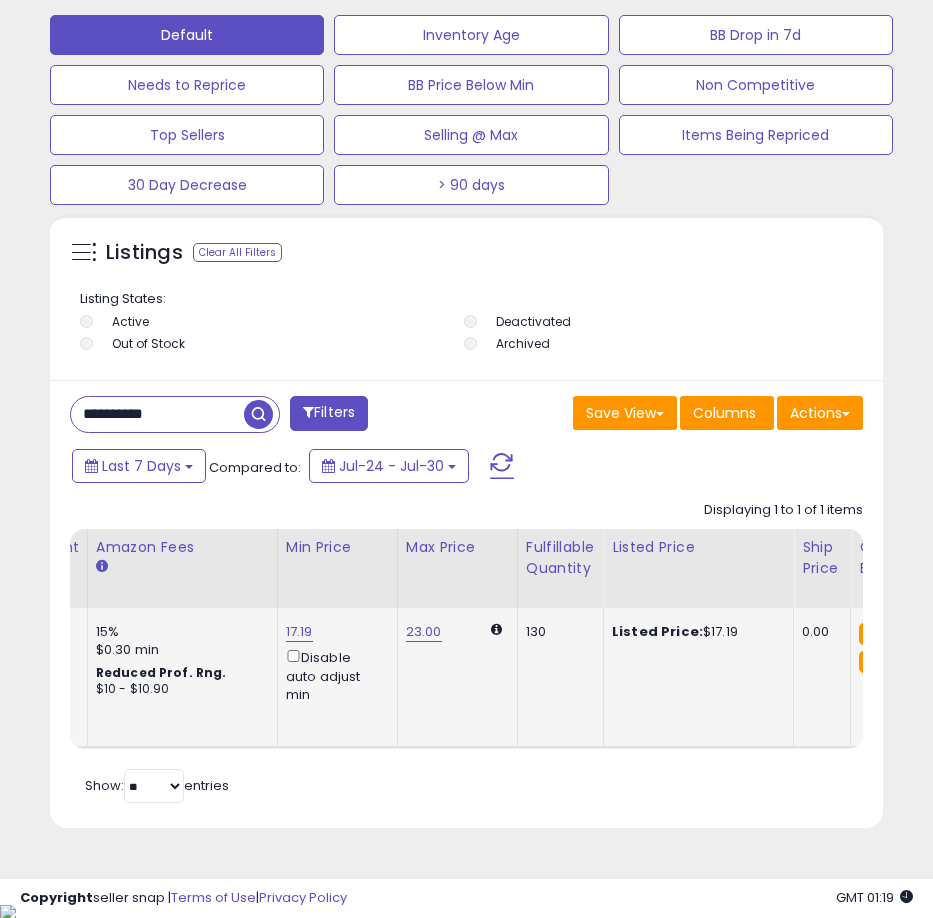 click on "17.19  Disable auto adjust min" at bounding box center [334, 663] 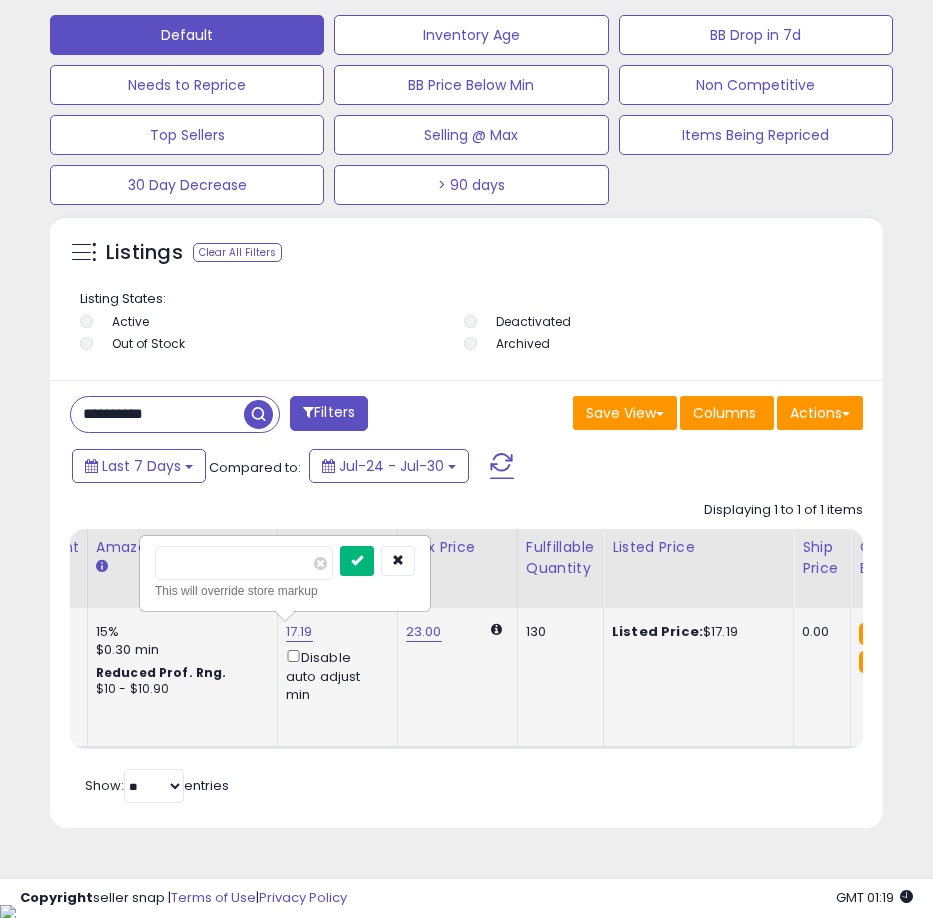 type on "*****" 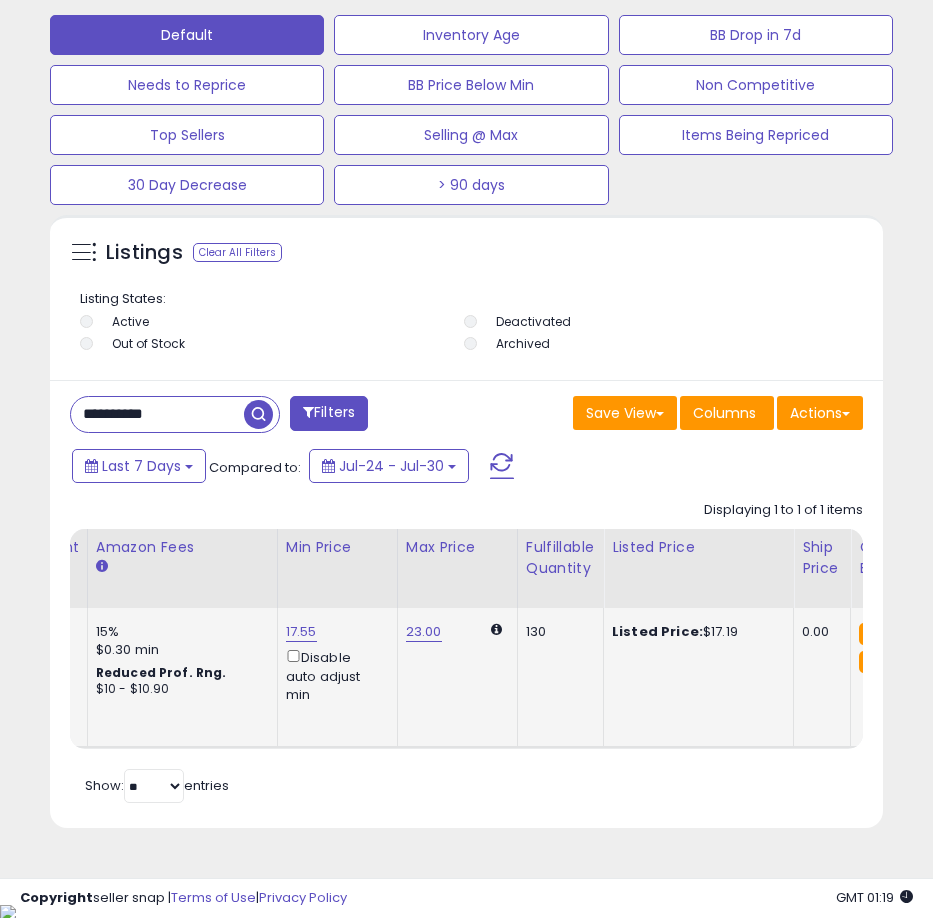 scroll, scrollTop: 0, scrollLeft: 62, axis: horizontal 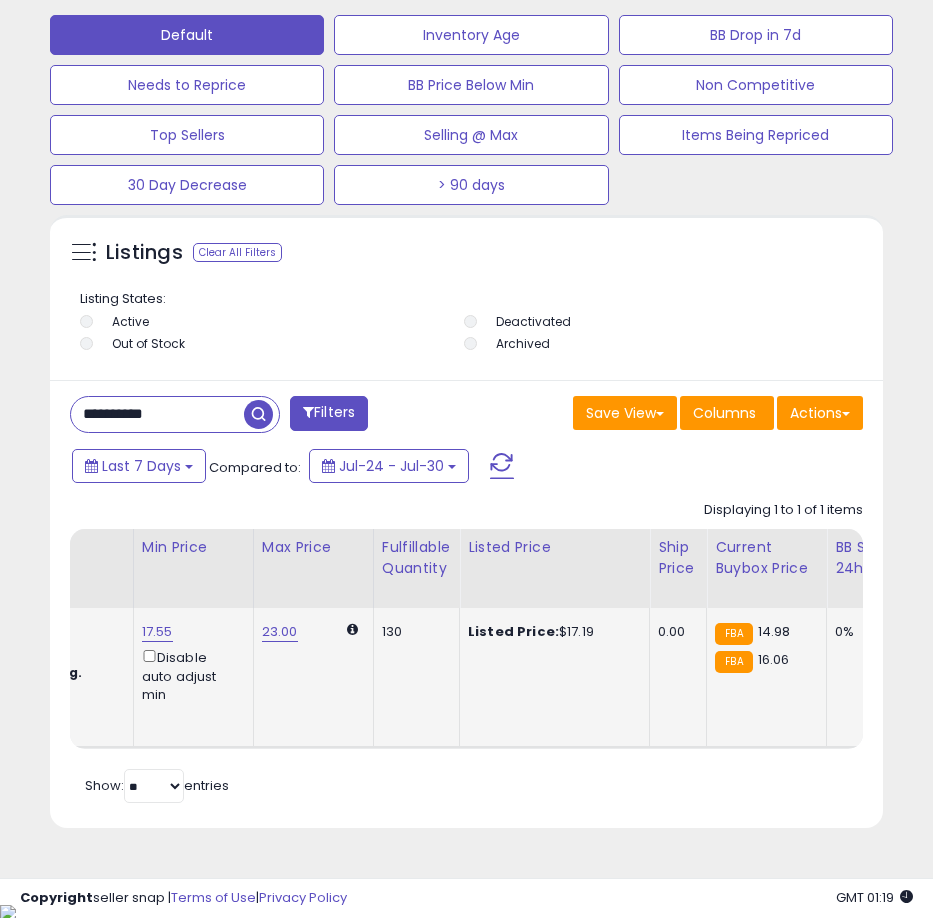 click on "**********" at bounding box center [157, 414] 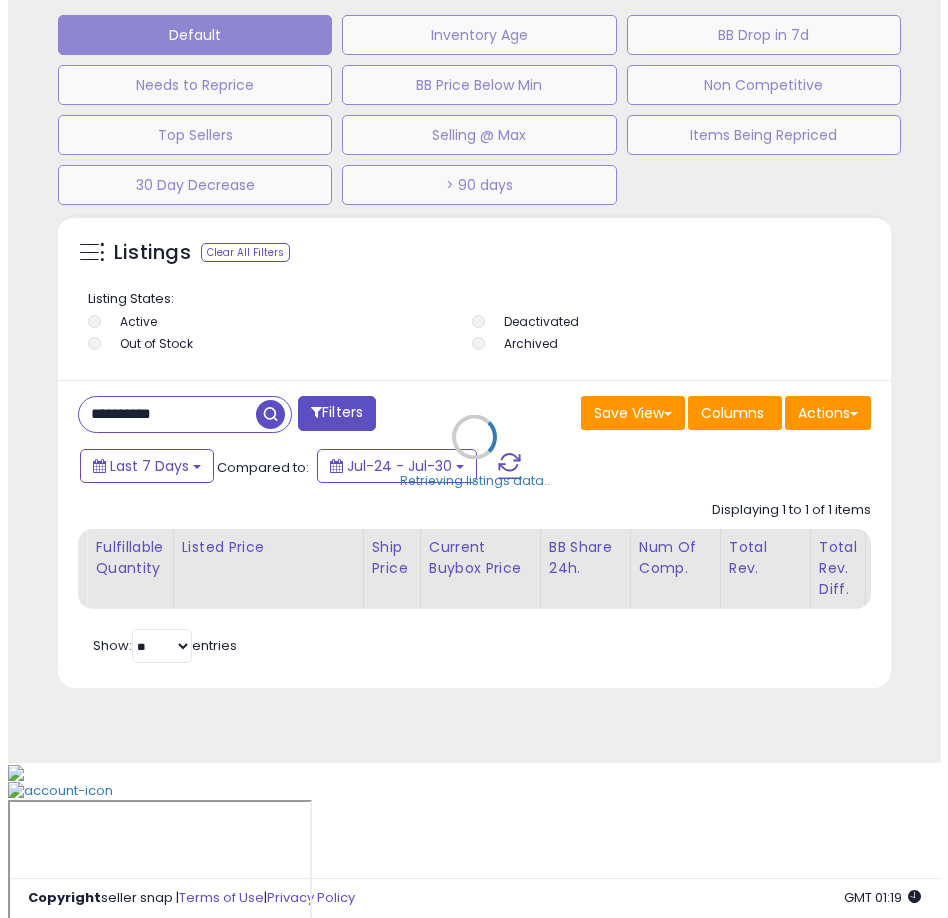 scroll, scrollTop: 1166, scrollLeft: 0, axis: vertical 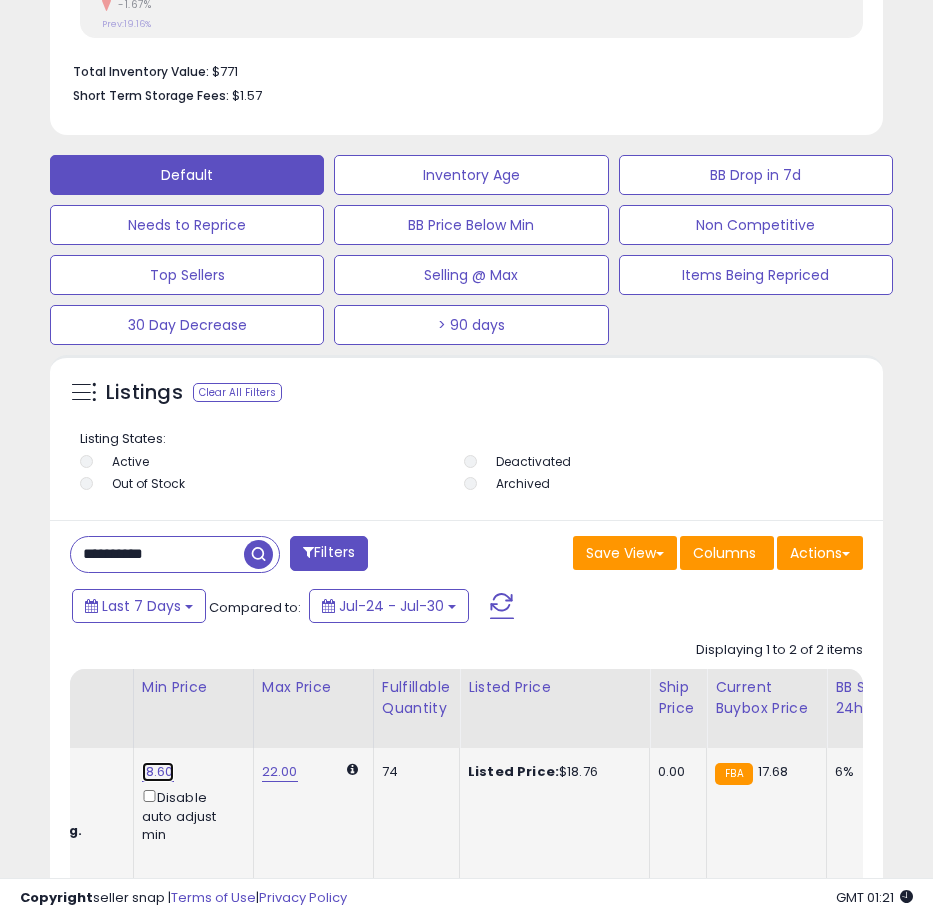 click on "18.60" at bounding box center (158, 772) 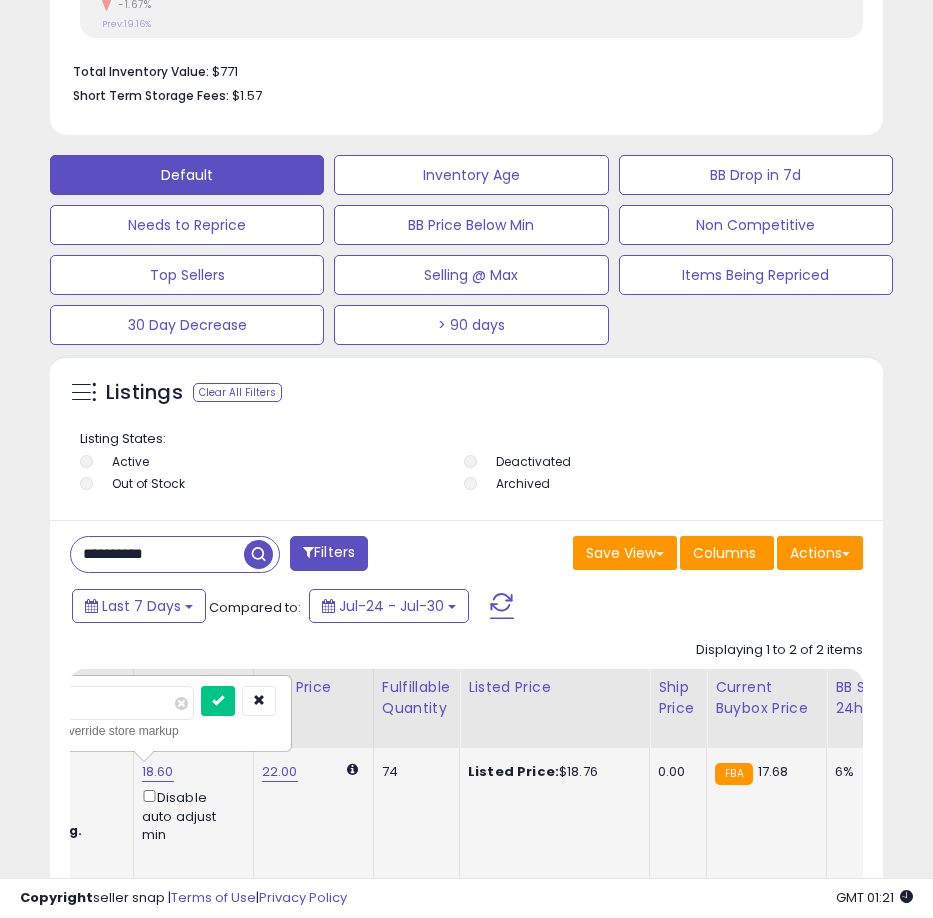 click on "*****" at bounding box center [105, 703] 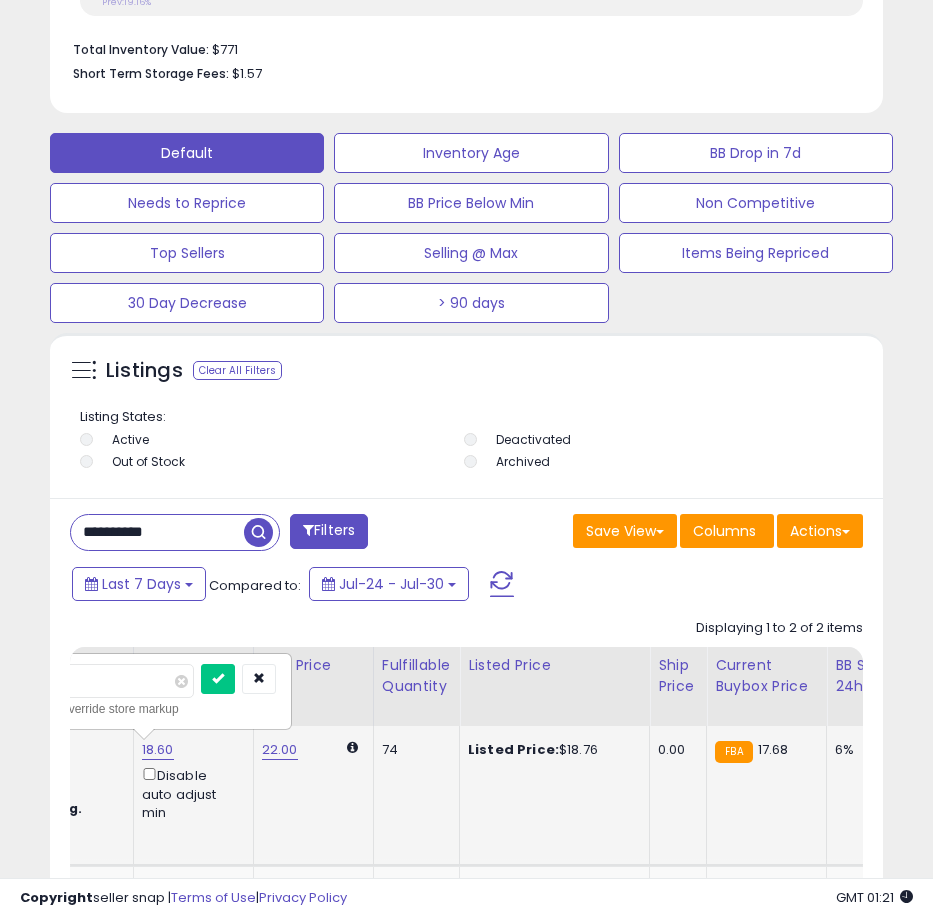 scroll, scrollTop: 1191, scrollLeft: 0, axis: vertical 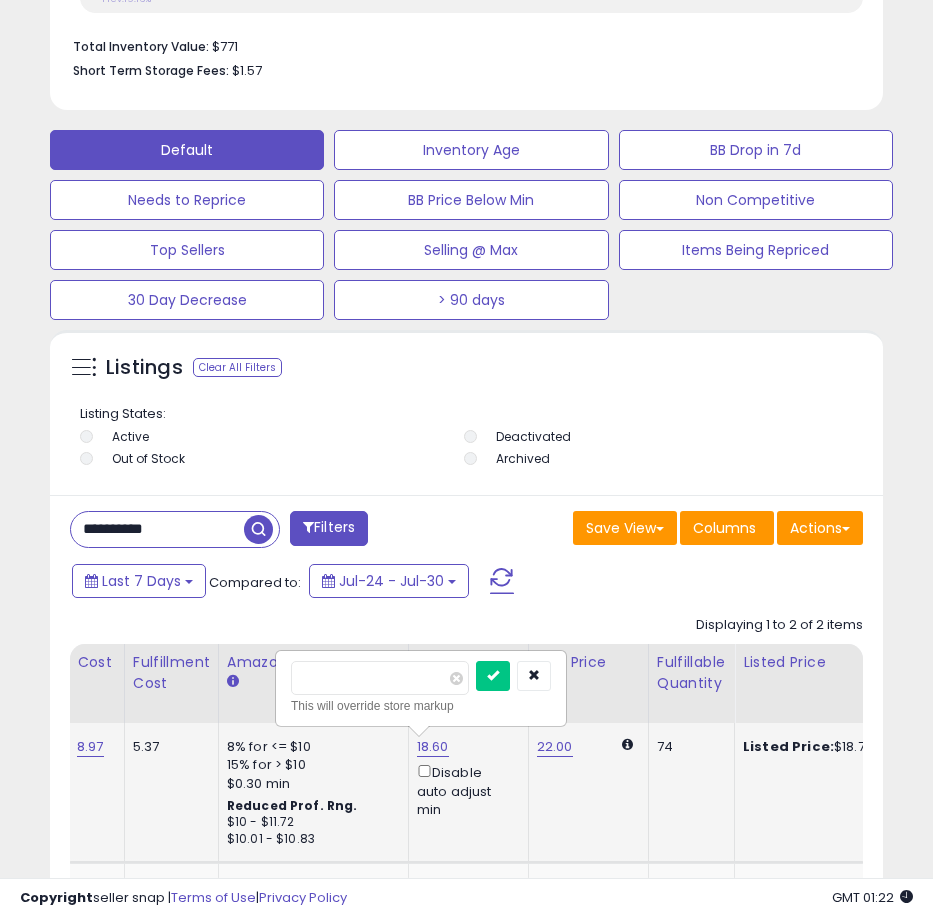 type on "*****" 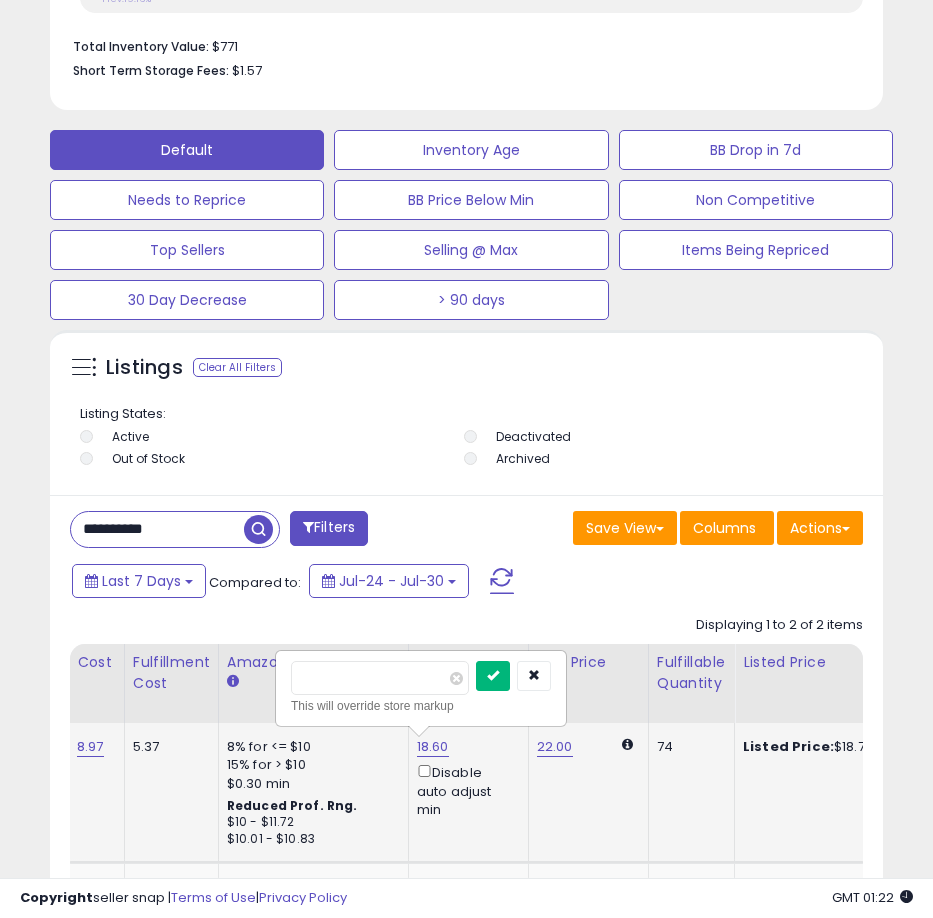 click at bounding box center [493, 675] 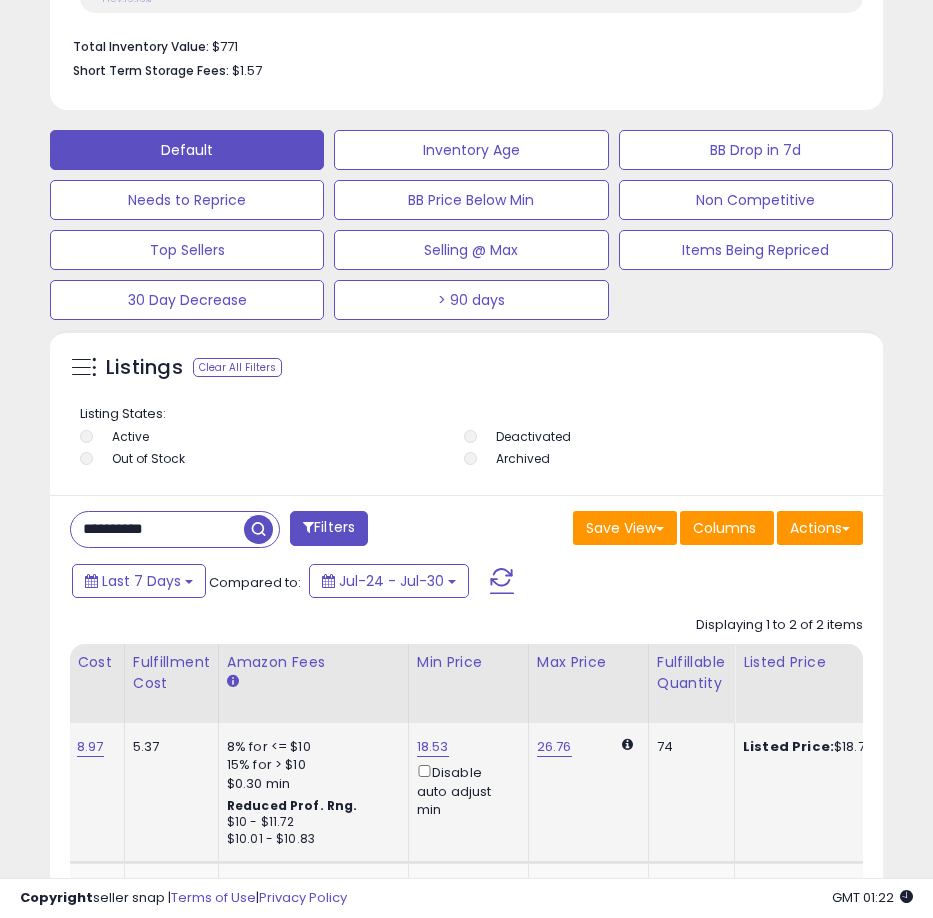 click on "**********" at bounding box center (157, 529) 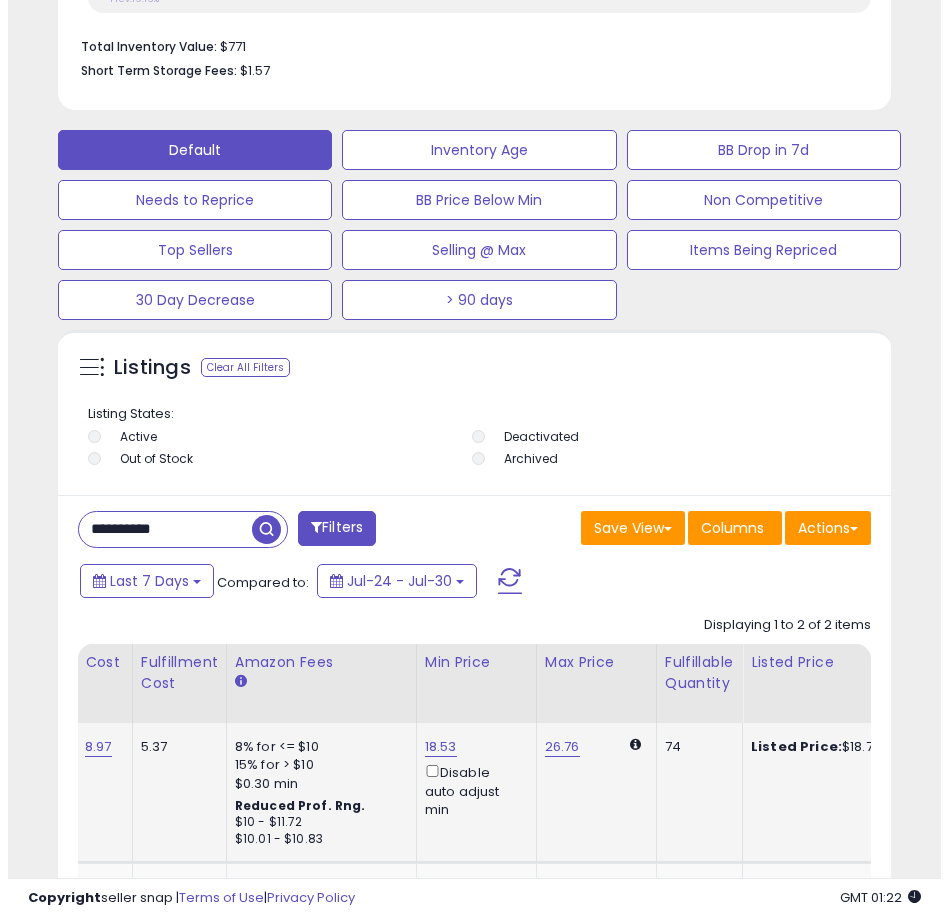 scroll, scrollTop: 1166, scrollLeft: 0, axis: vertical 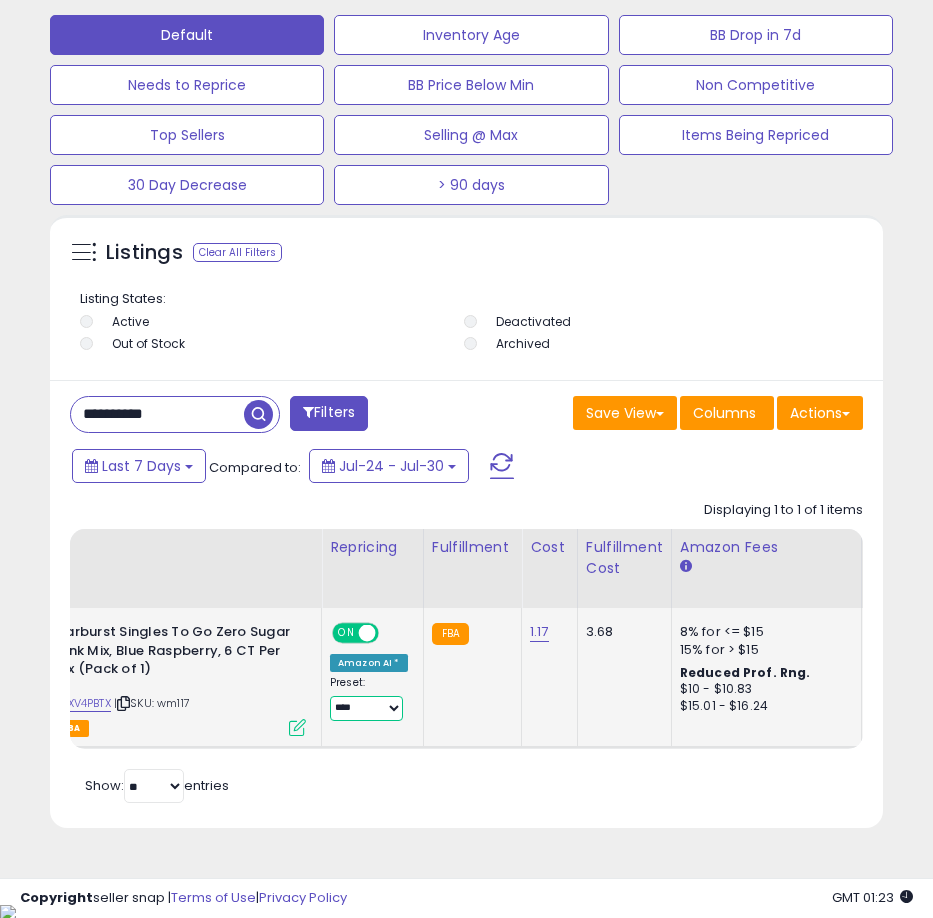 click on "**********" at bounding box center [366, 708] 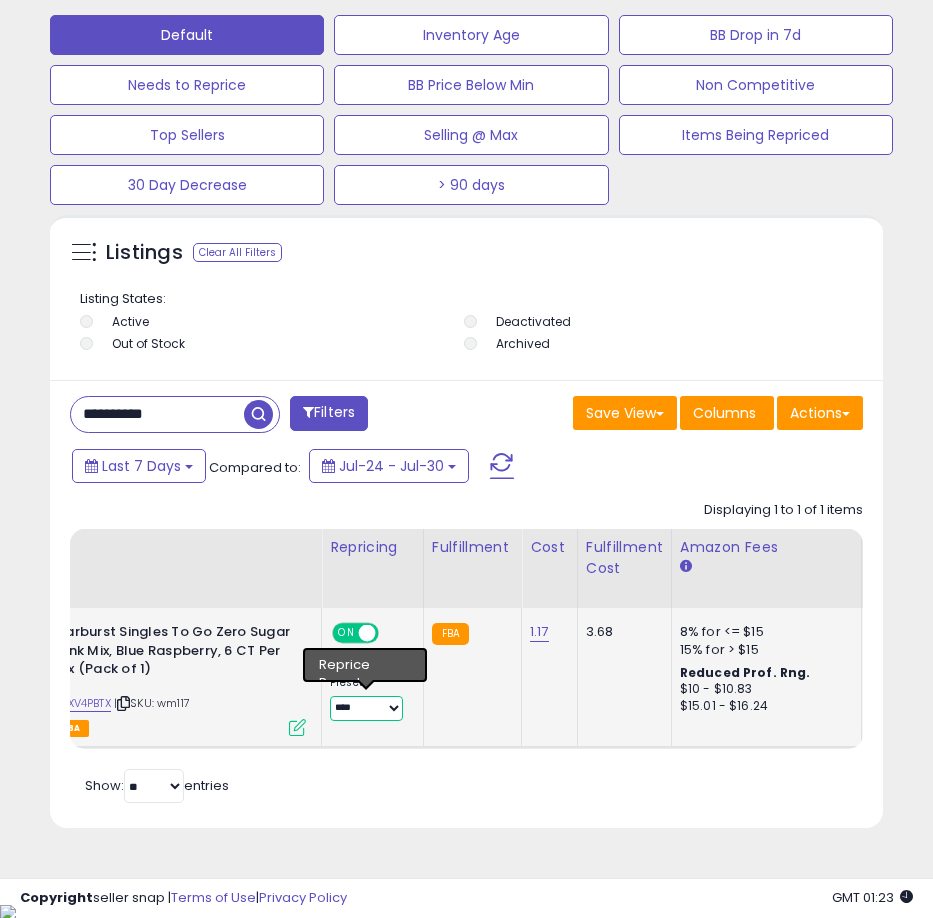 click on "**********" at bounding box center (366, 708) 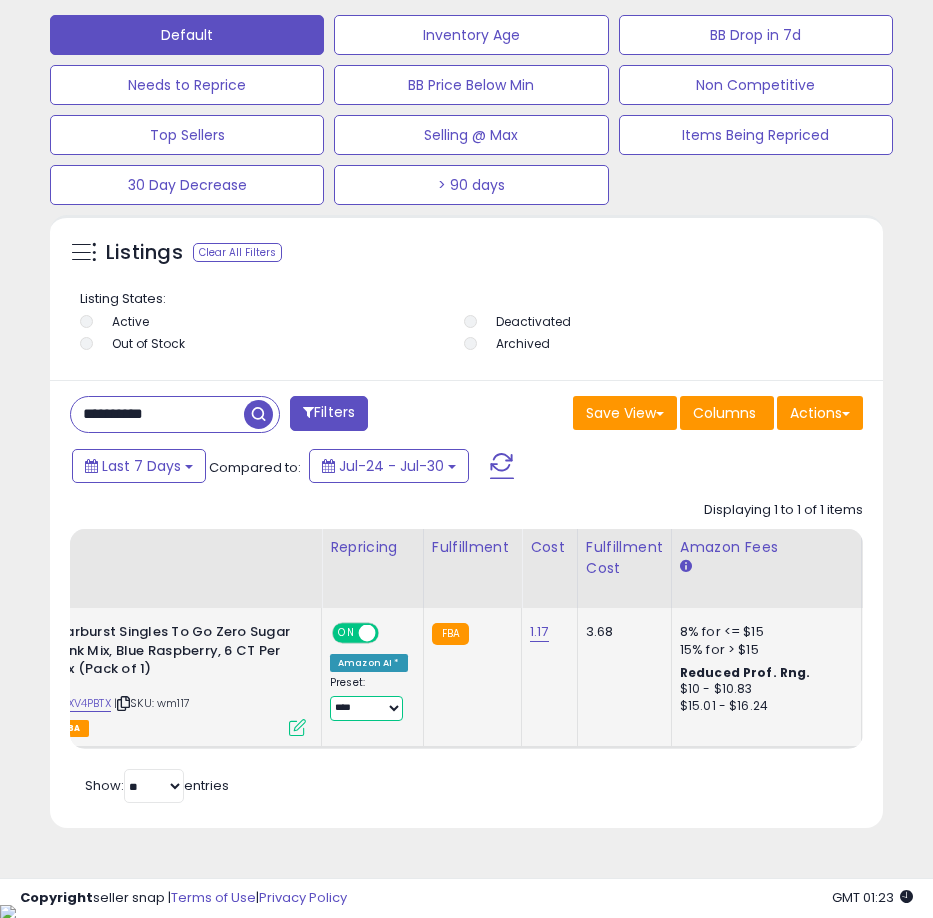 select on "*********" 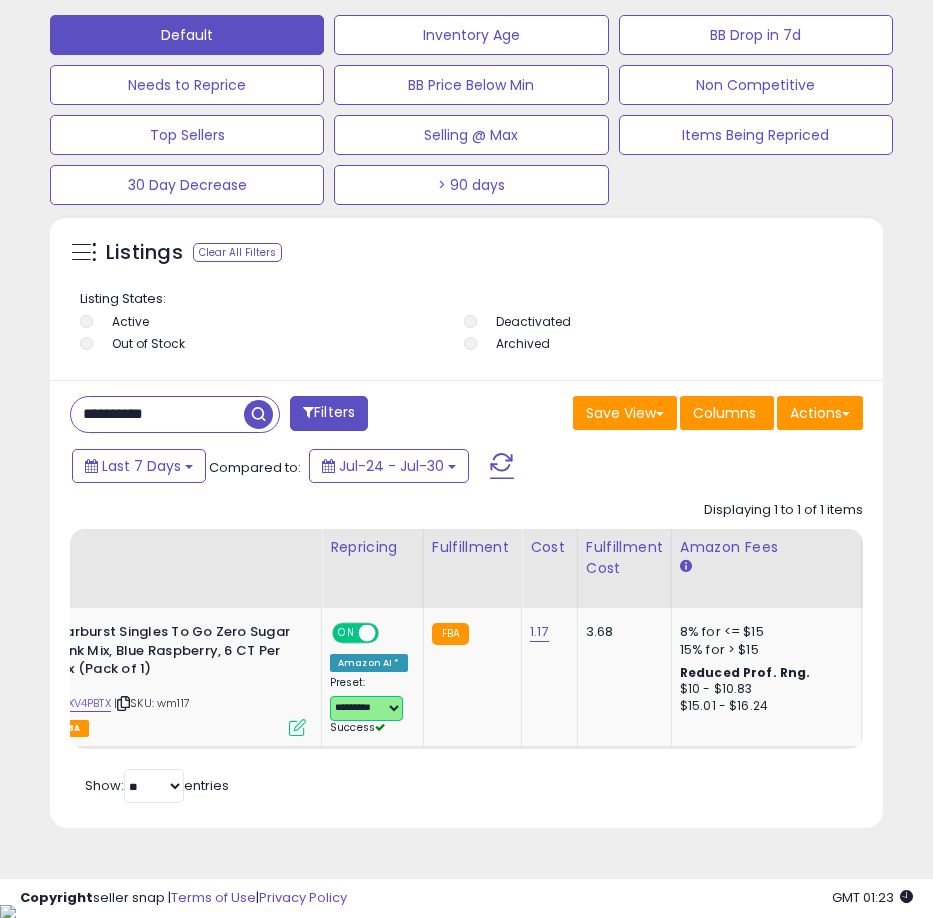 scroll, scrollTop: 0, scrollLeft: 382, axis: horizontal 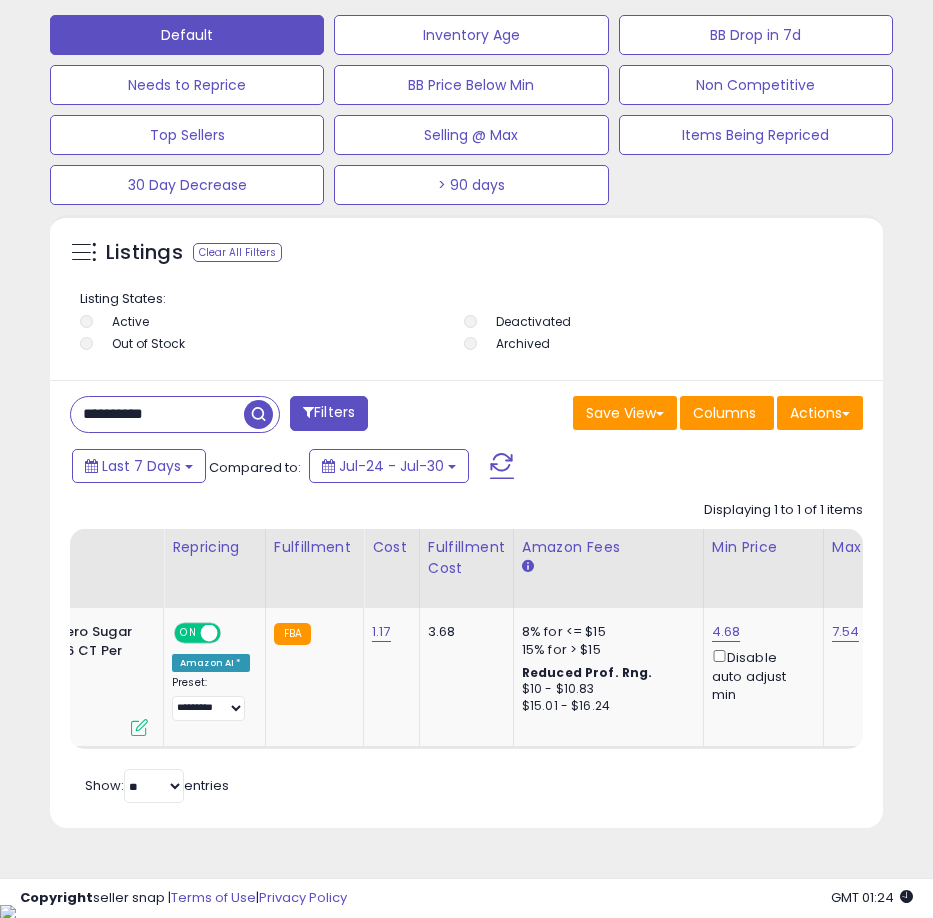 click on "**********" at bounding box center (157, 414) 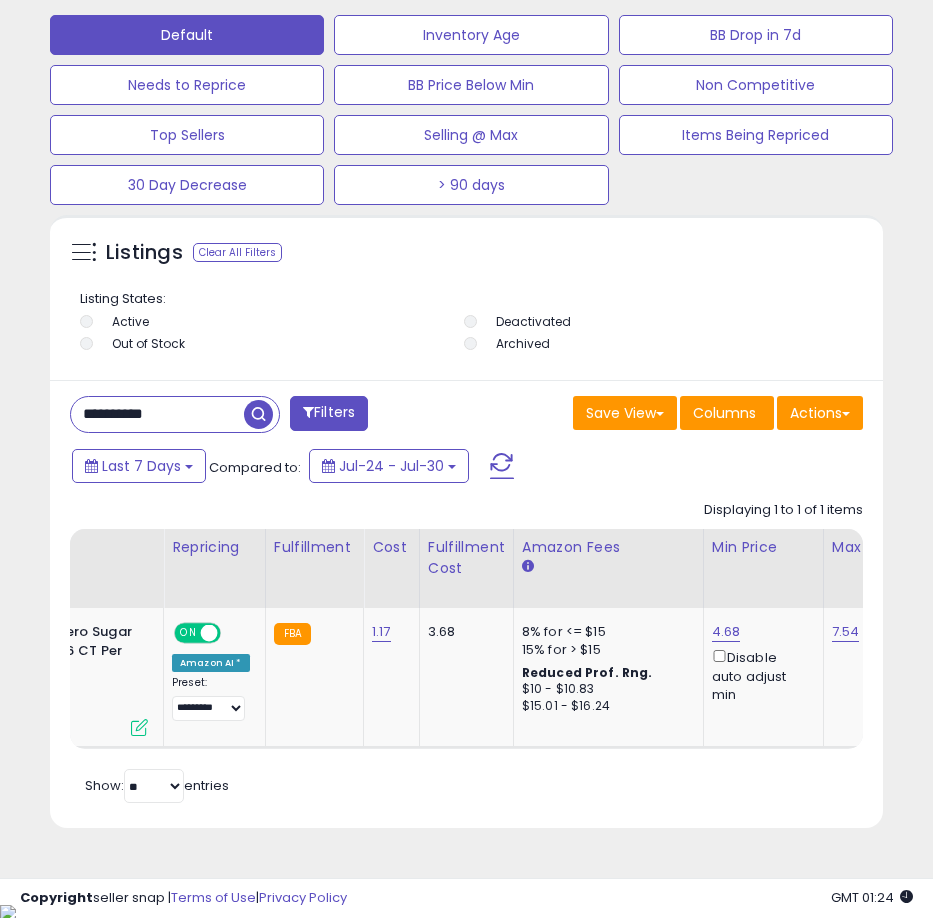 click on "**********" at bounding box center (157, 414) 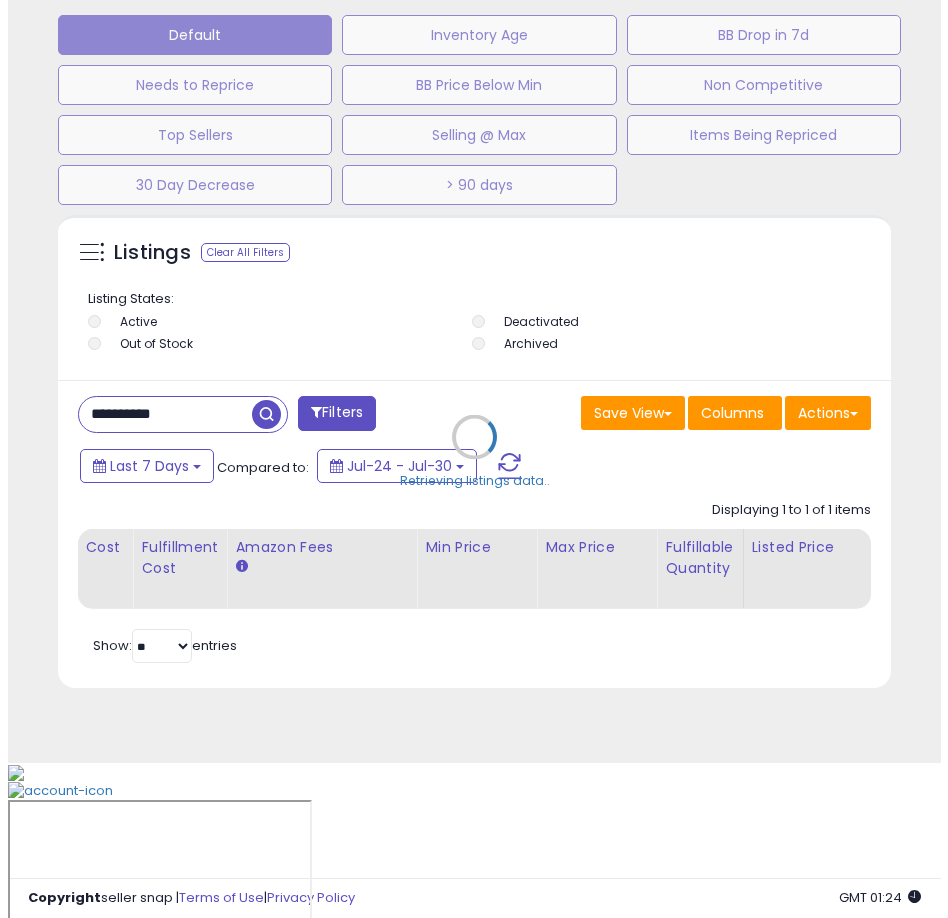 scroll, scrollTop: 1166, scrollLeft: 0, axis: vertical 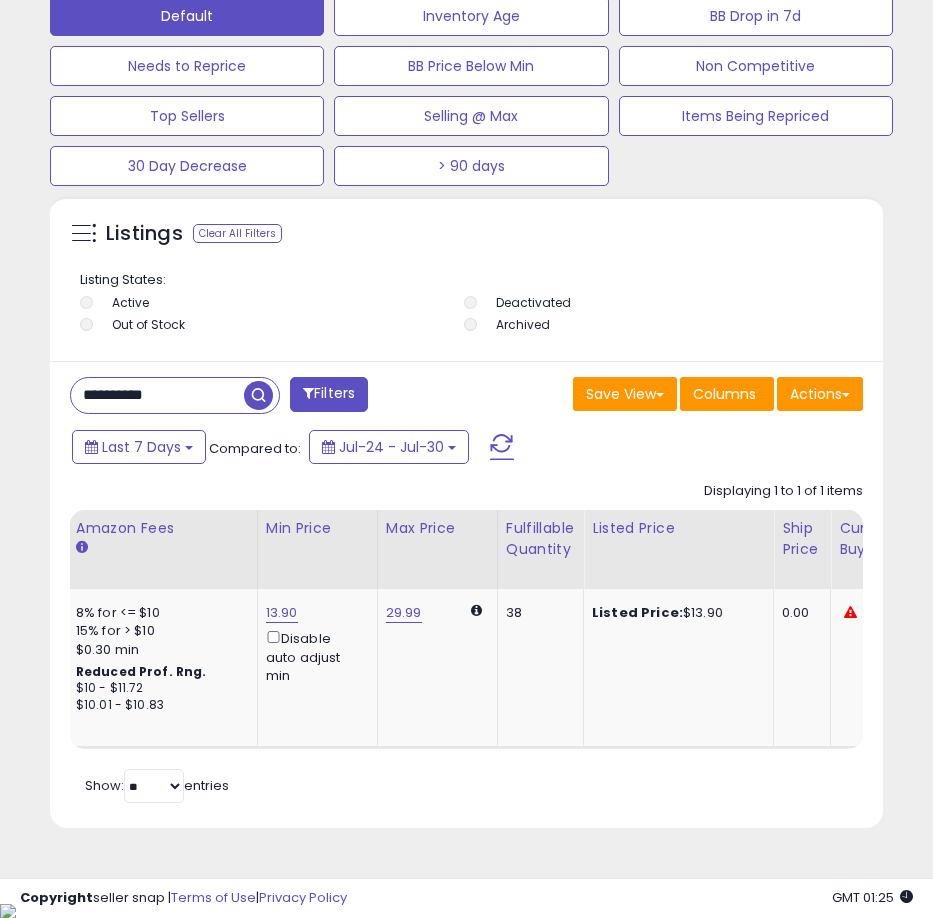 click on "**********" at bounding box center [157, 395] 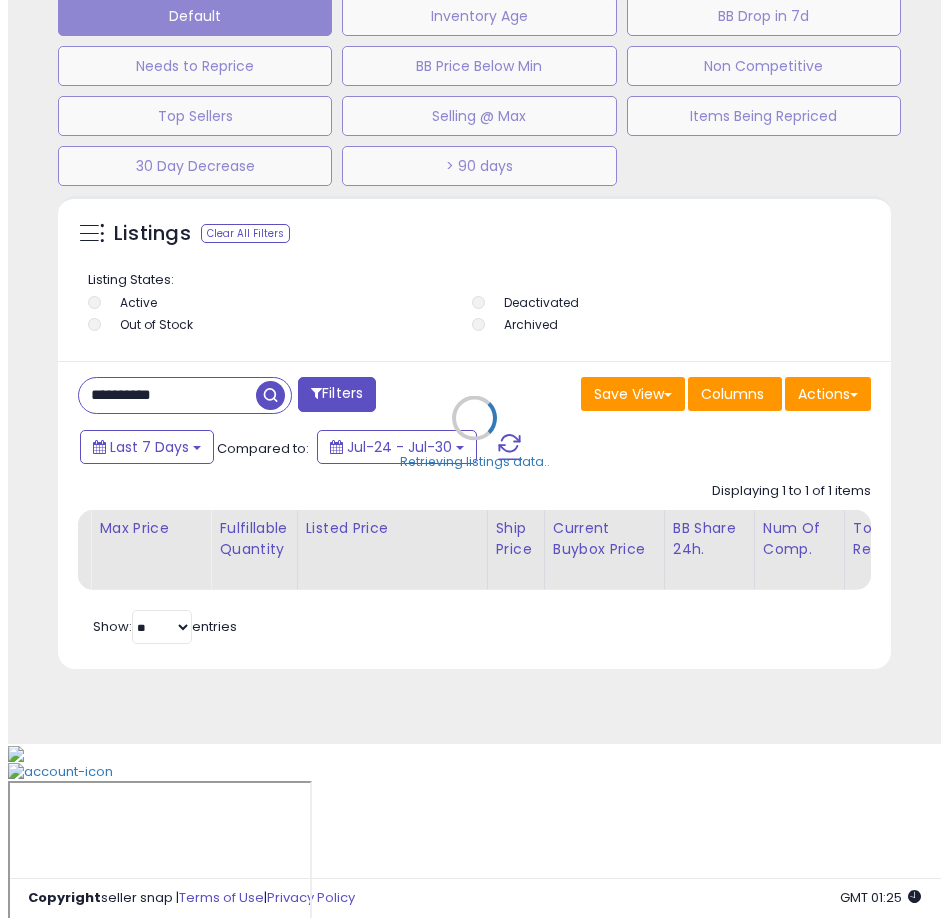 scroll, scrollTop: 1166, scrollLeft: 0, axis: vertical 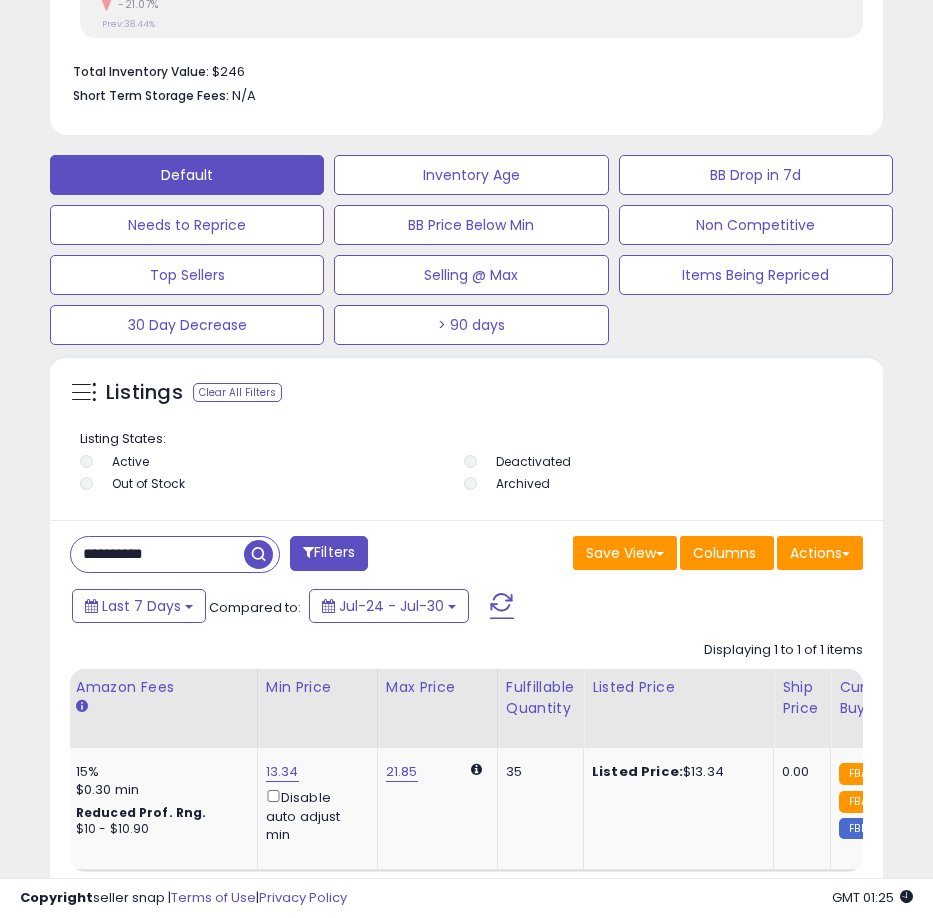 click on "**********" at bounding box center [157, 554] 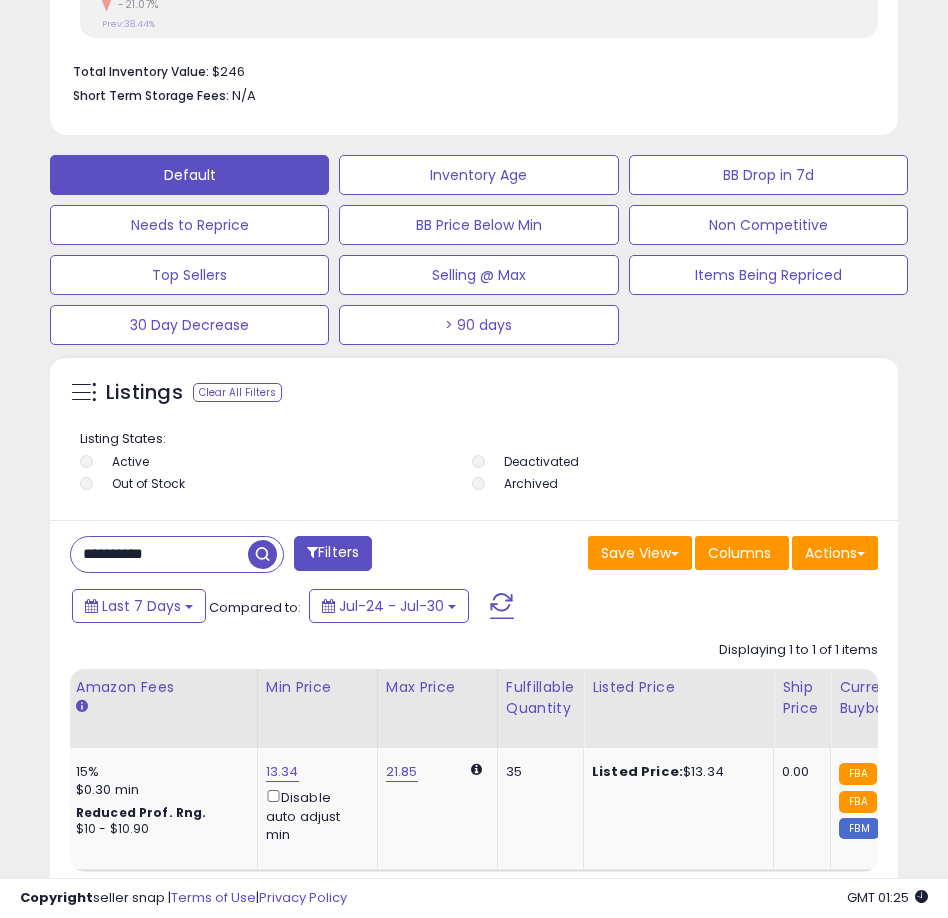 scroll, scrollTop: 999610, scrollLeft: 999162, axis: both 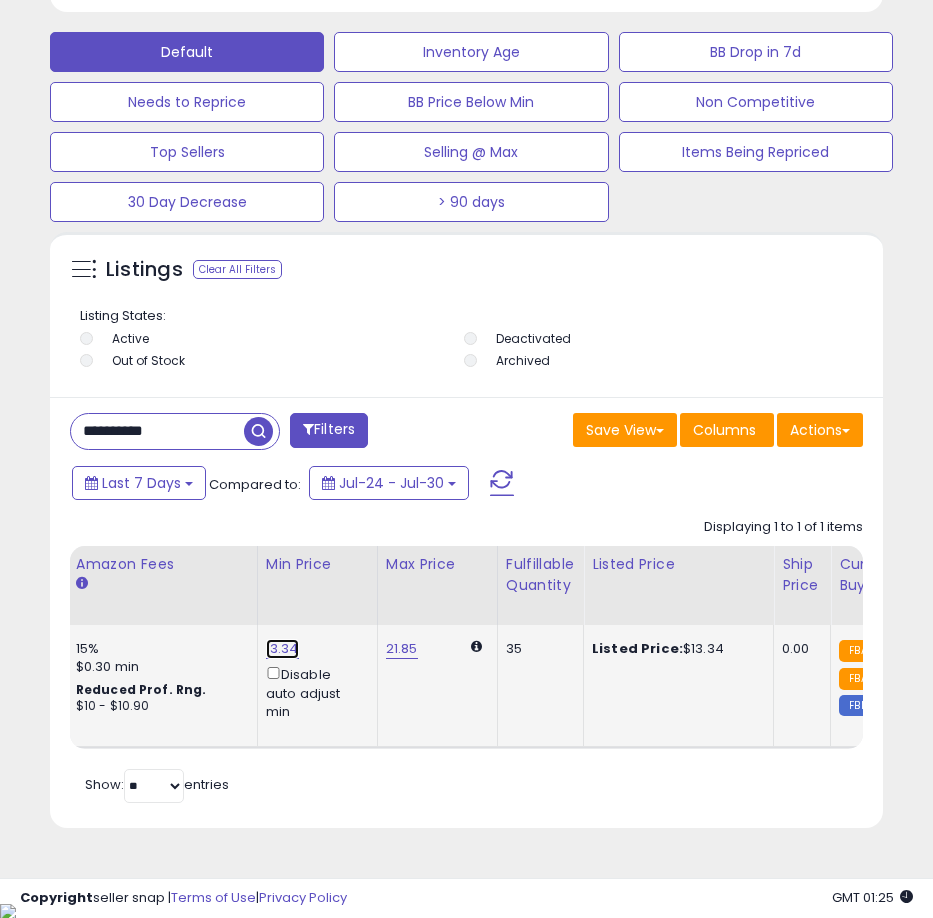 click on "13.34" at bounding box center [282, 649] 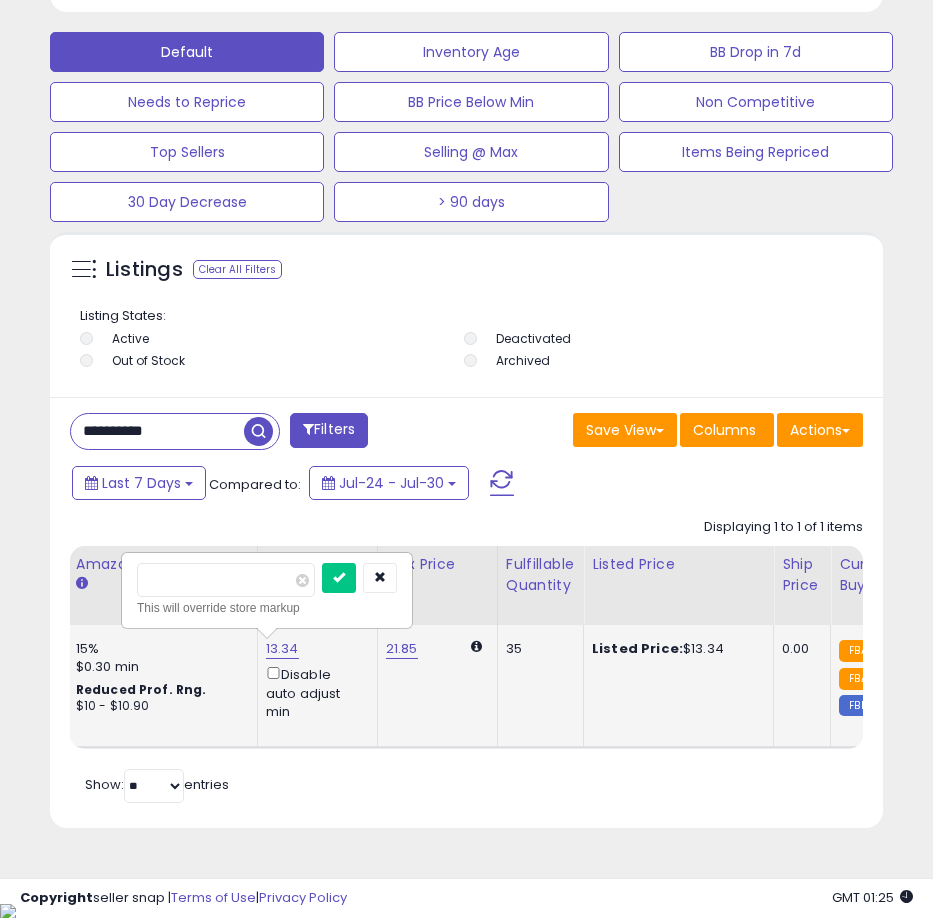 click on "13.34" at bounding box center [282, 649] 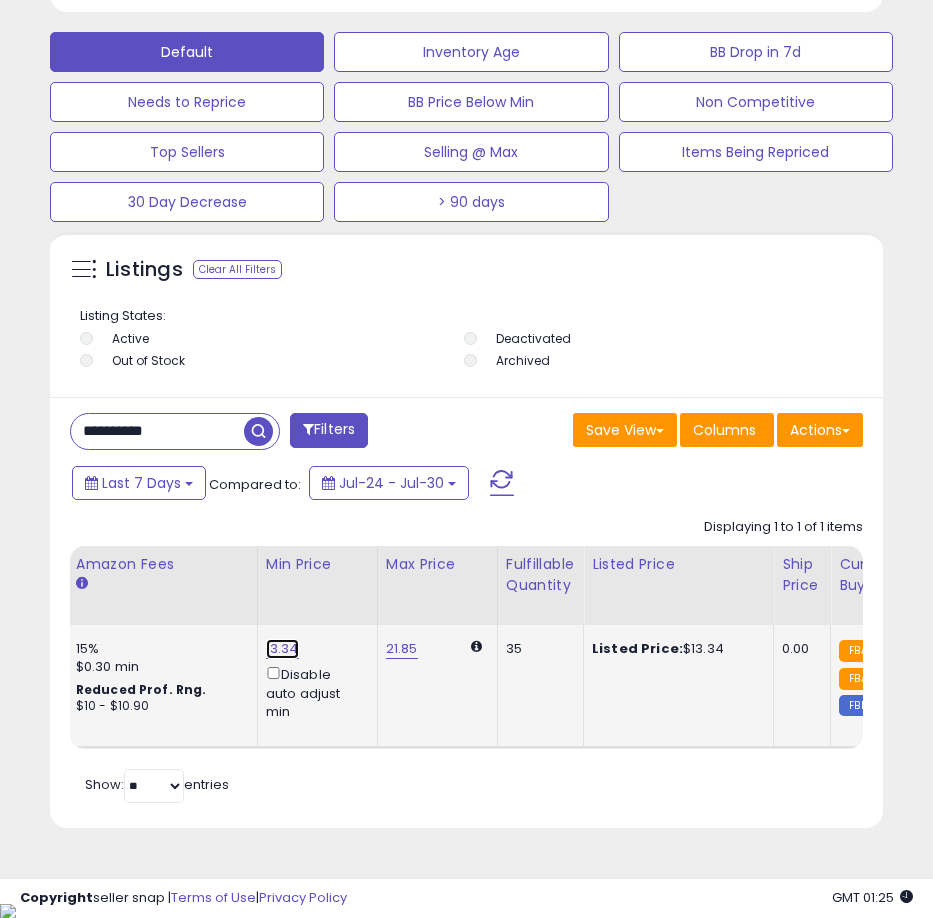 click on "13.34" at bounding box center (282, 649) 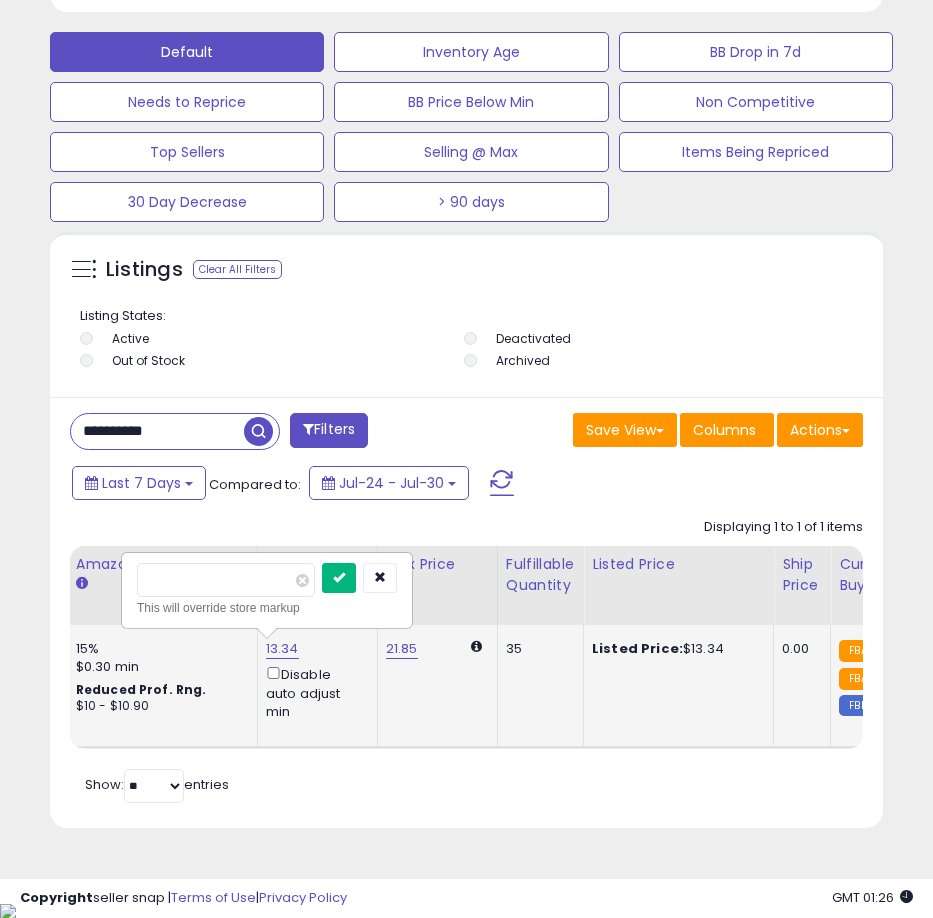 type on "*****" 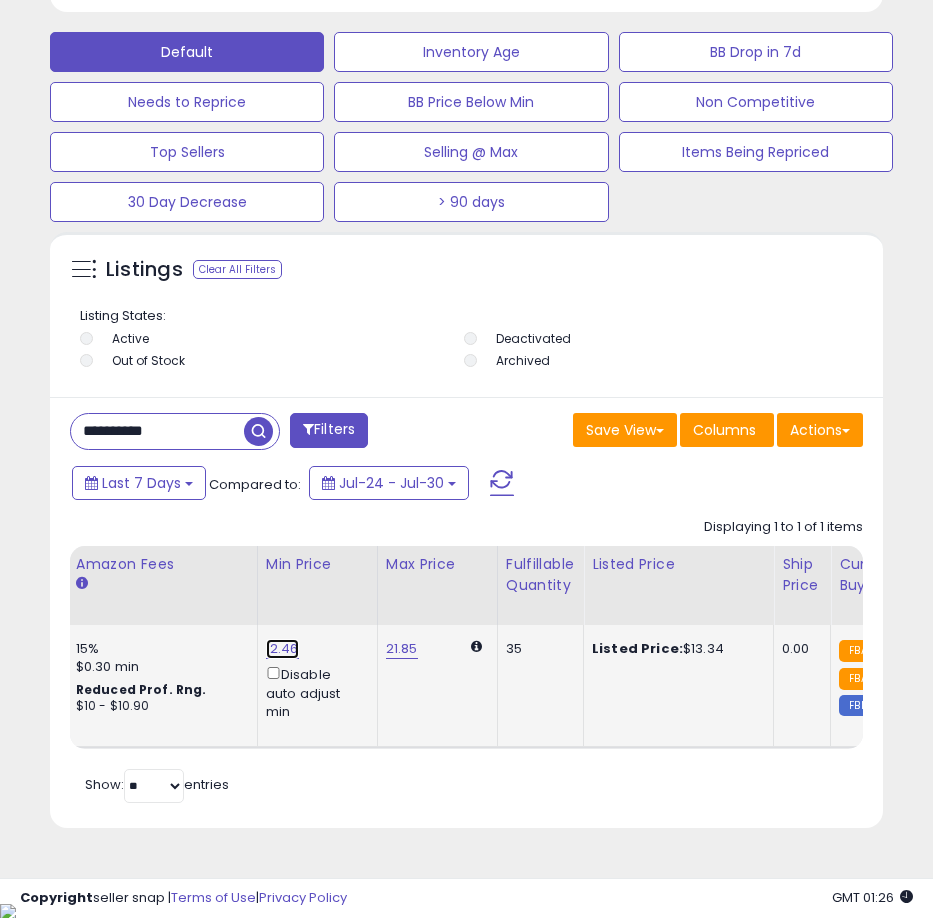 click on "12.46" at bounding box center [282, 649] 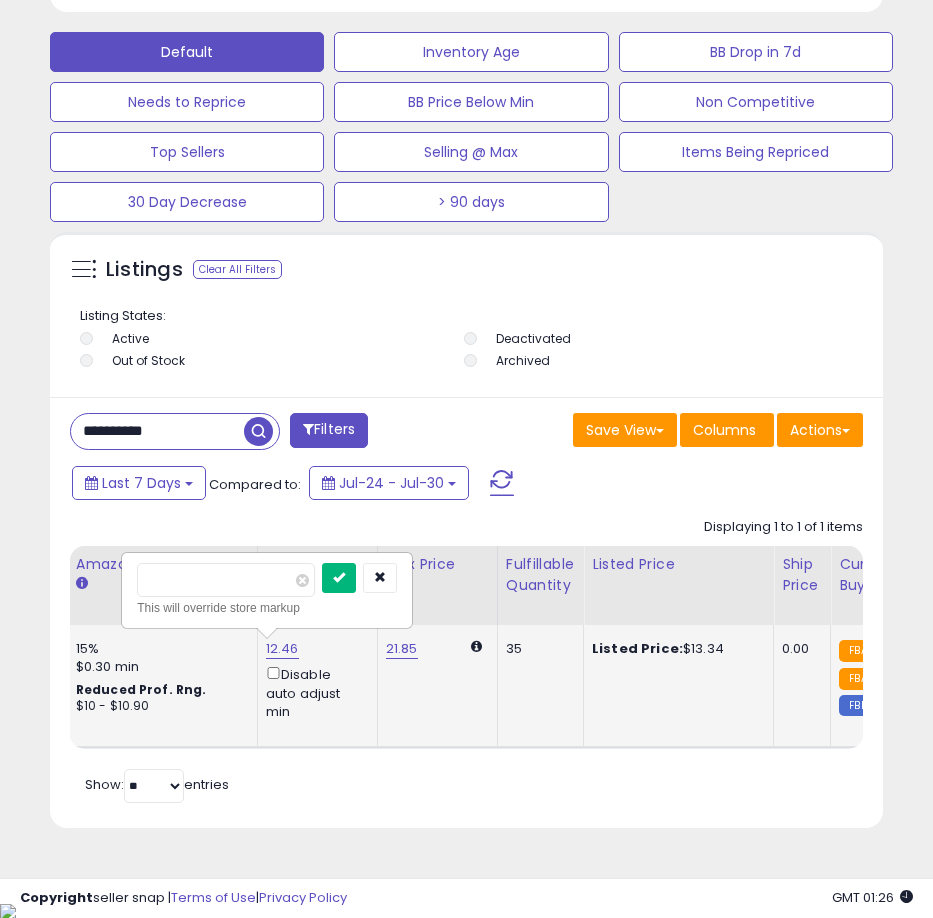 type on "*****" 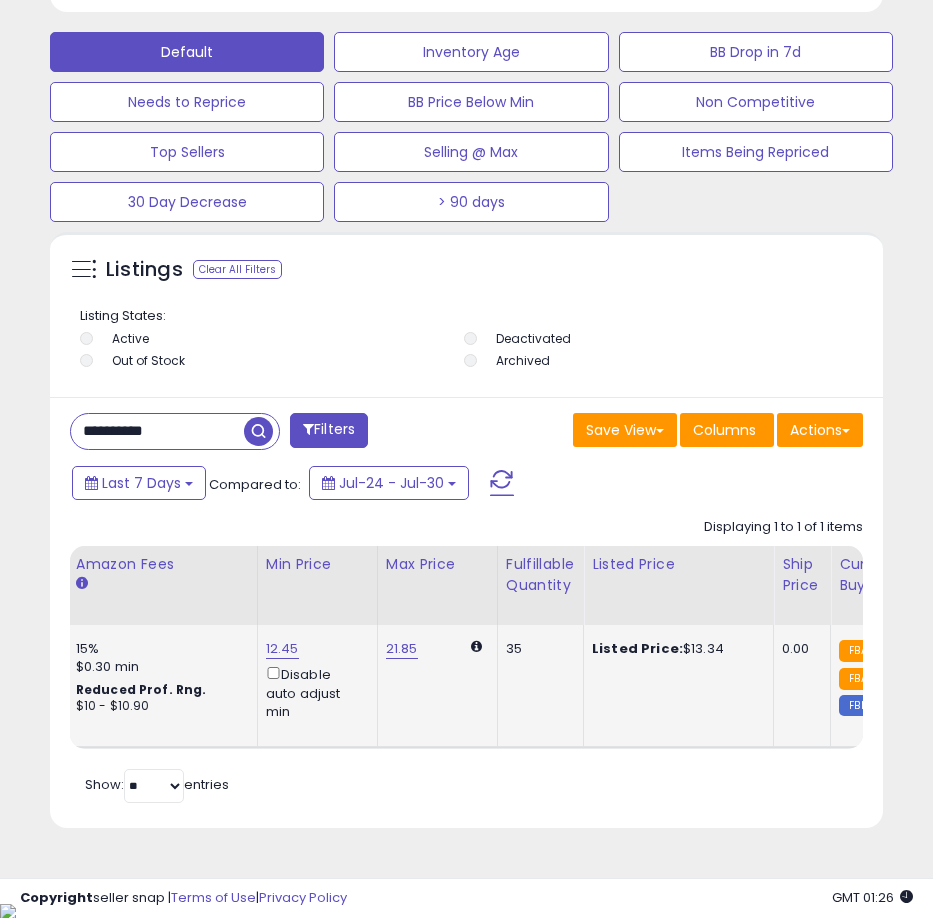 click on "**********" at bounding box center (157, 431) 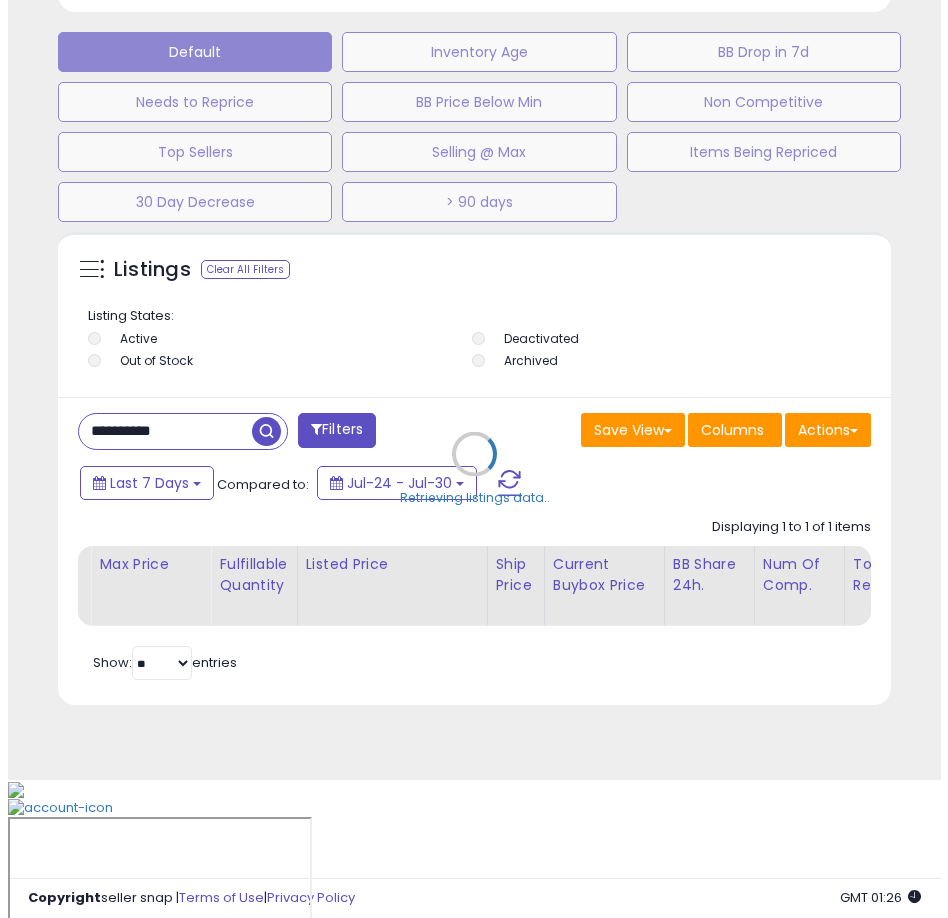 scroll, scrollTop: 1166, scrollLeft: 0, axis: vertical 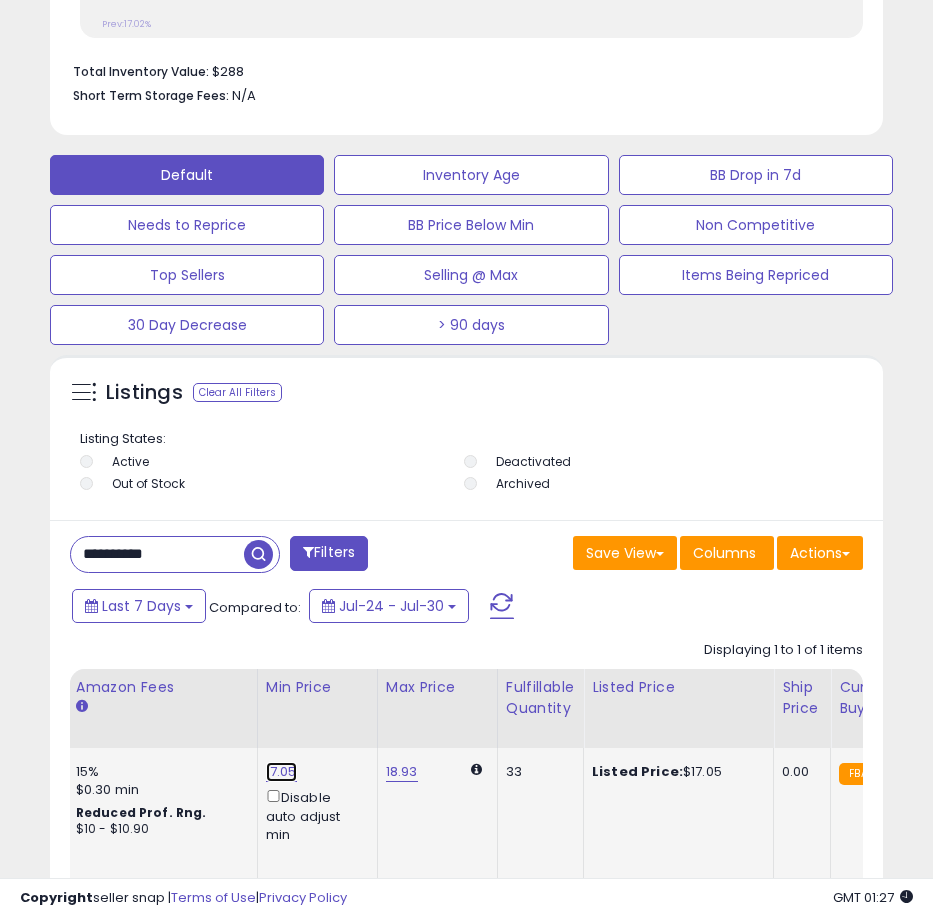 click on "17.05" at bounding box center (281, 772) 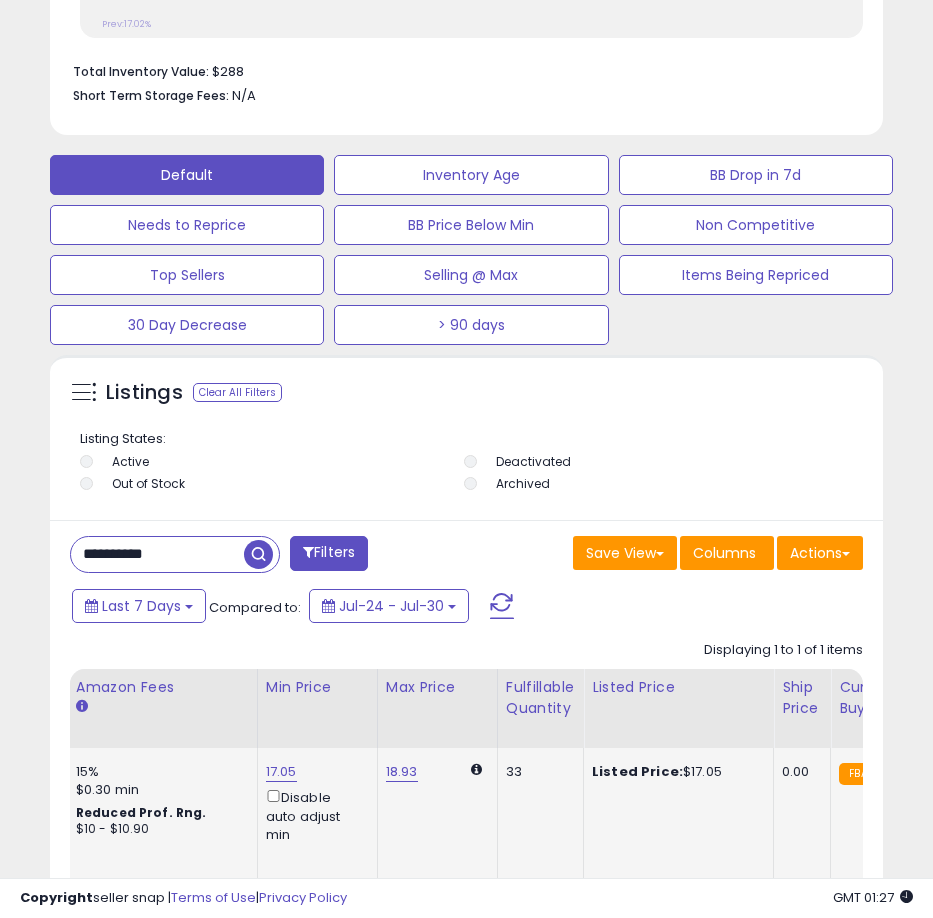 click on "17.05  Disable auto adjust min" at bounding box center [314, 803] 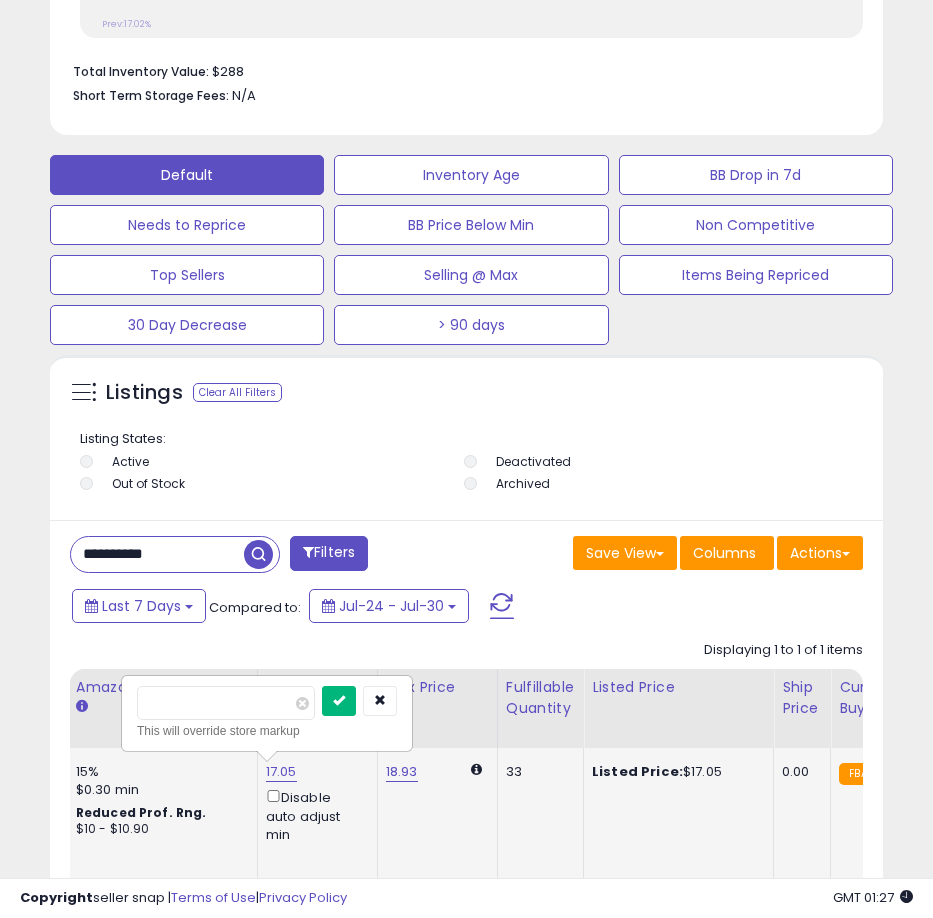 type on "*****" 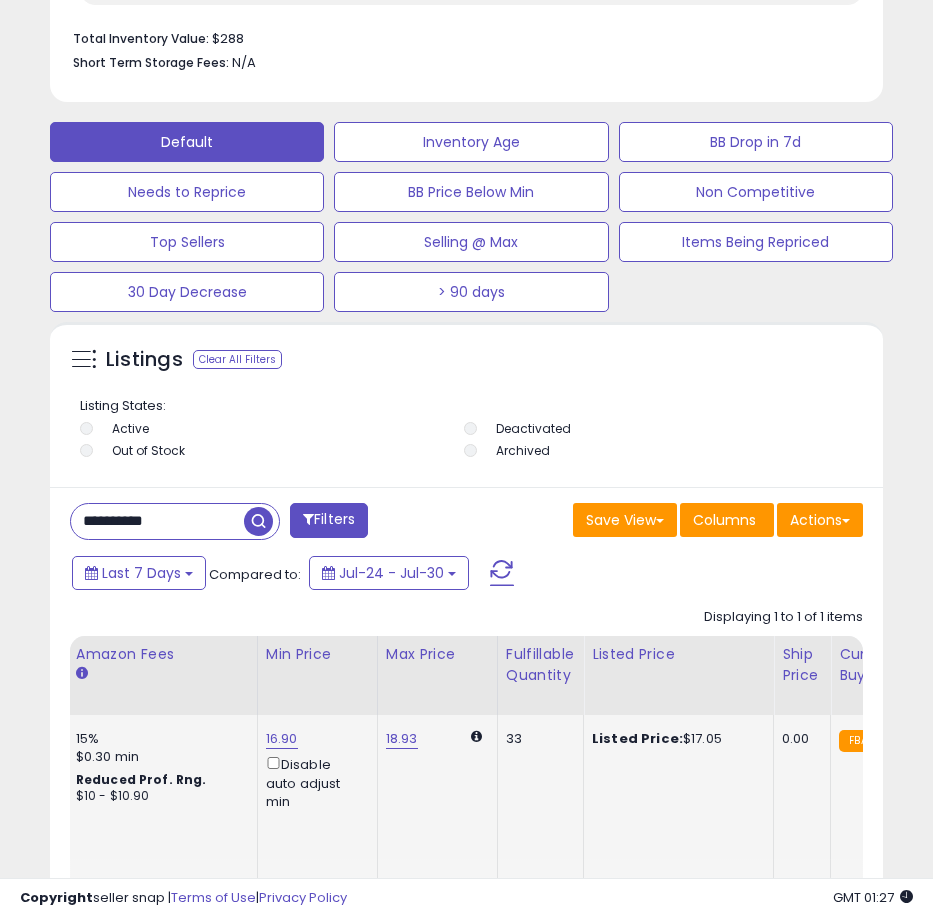 scroll, scrollTop: 1200, scrollLeft: 0, axis: vertical 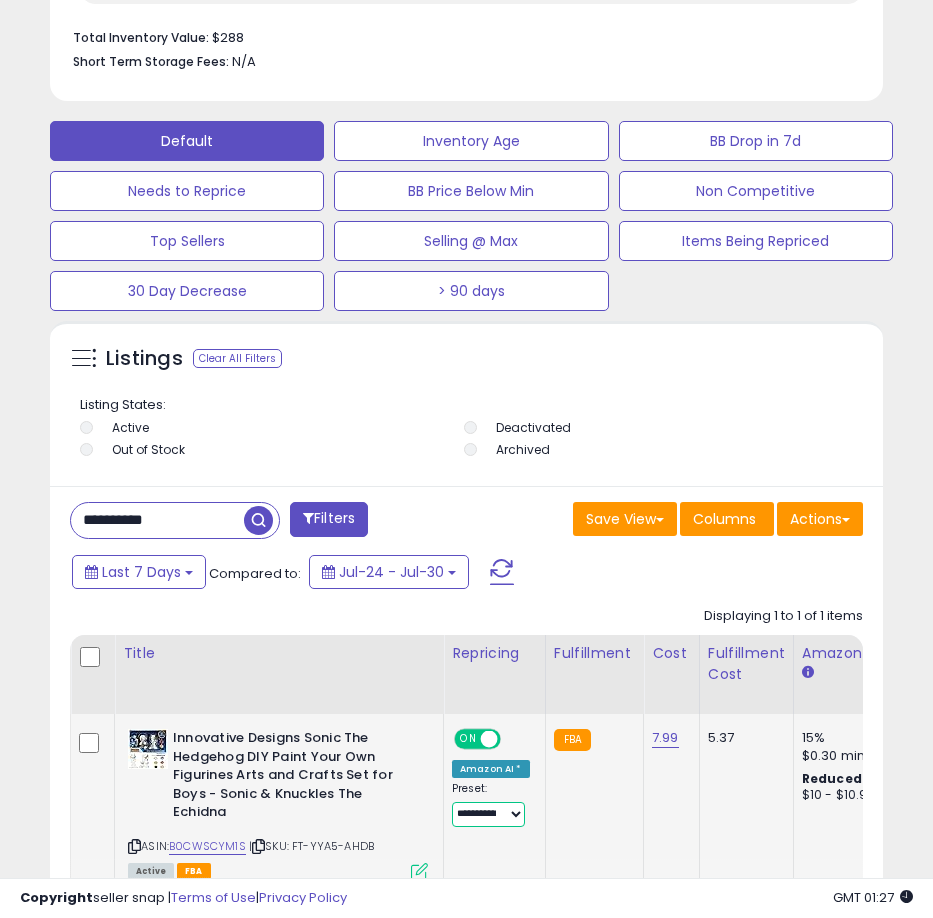 click on "**********" at bounding box center [488, 814] 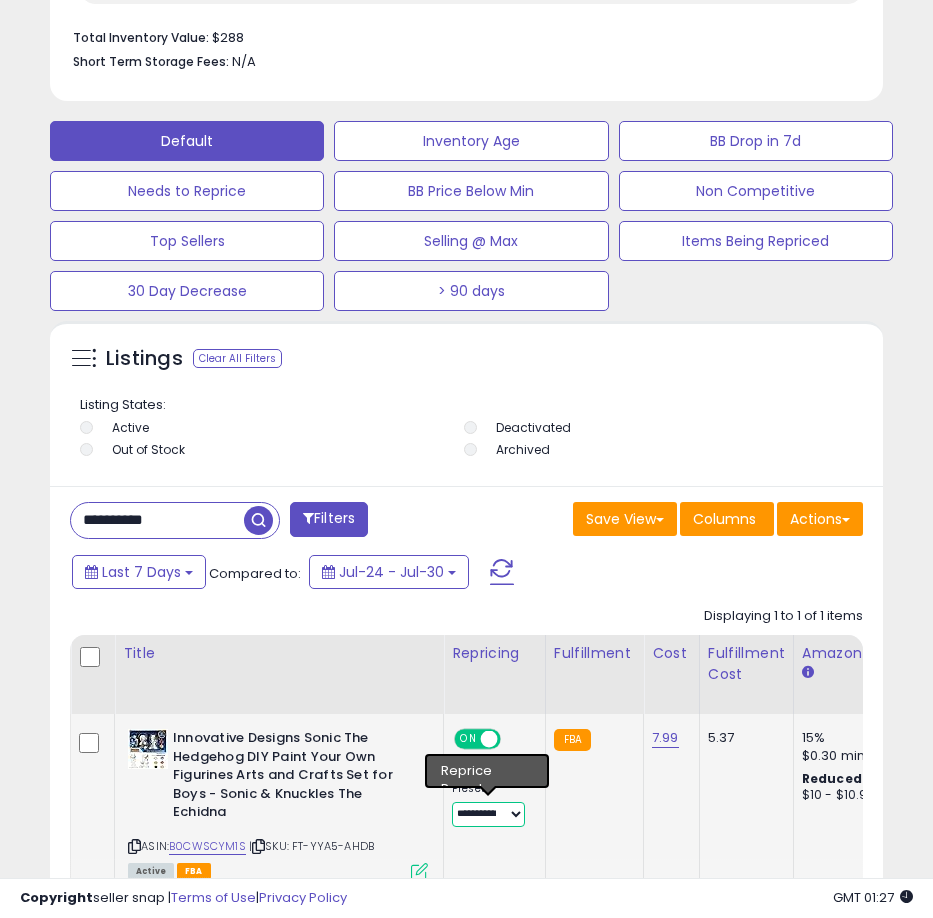 select on "*********" 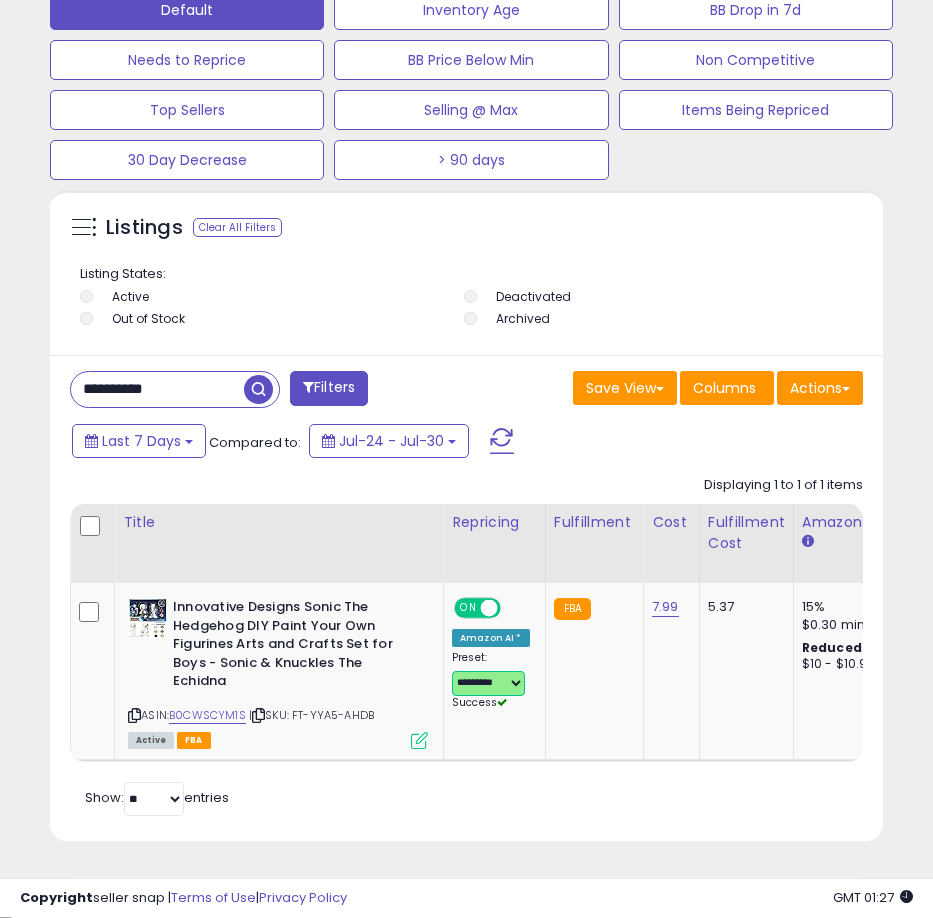 scroll, scrollTop: 1344, scrollLeft: 0, axis: vertical 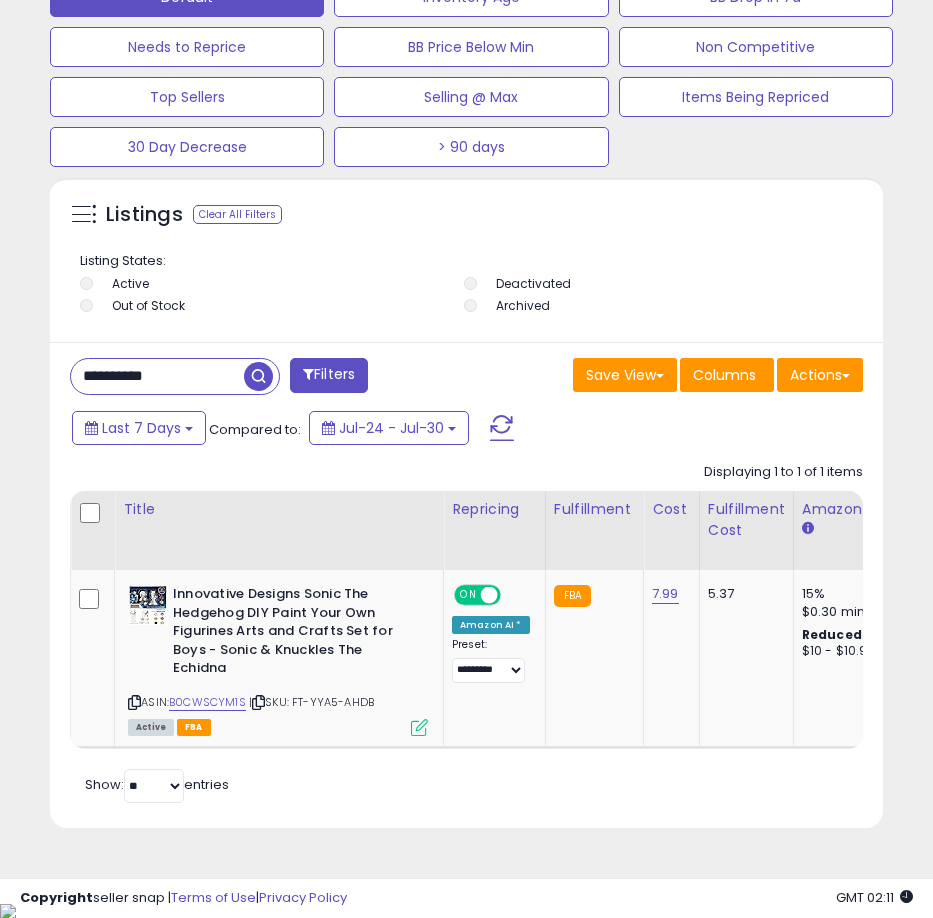 click on "**********" at bounding box center (157, 376) 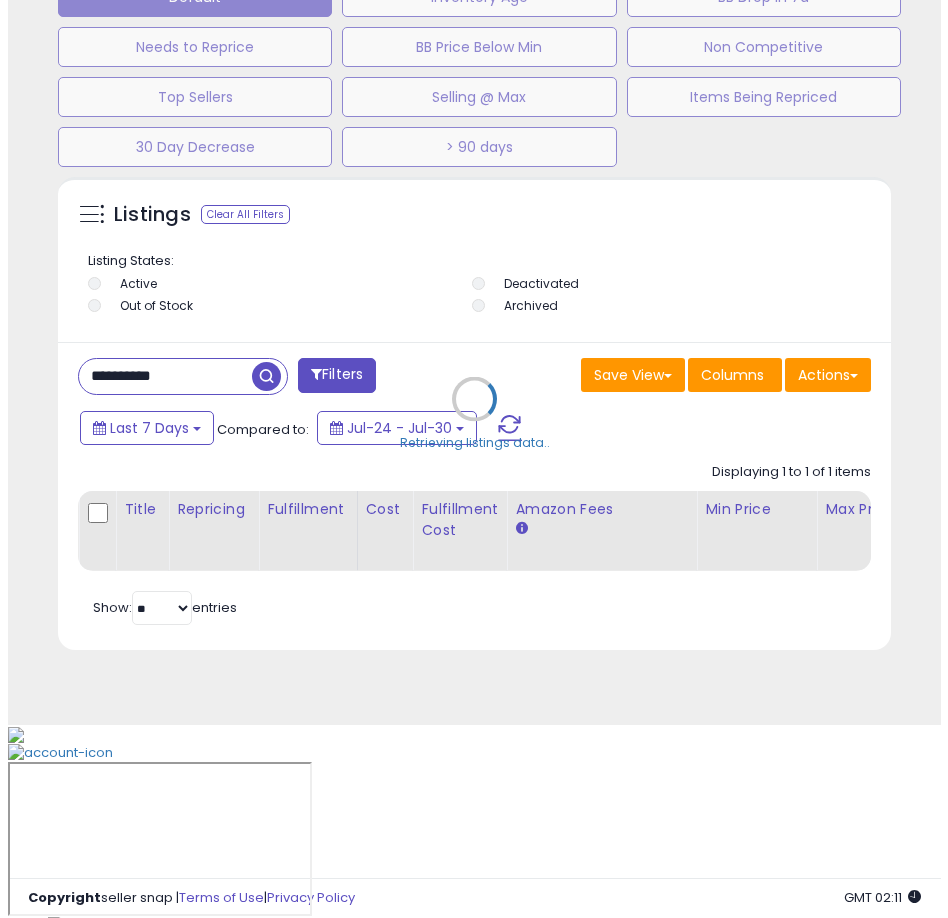 scroll, scrollTop: 1166, scrollLeft: 0, axis: vertical 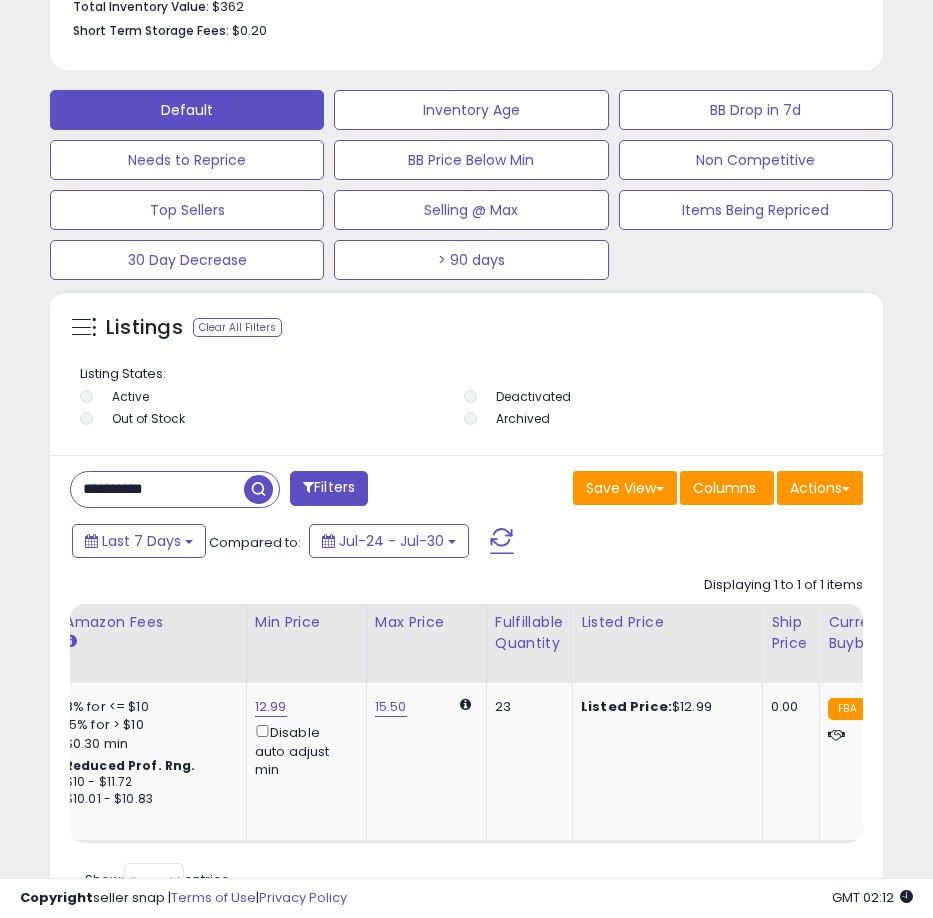 click on "**********" at bounding box center [157, 489] 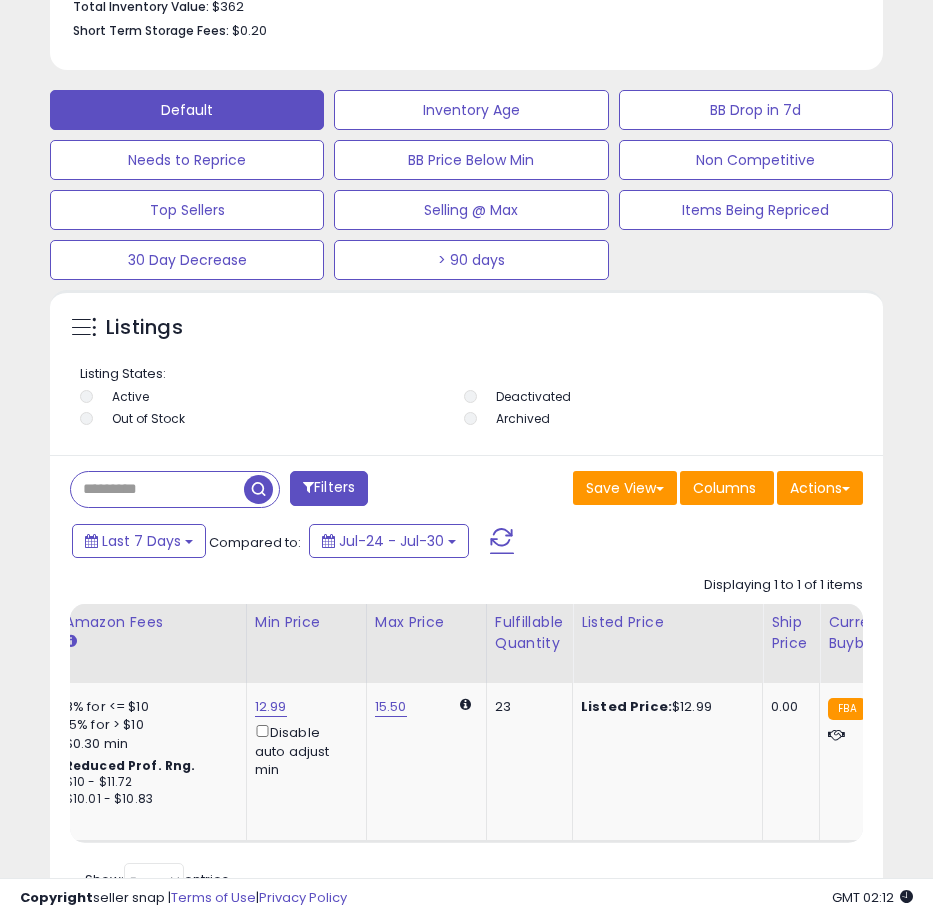 type 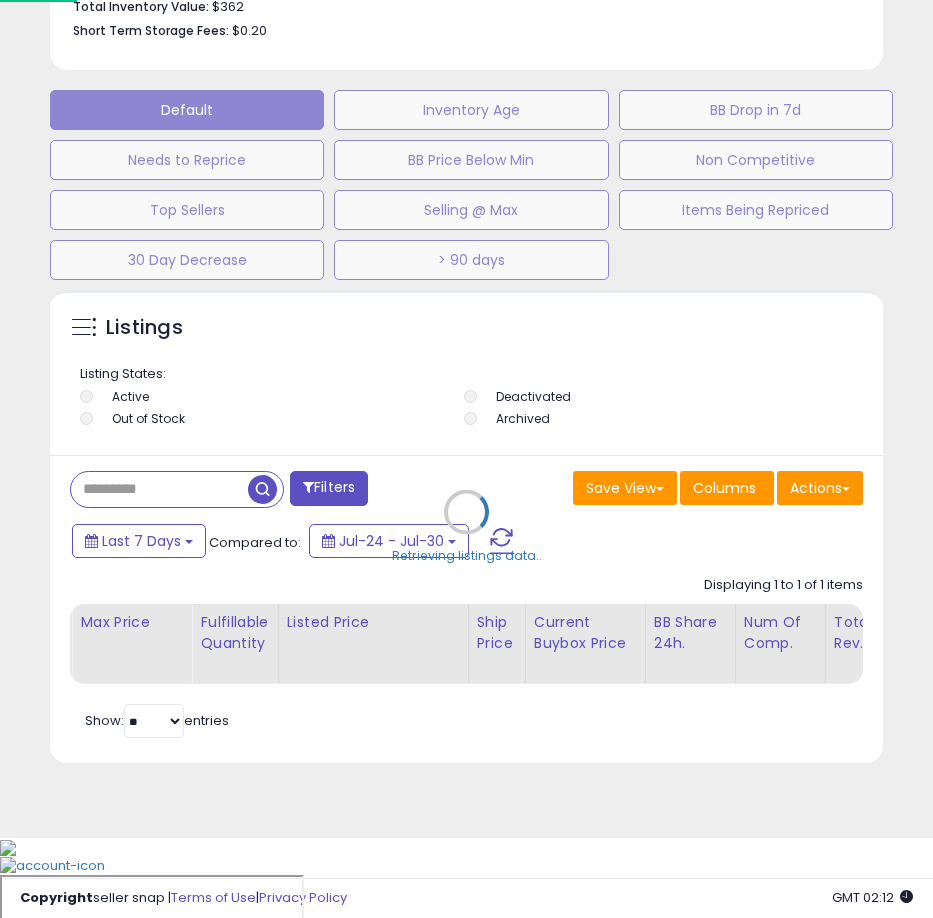 scroll, scrollTop: 999610, scrollLeft: 999162, axis: both 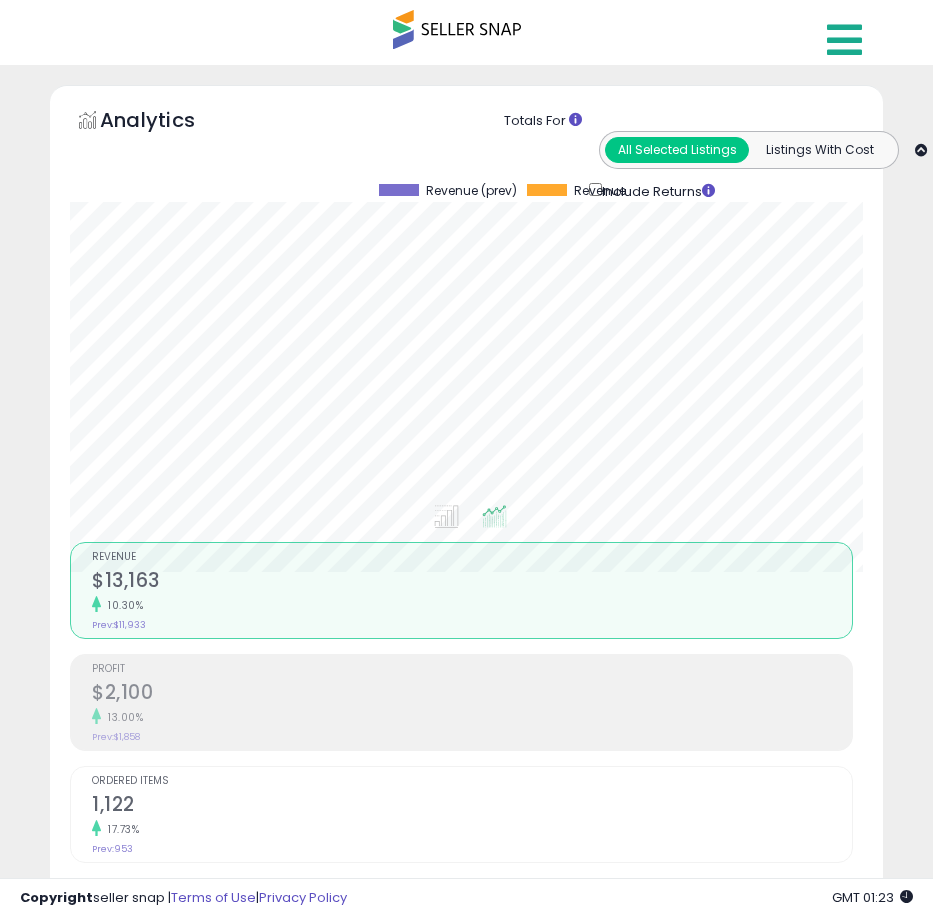 click at bounding box center [844, 40] 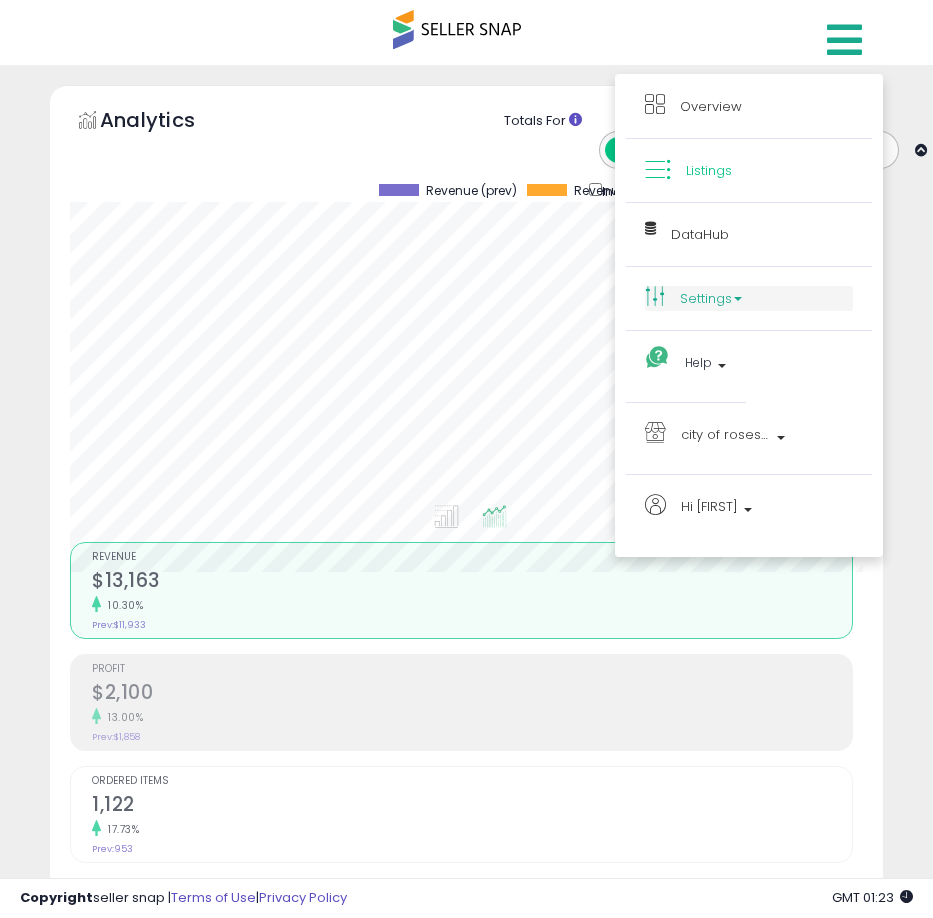 click on "Settings" at bounding box center [749, 298] 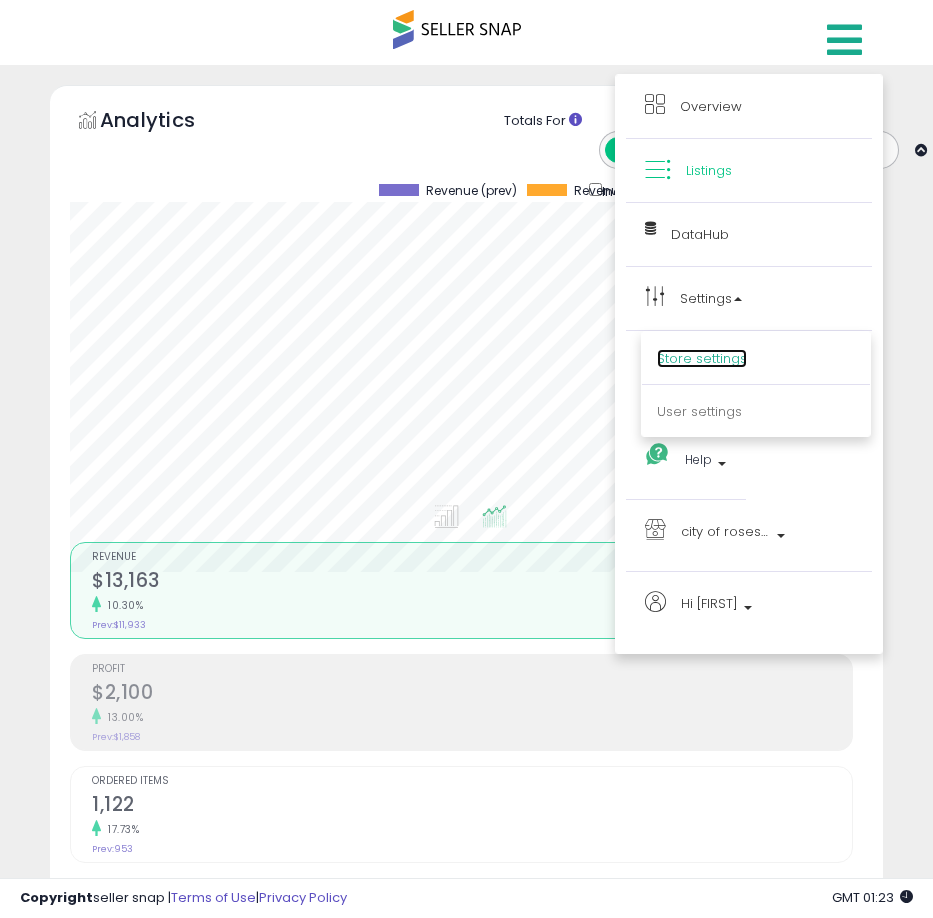 click on "Store
settings" at bounding box center (702, 358) 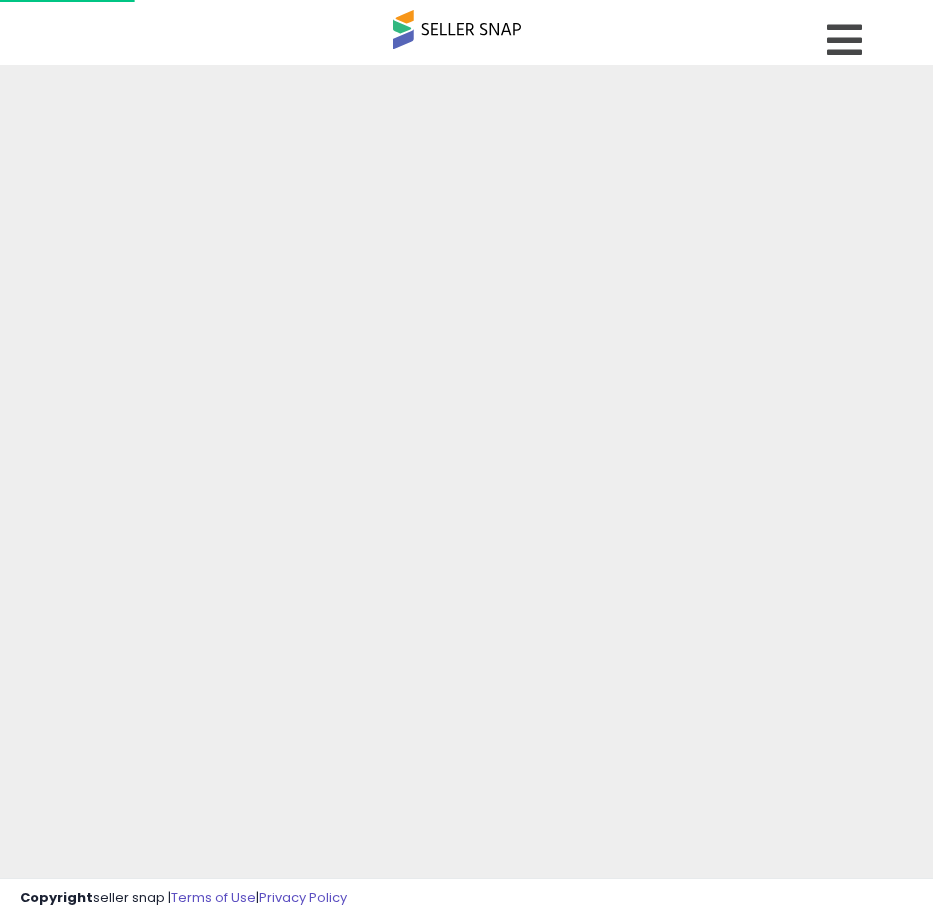 scroll, scrollTop: 0, scrollLeft: 0, axis: both 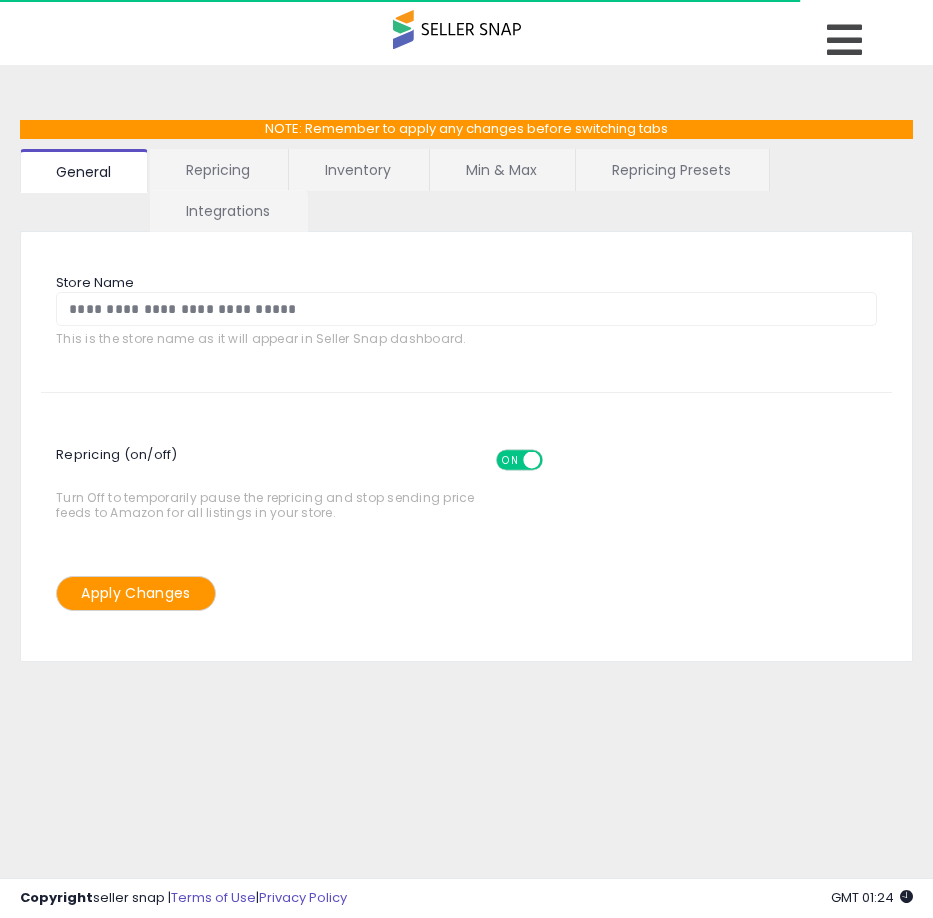click on "Repricing Presets" at bounding box center (671, 170) 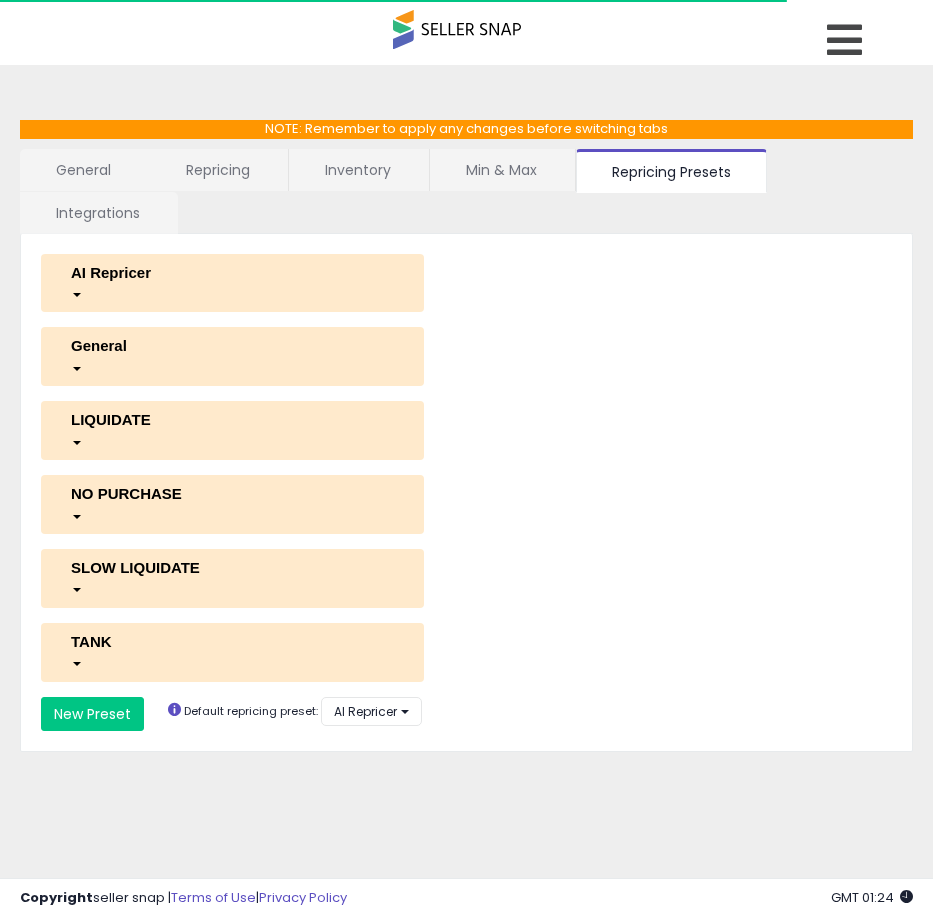 select on "*********" 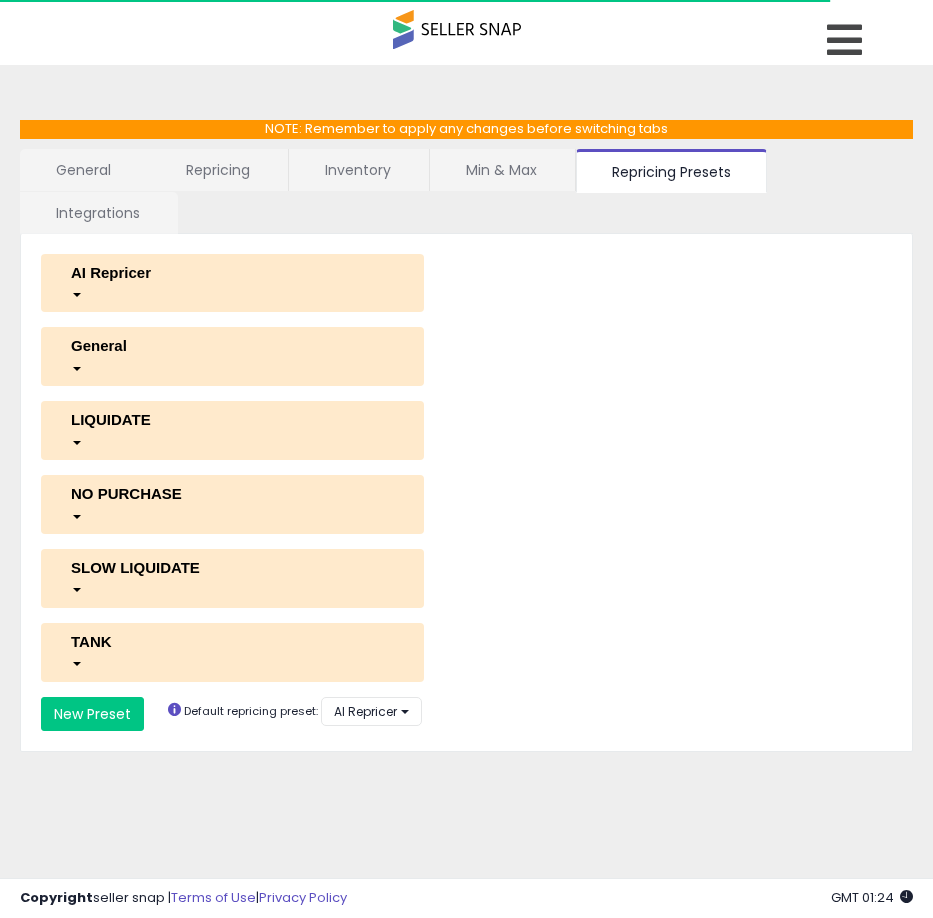 select on "**********" 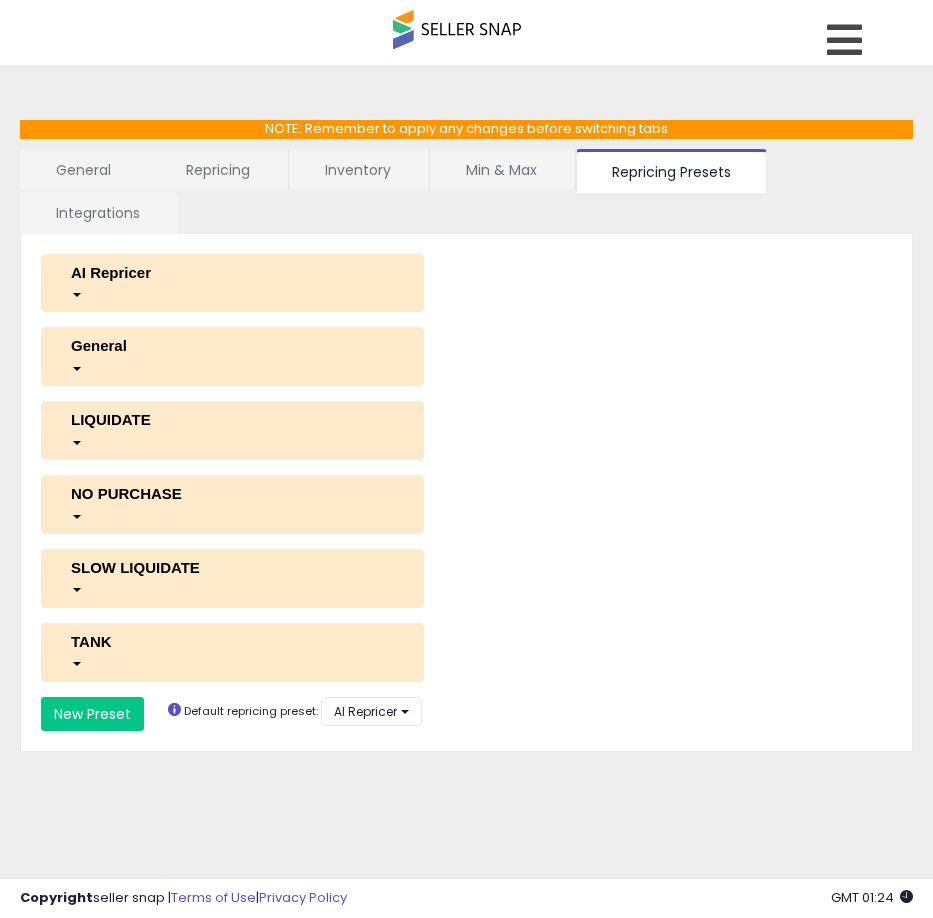 click on "LIQUIDATE" at bounding box center [232, 419] 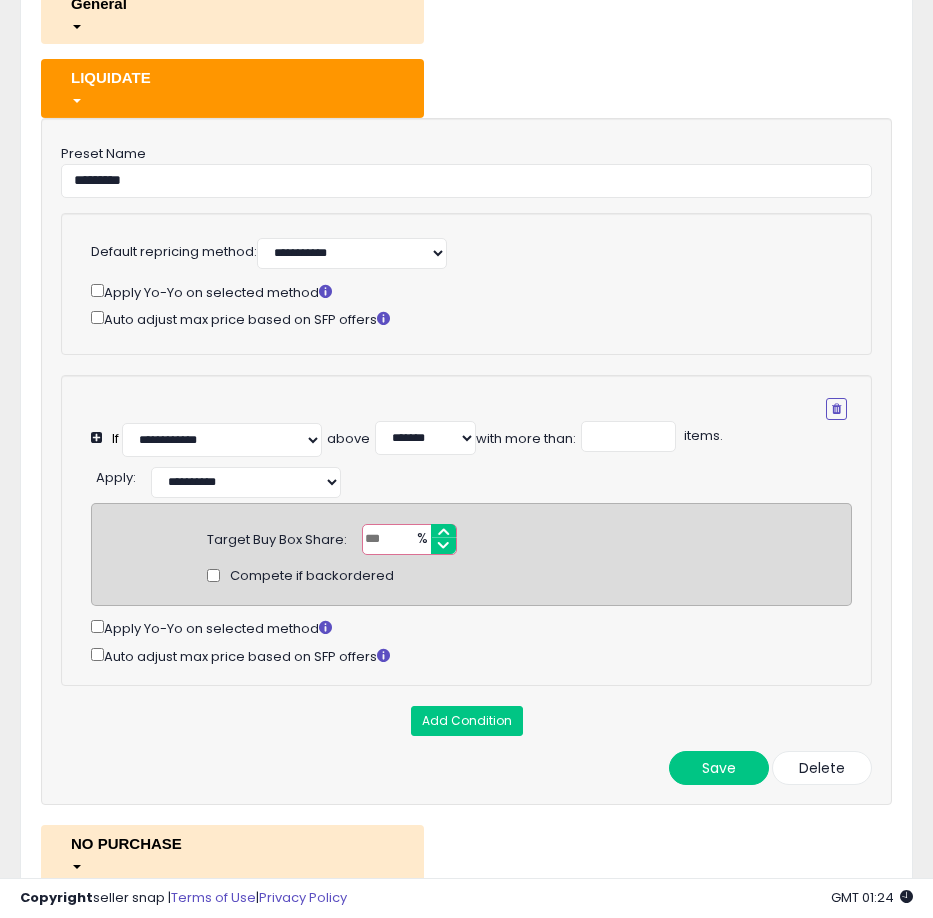 scroll, scrollTop: 352, scrollLeft: 0, axis: vertical 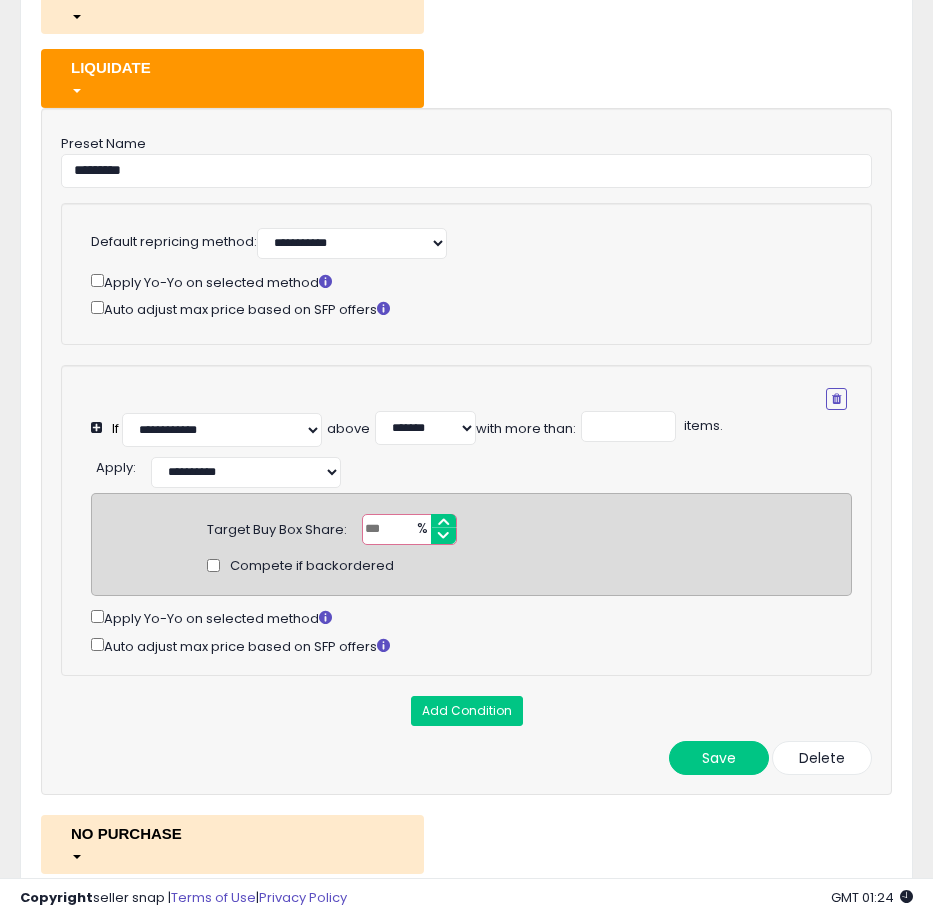 click on "**" at bounding box center [409, 529] 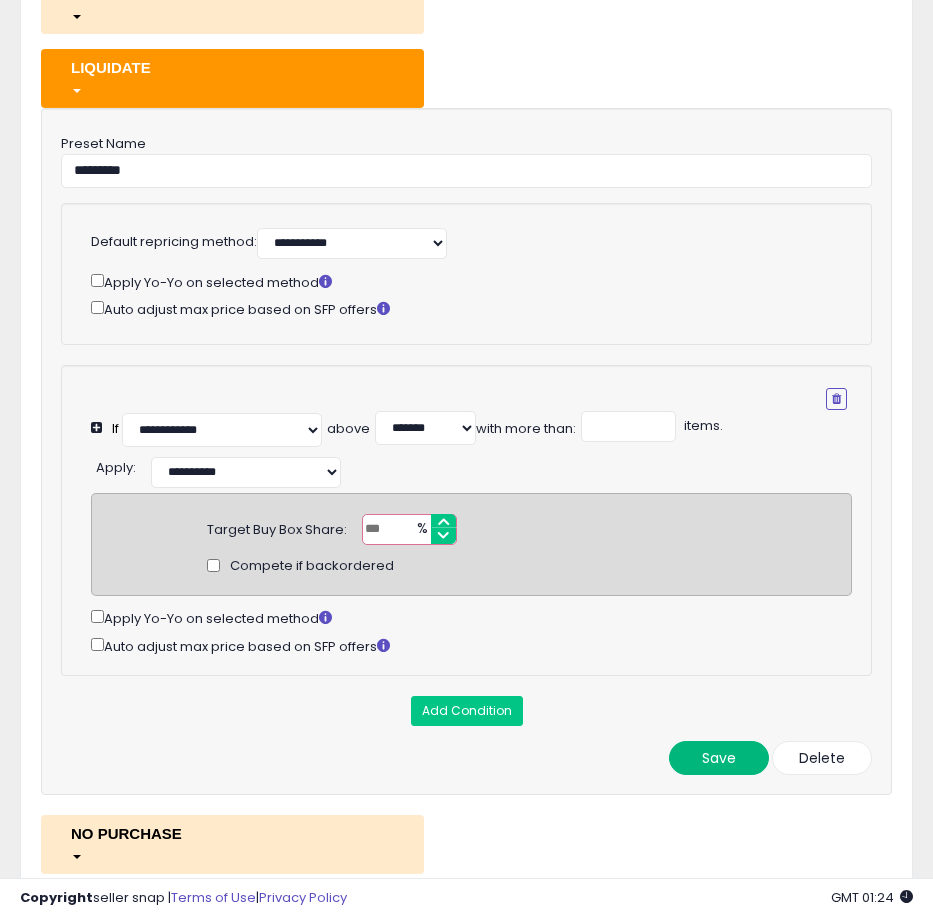type on "**" 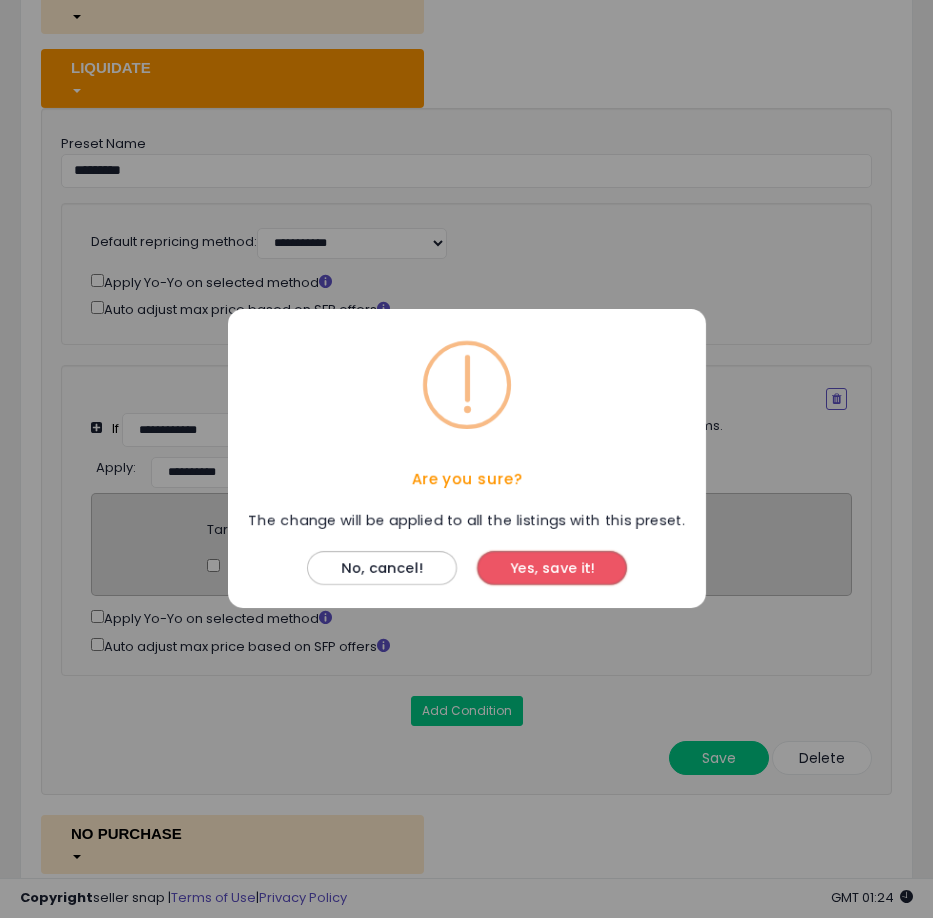 click on "Yes, save it!" at bounding box center (552, 569) 